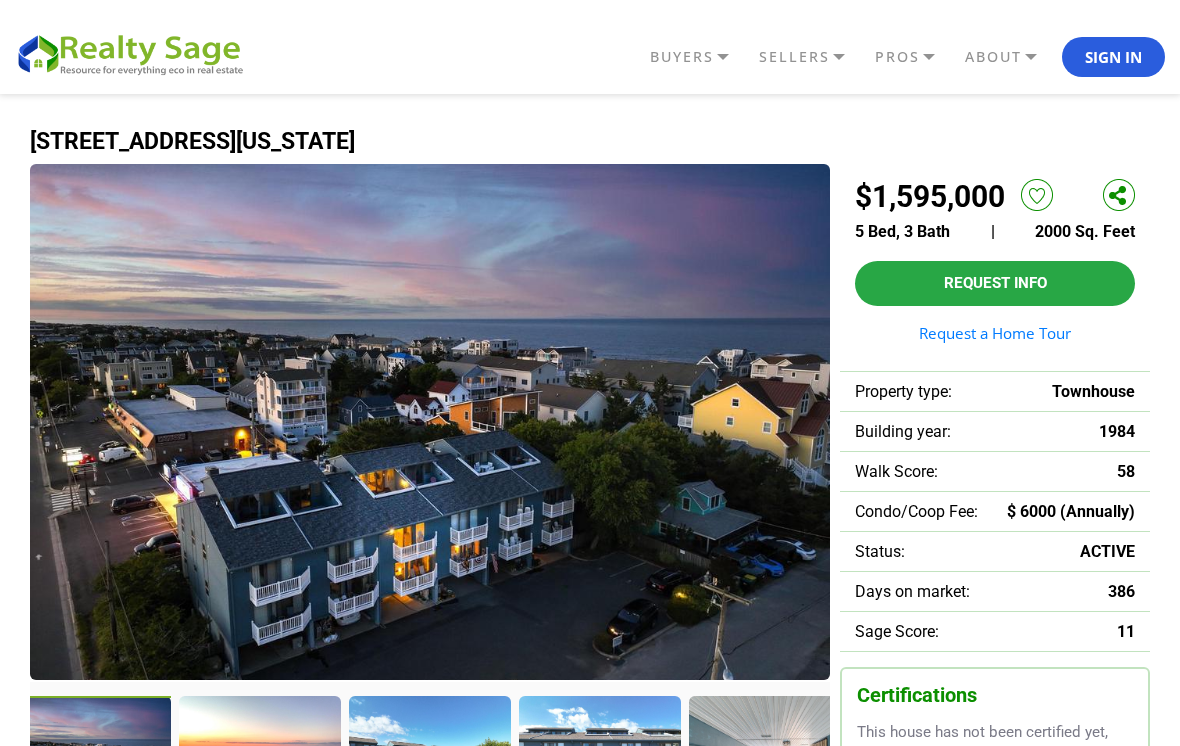 scroll, scrollTop: 42, scrollLeft: 0, axis: vertical 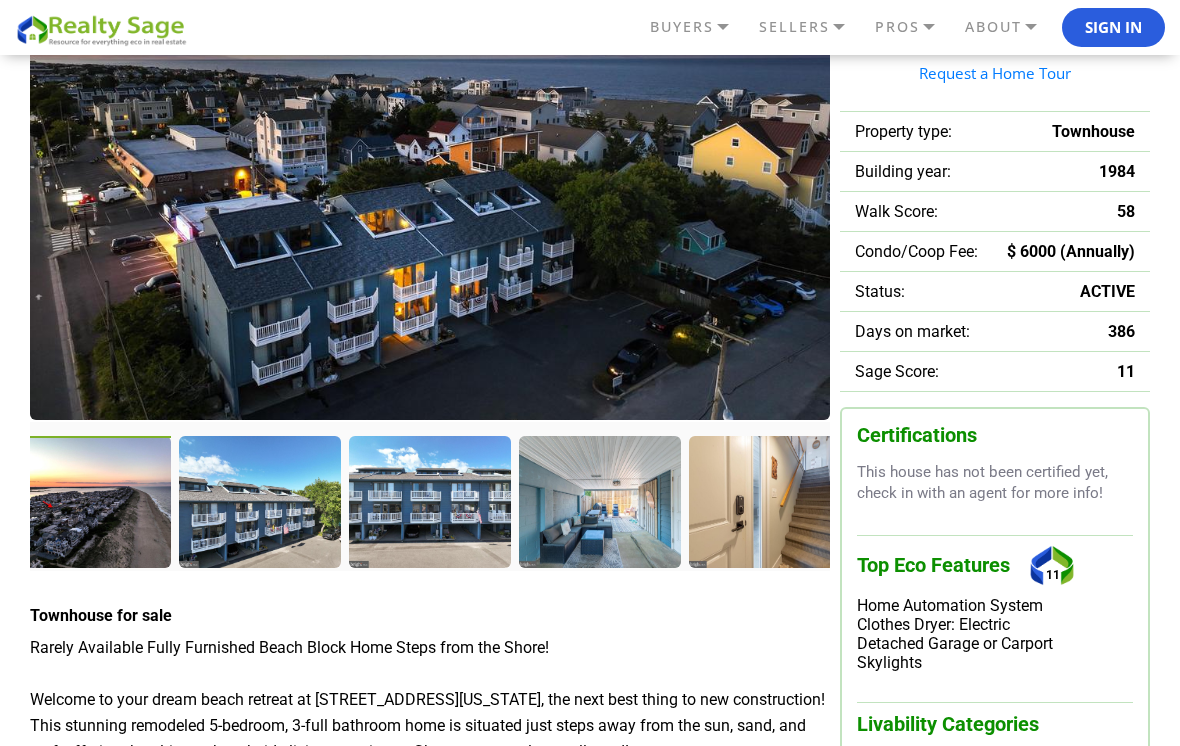click at bounding box center (91, 503) 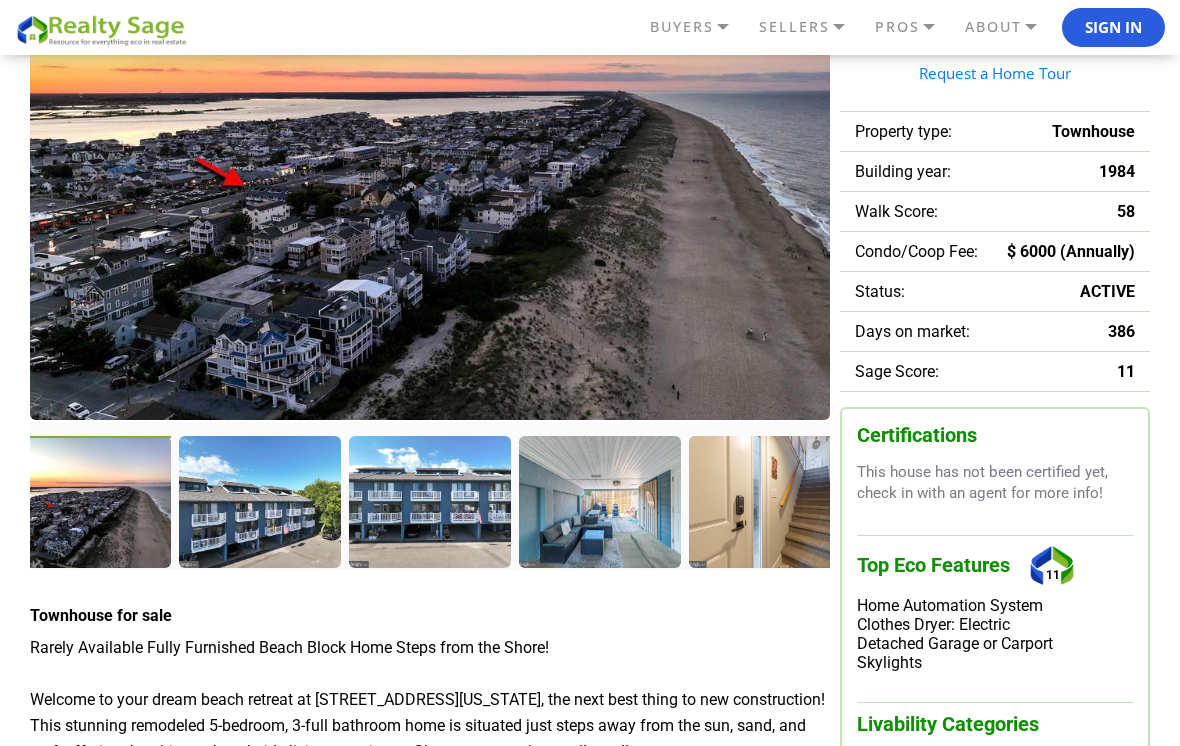 click at bounding box center (259, 501) 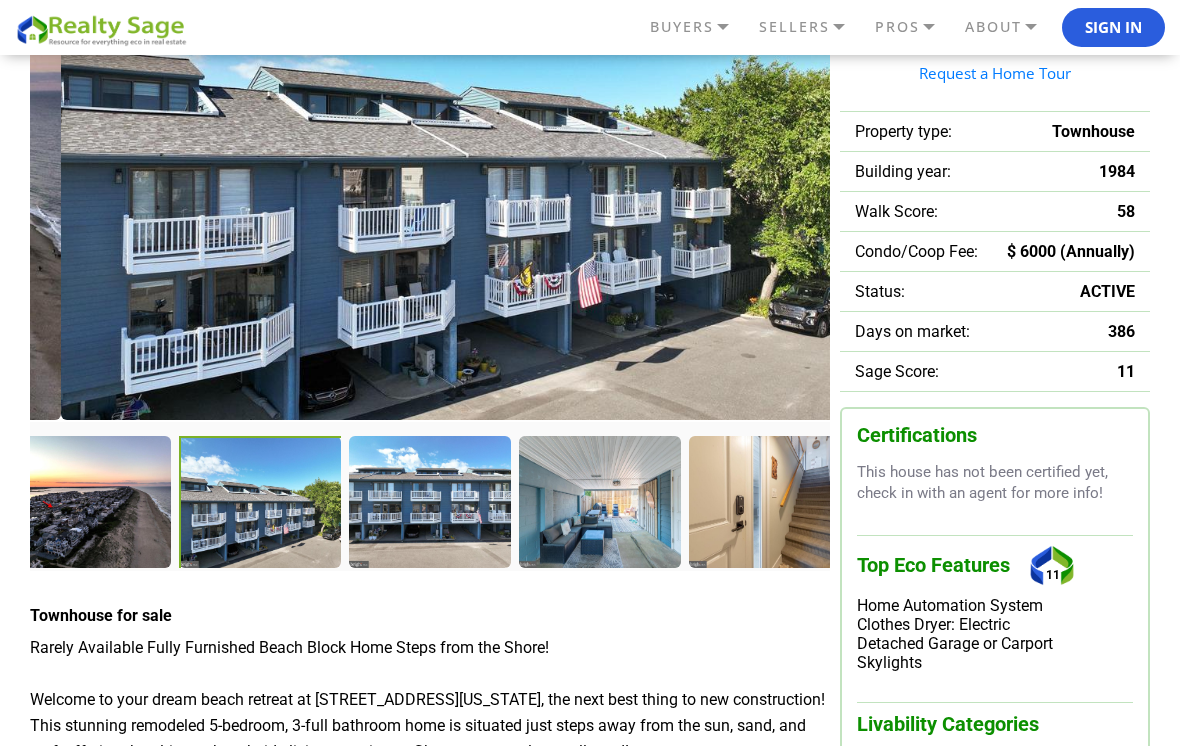 click at bounding box center (599, 501) 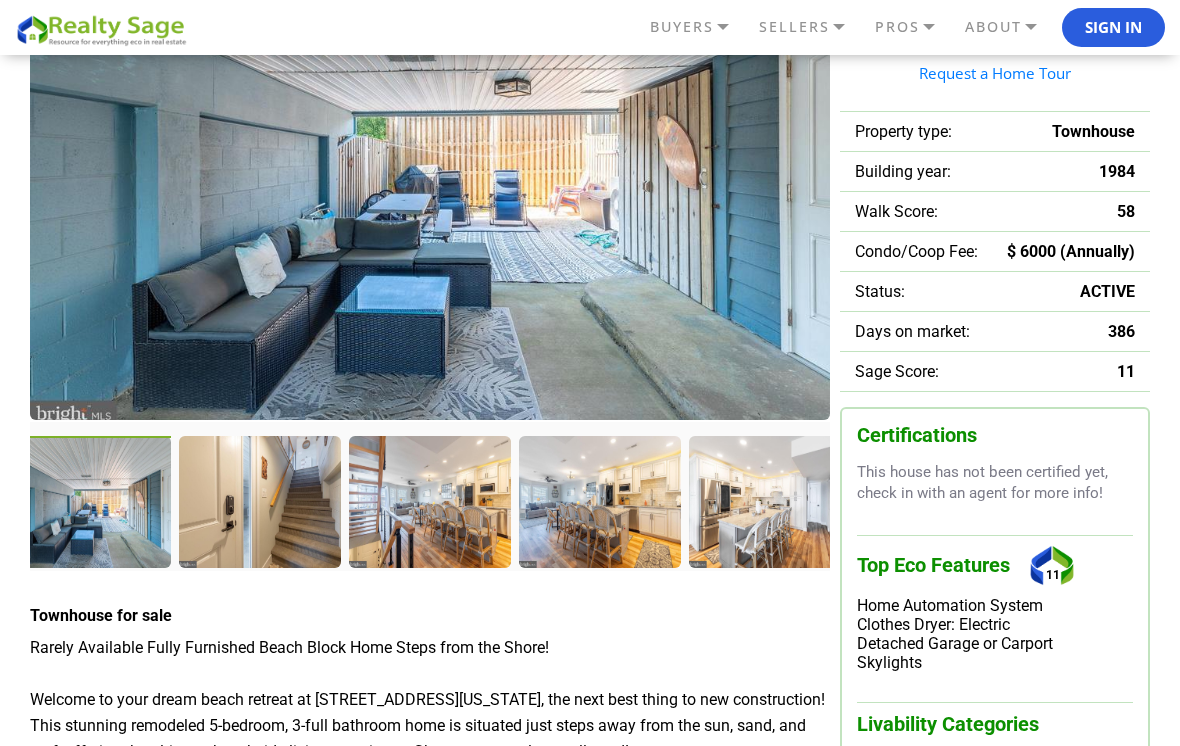 click at bounding box center (259, 501) 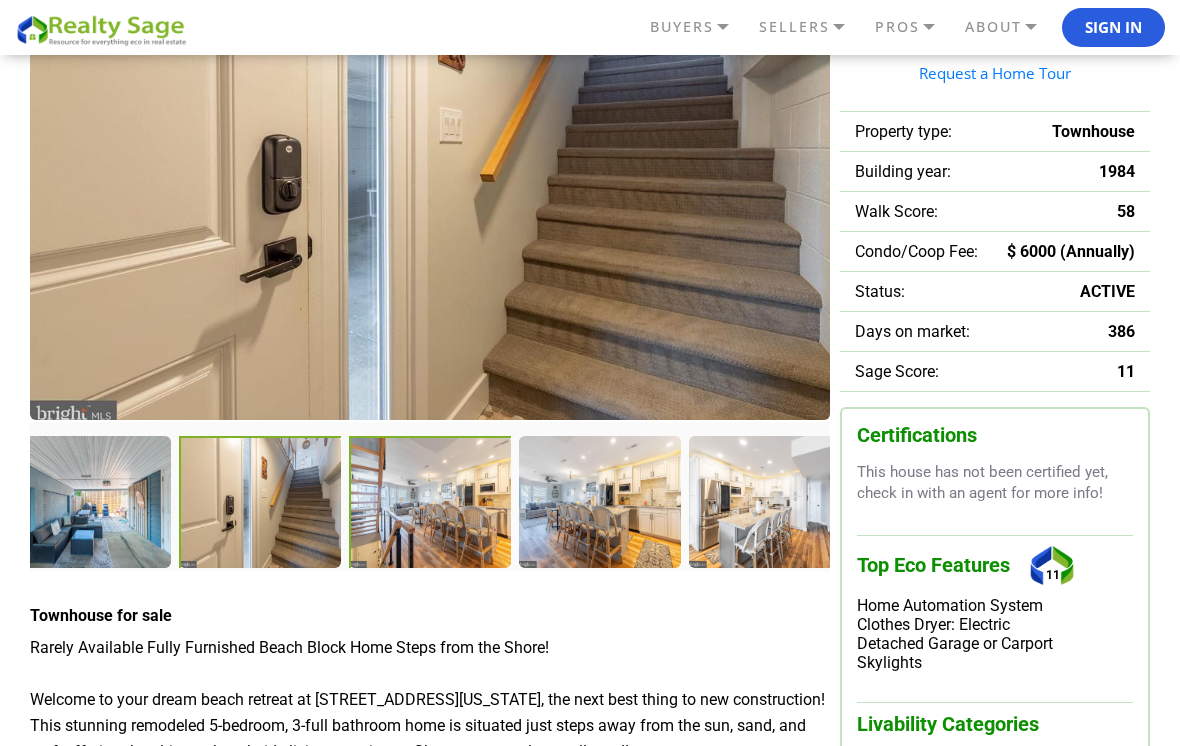 click at bounding box center [431, 503] 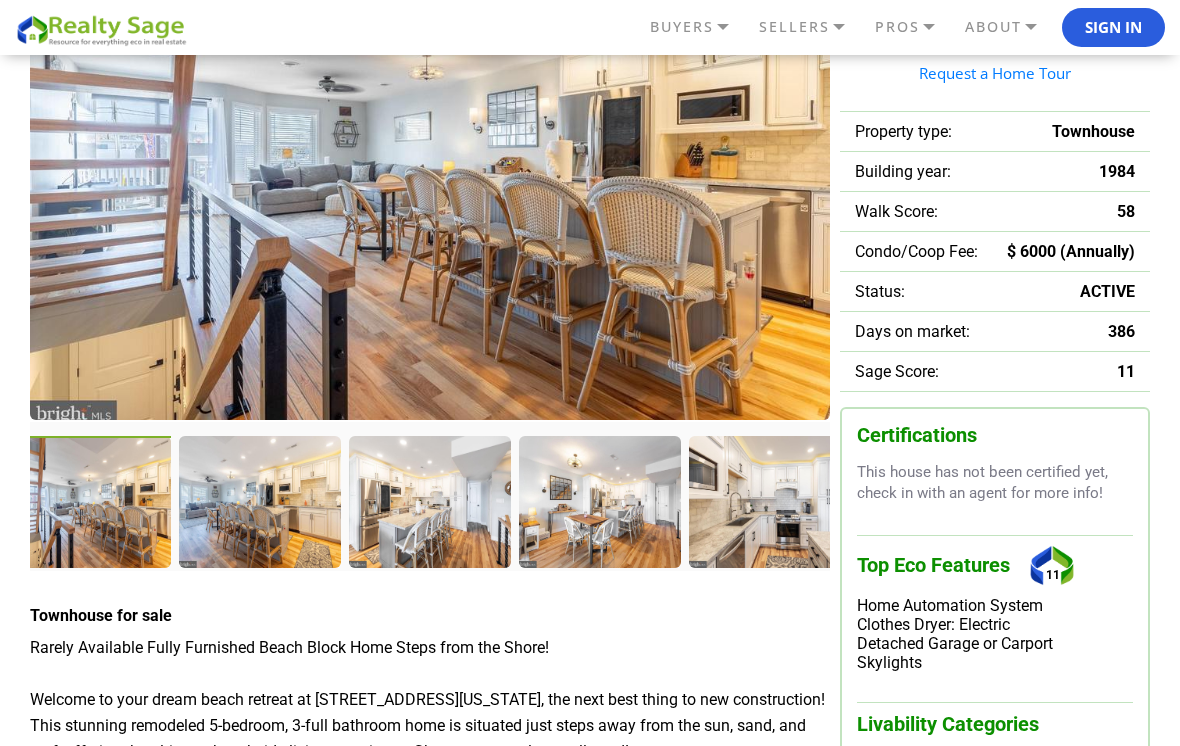 click at bounding box center [429, 501] 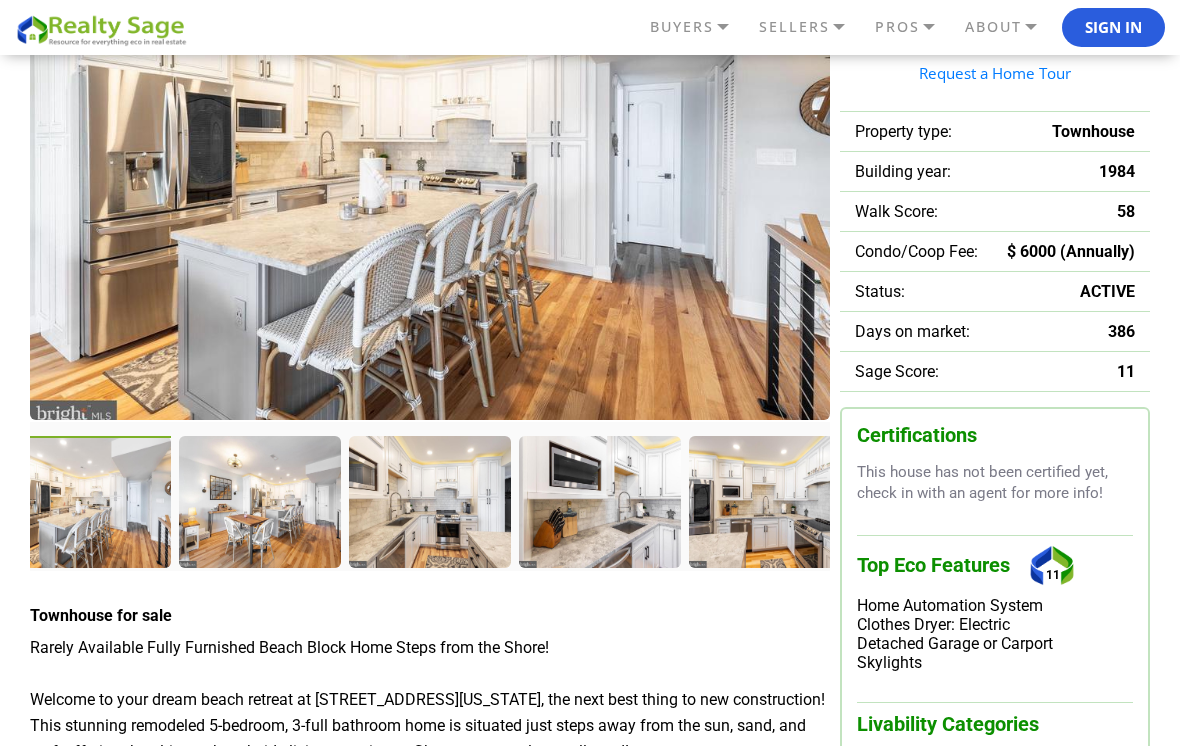 click at bounding box center (429, 501) 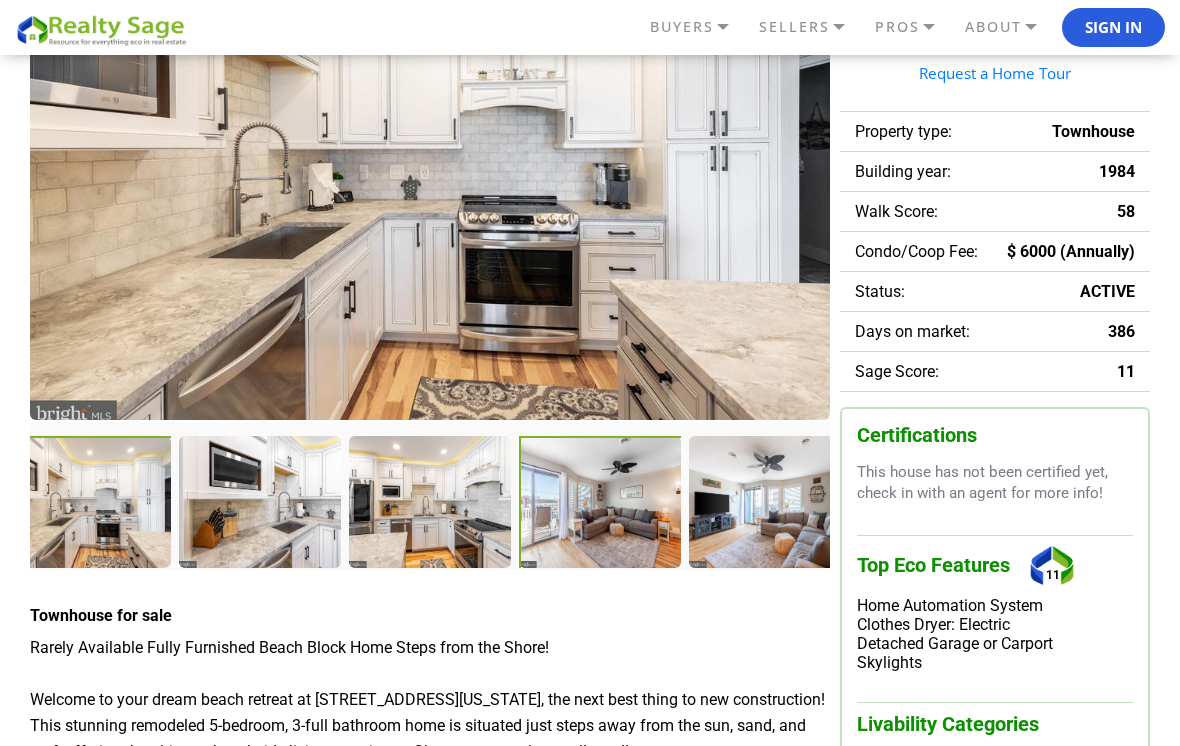 click at bounding box center (601, 503) 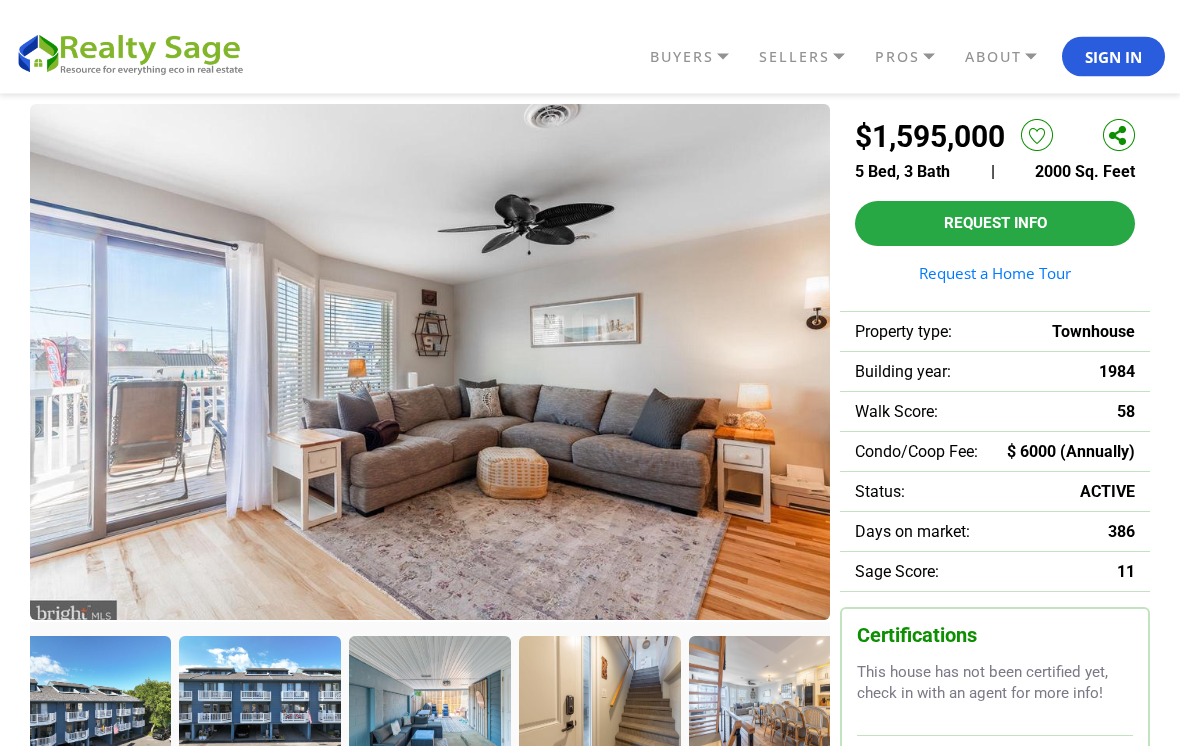 scroll, scrollTop: 62, scrollLeft: 0, axis: vertical 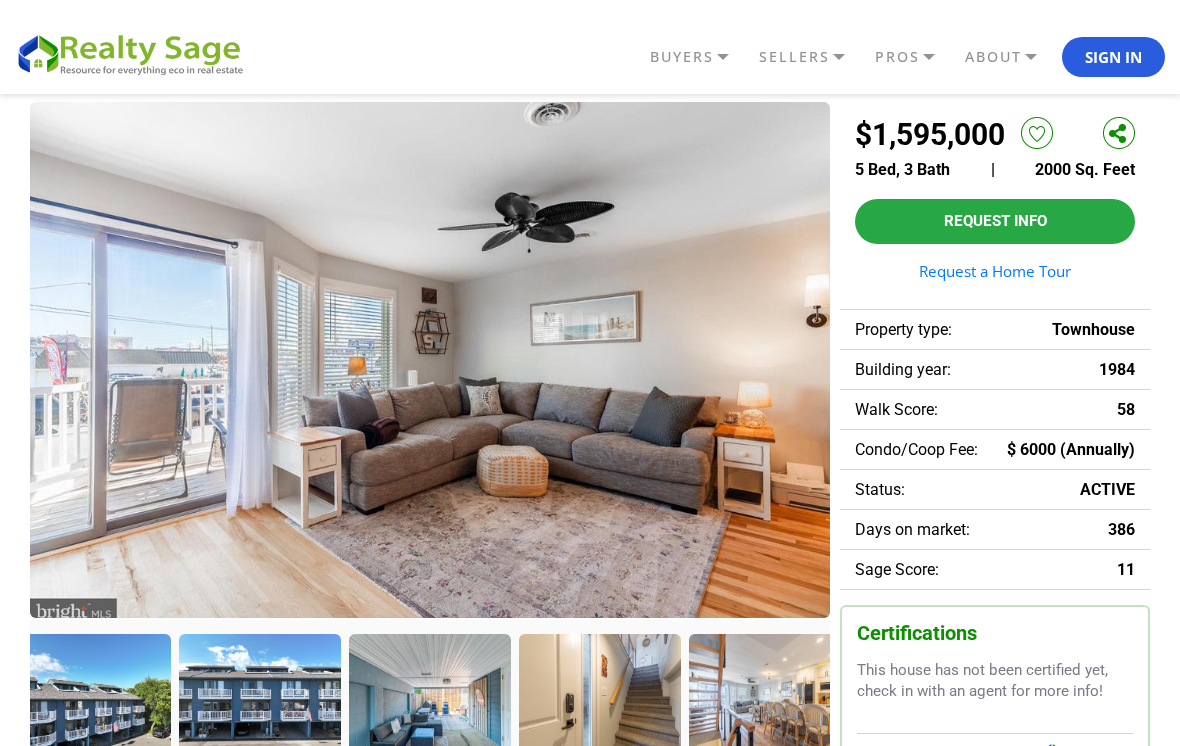 click at bounding box center (89, 699) 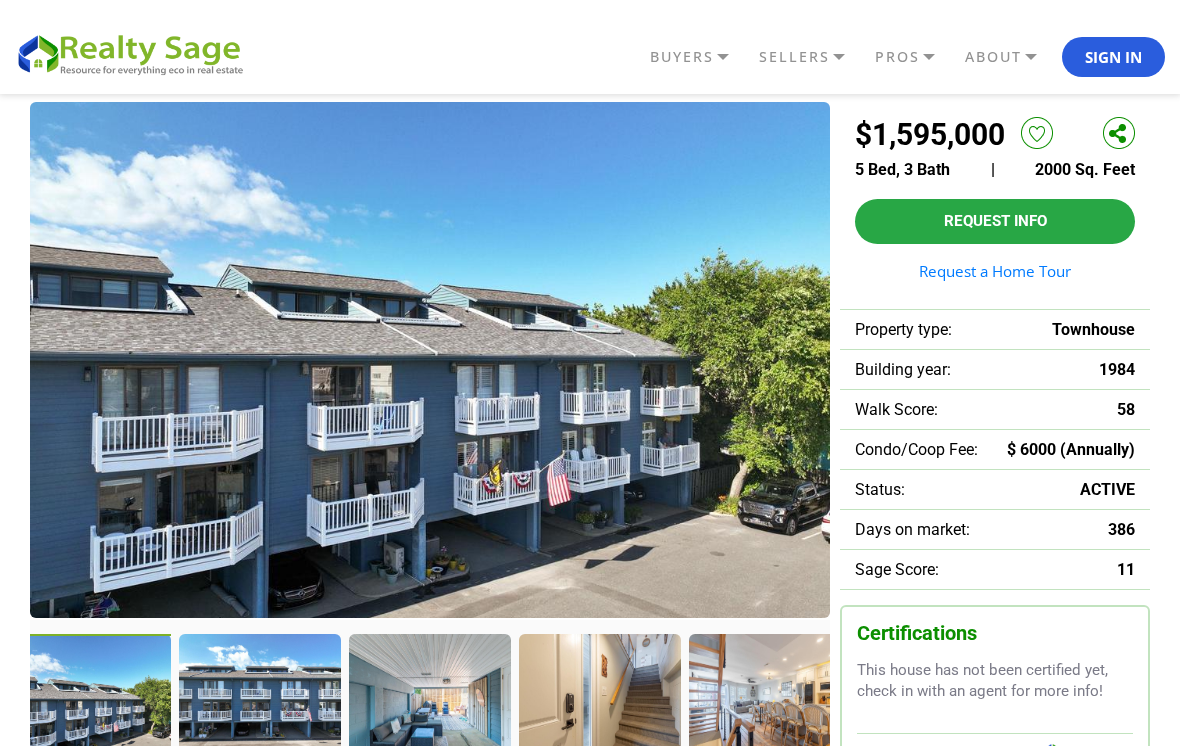 click at bounding box center (259, 699) 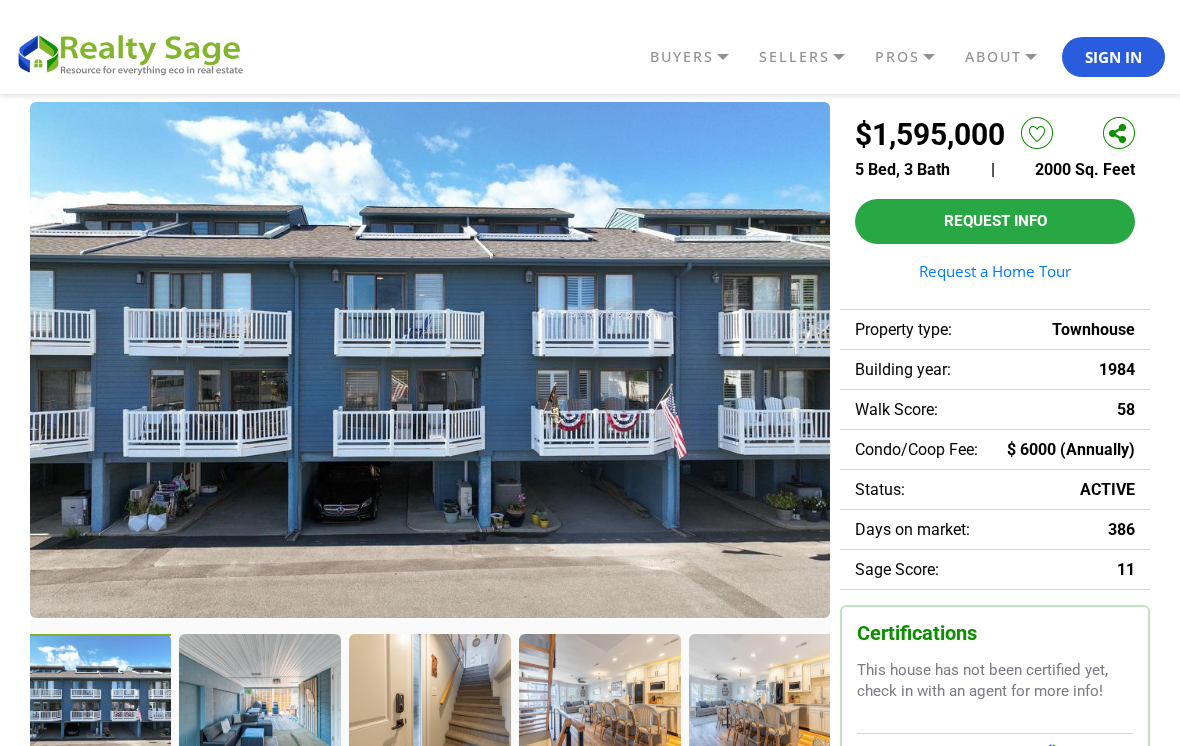 click at bounding box center [259, 699] 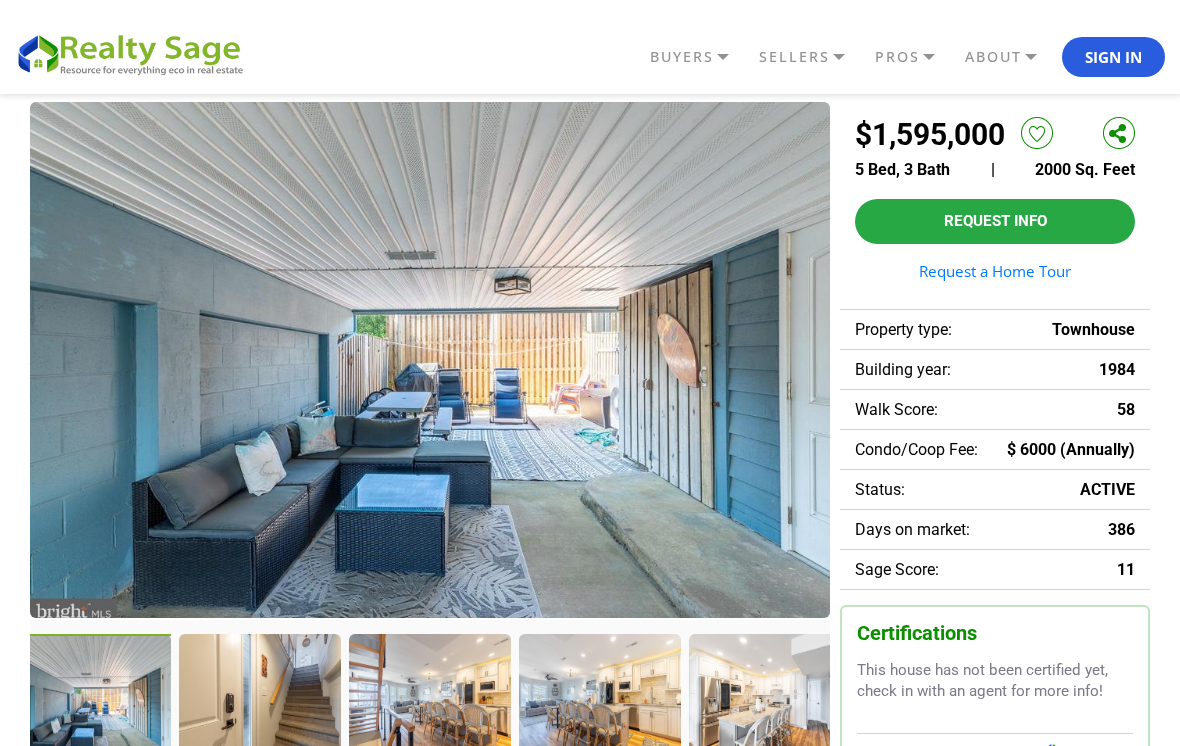 click at bounding box center [259, 699] 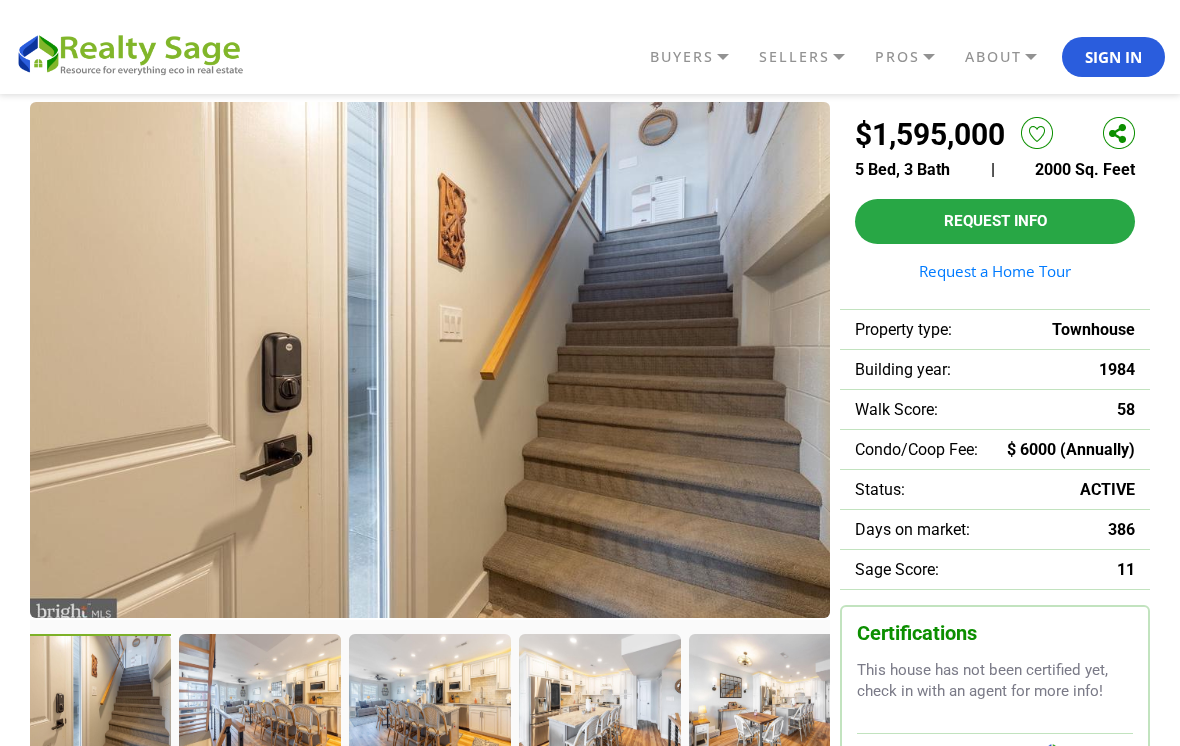 click at bounding box center [259, 699] 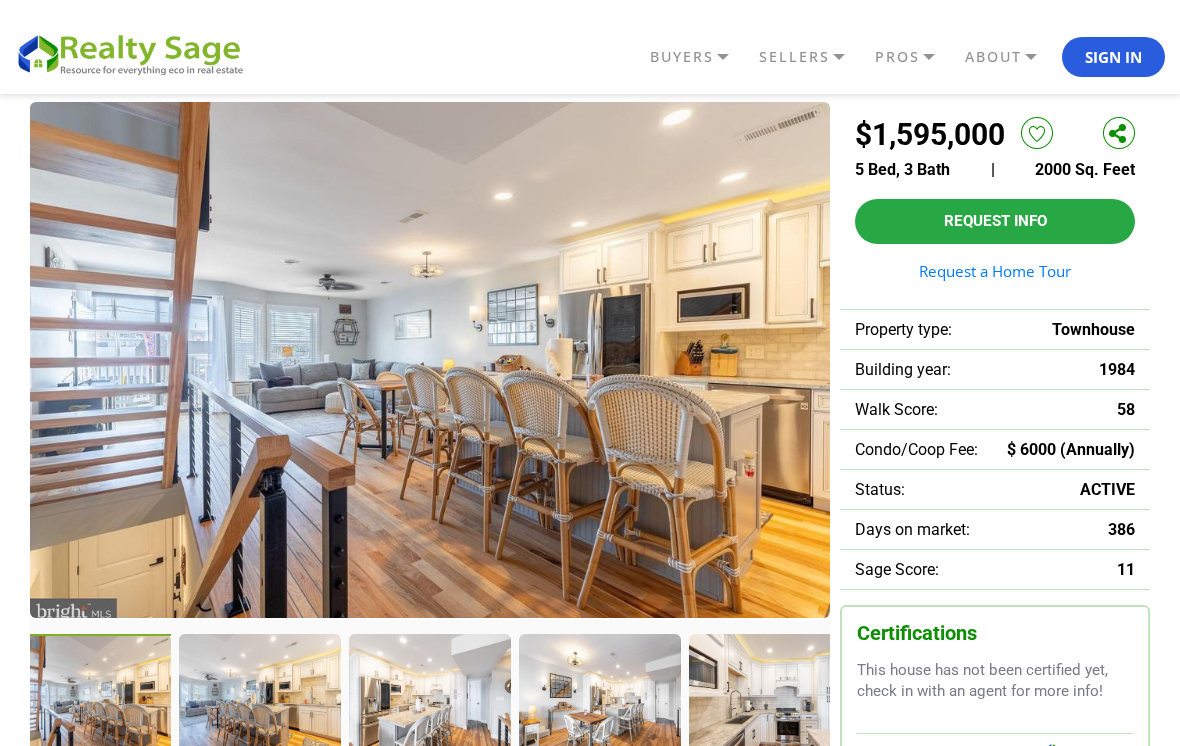 click at bounding box center (259, 699) 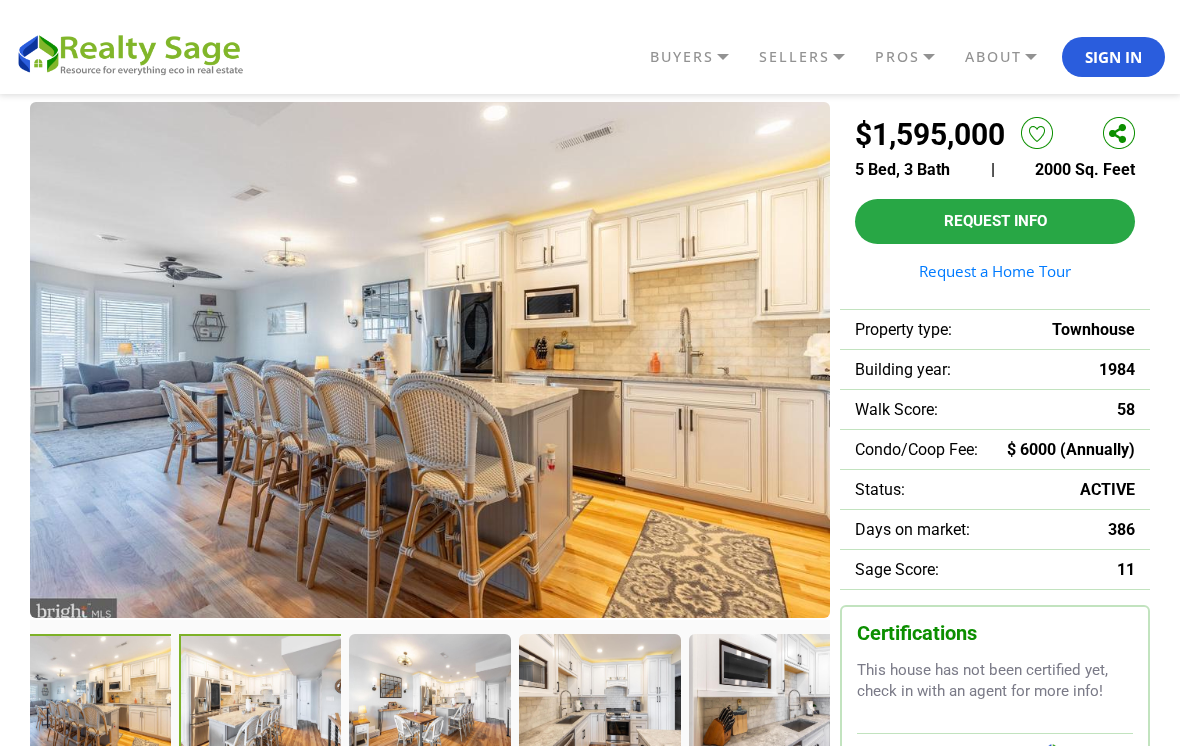 click at bounding box center (261, 701) 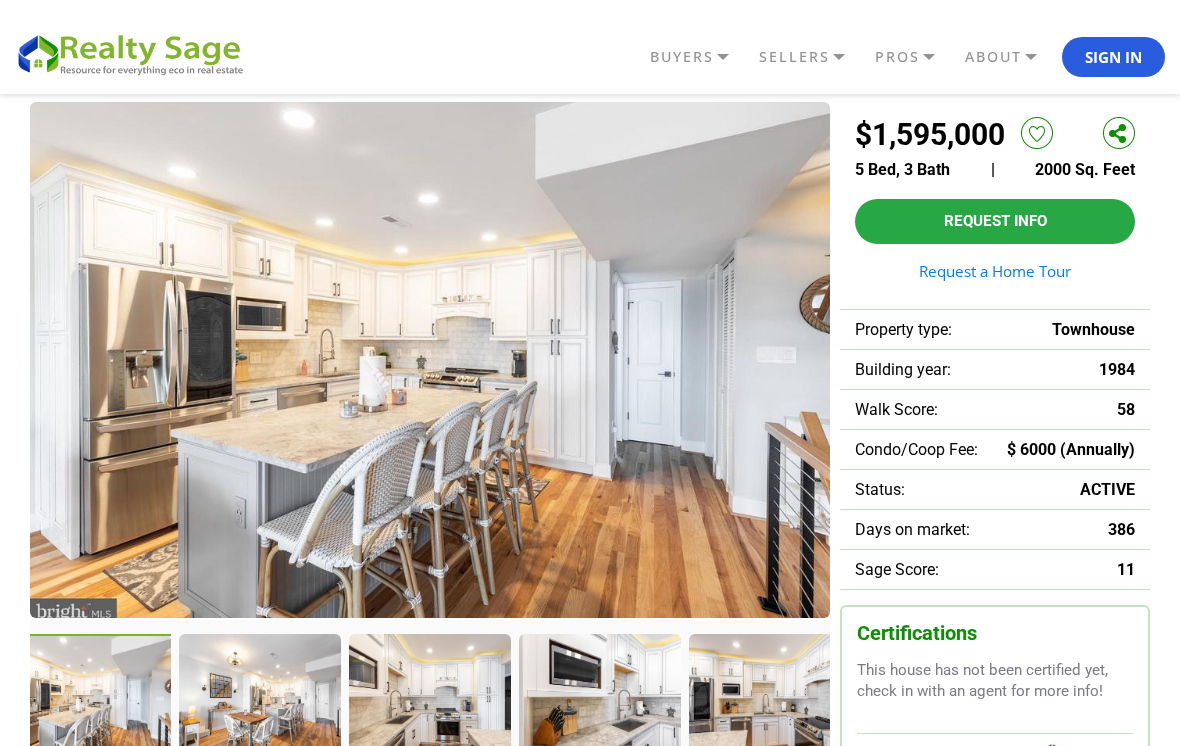 click at bounding box center [259, 699] 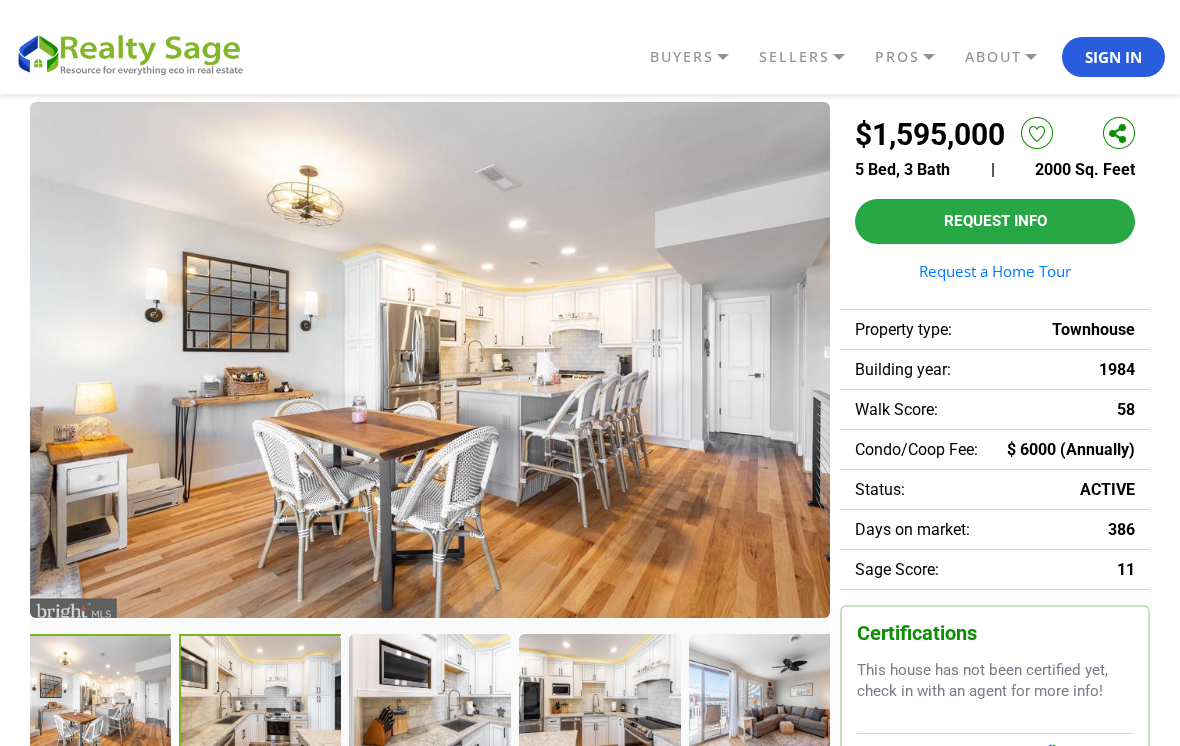 click at bounding box center (261, 701) 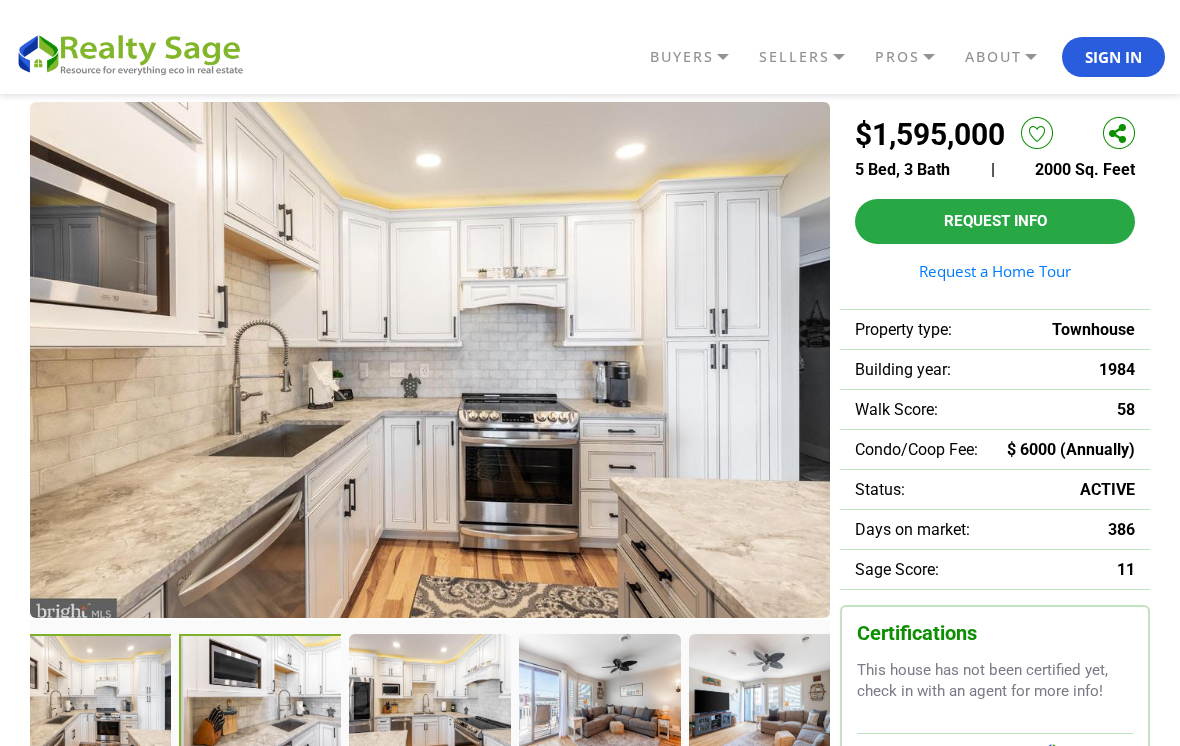 click at bounding box center (261, 701) 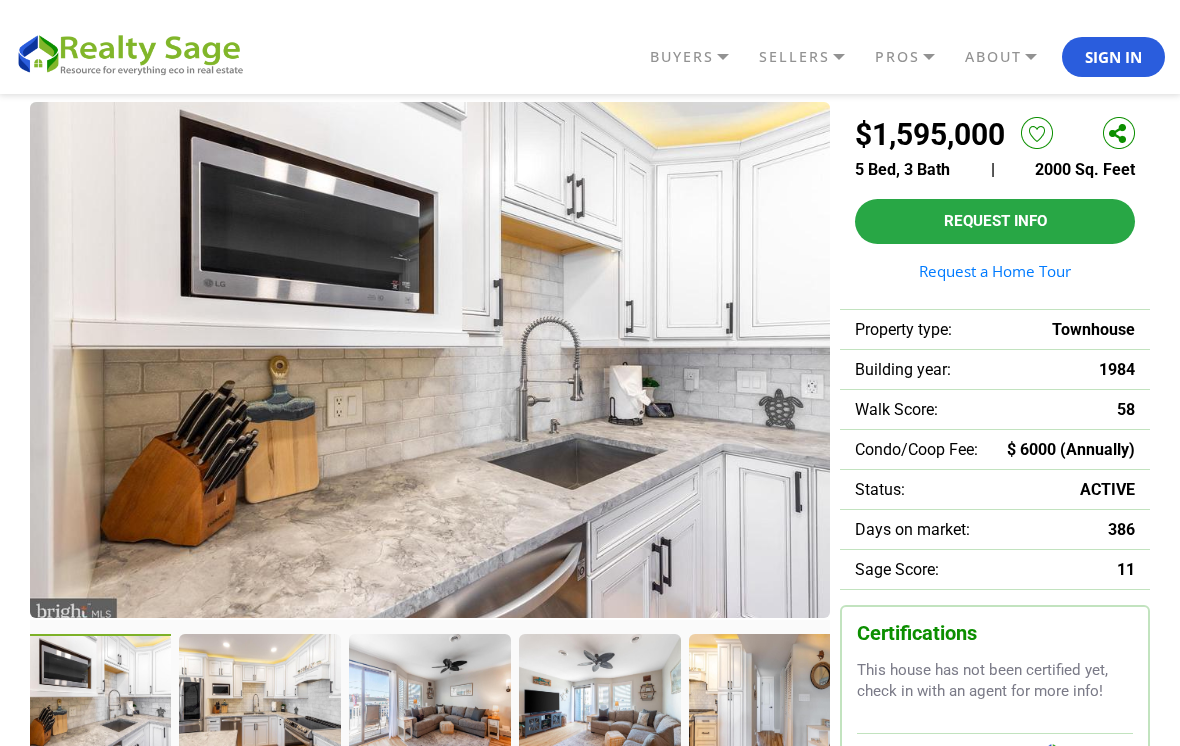 click at bounding box center [259, 699] 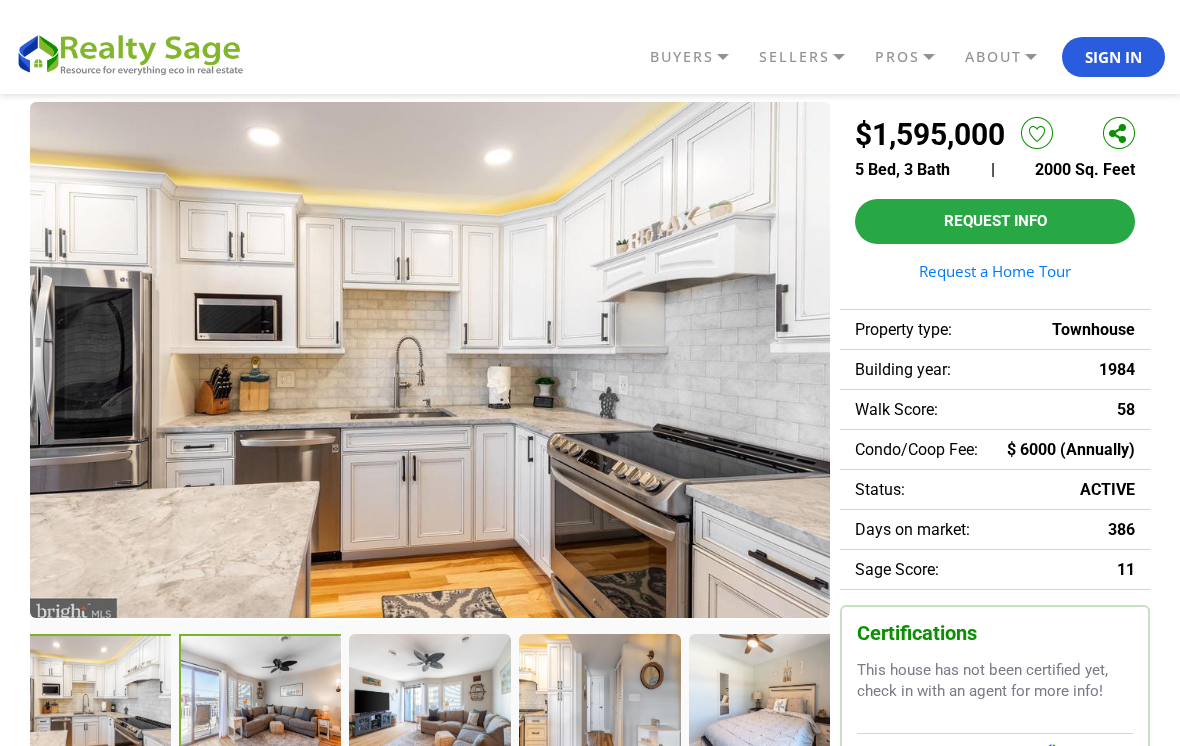 click at bounding box center [261, 701] 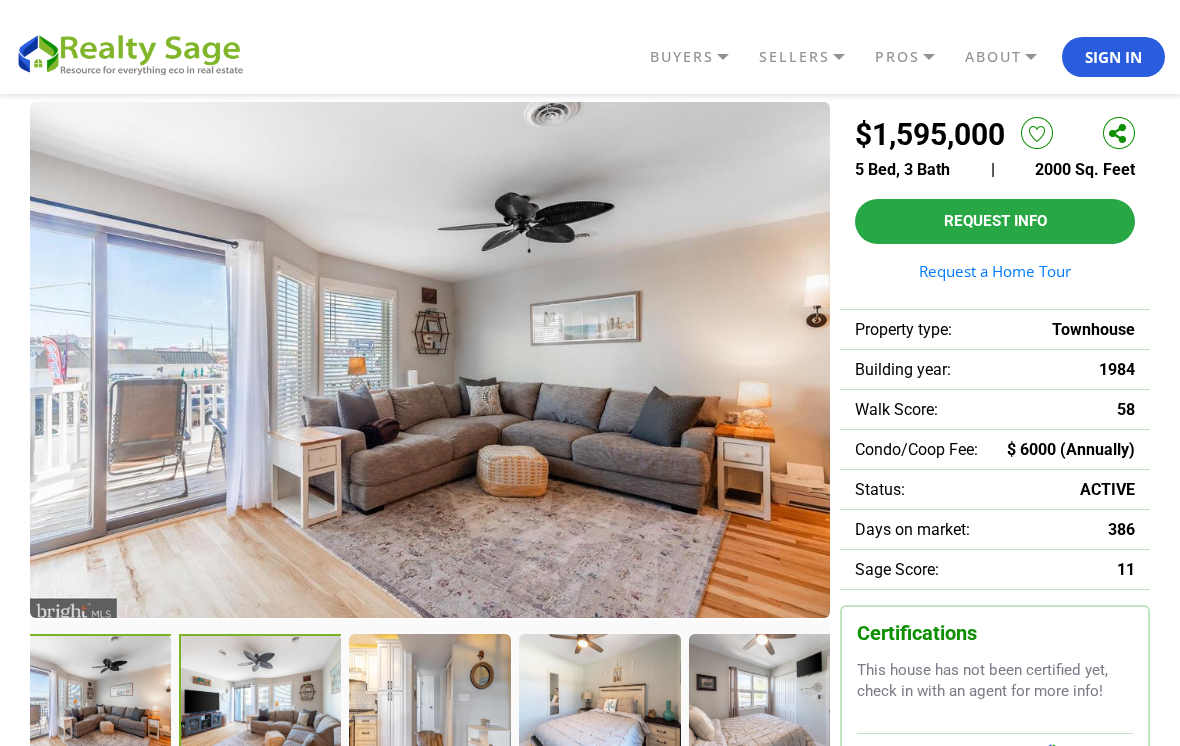 click at bounding box center [261, 701] 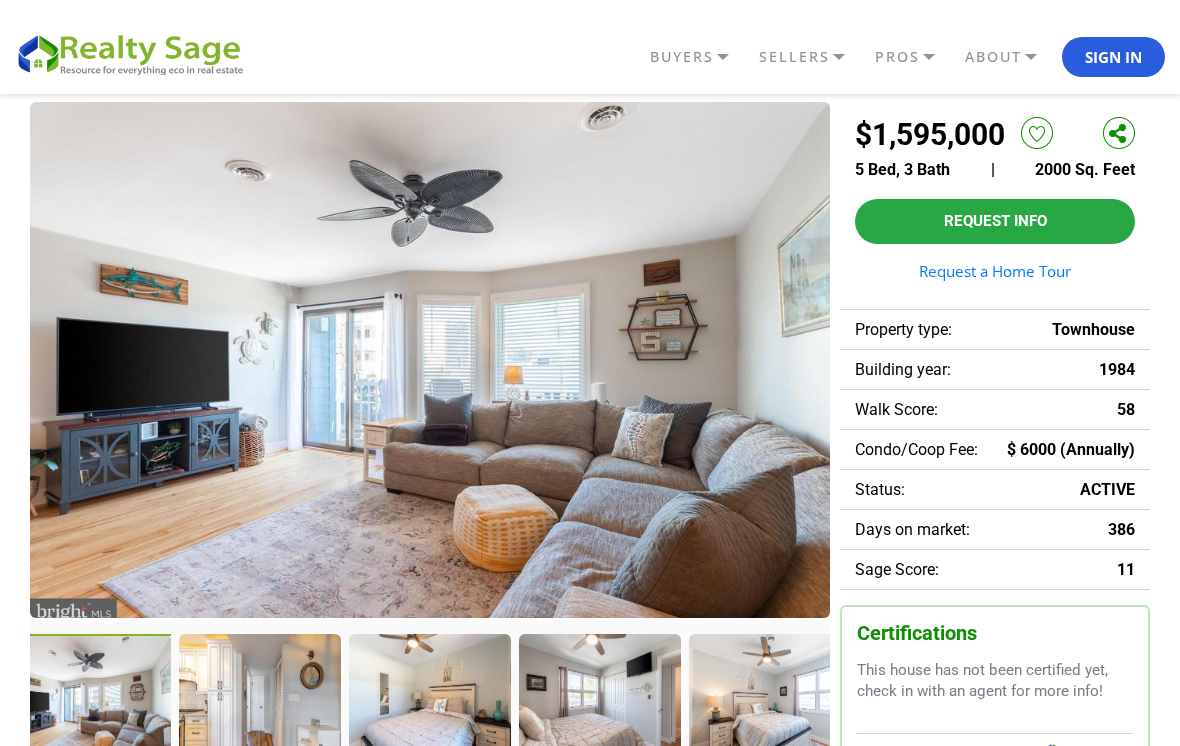 click at bounding box center [259, 699] 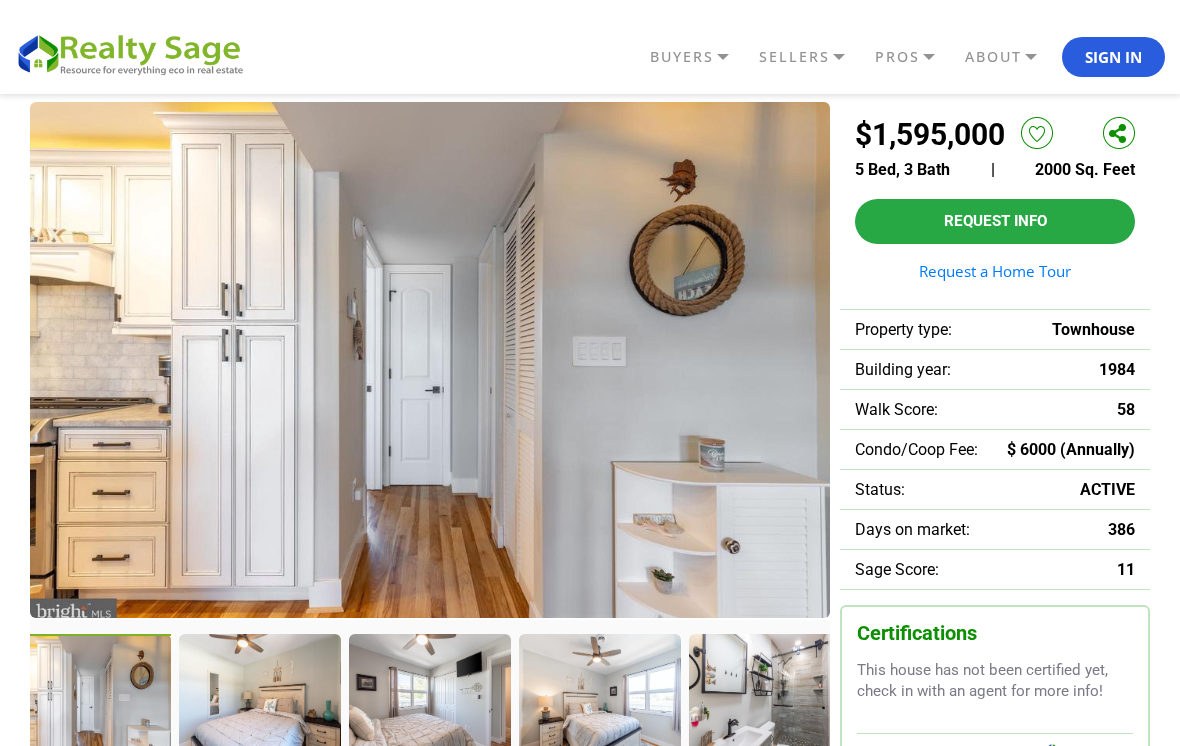 click at bounding box center [259, 699] 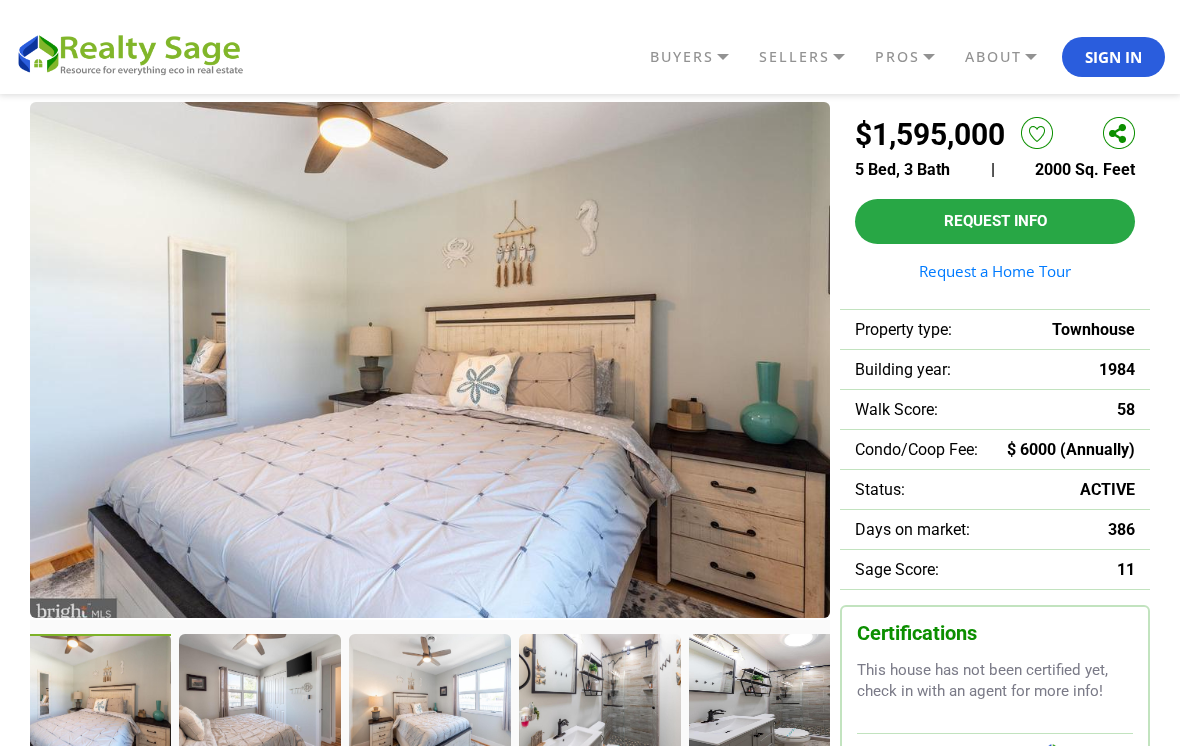 click at bounding box center [259, 699] 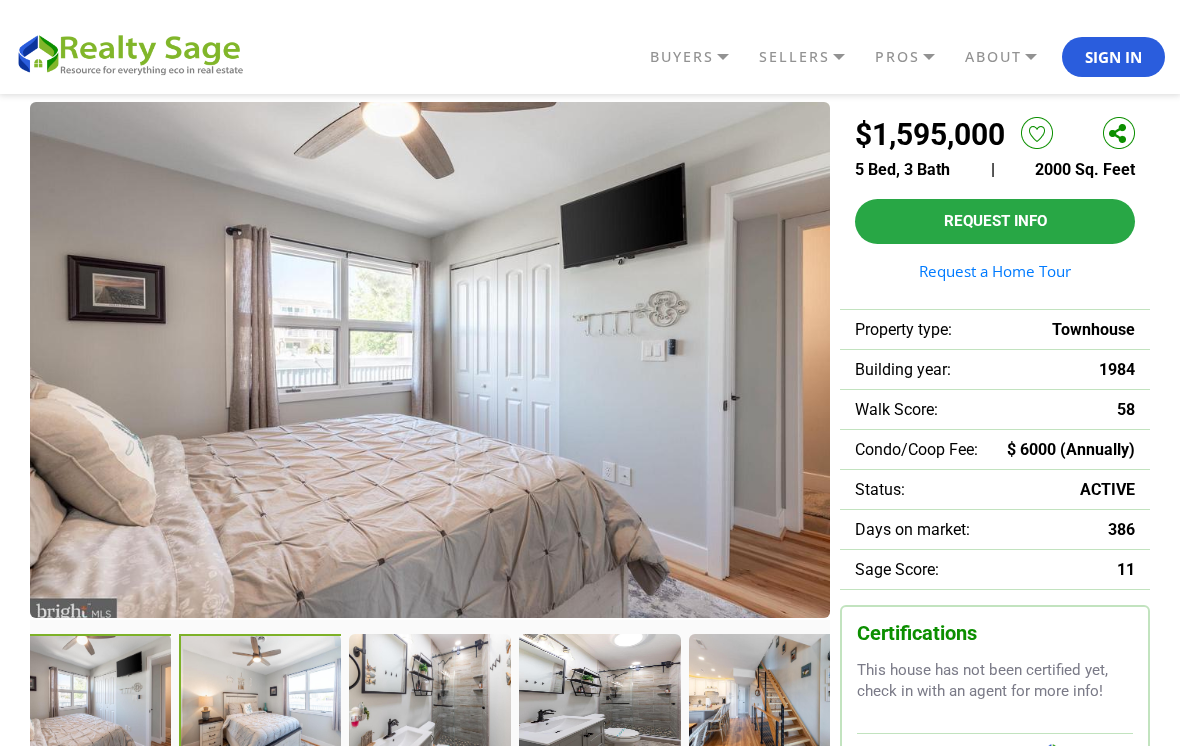 click at bounding box center [261, 701] 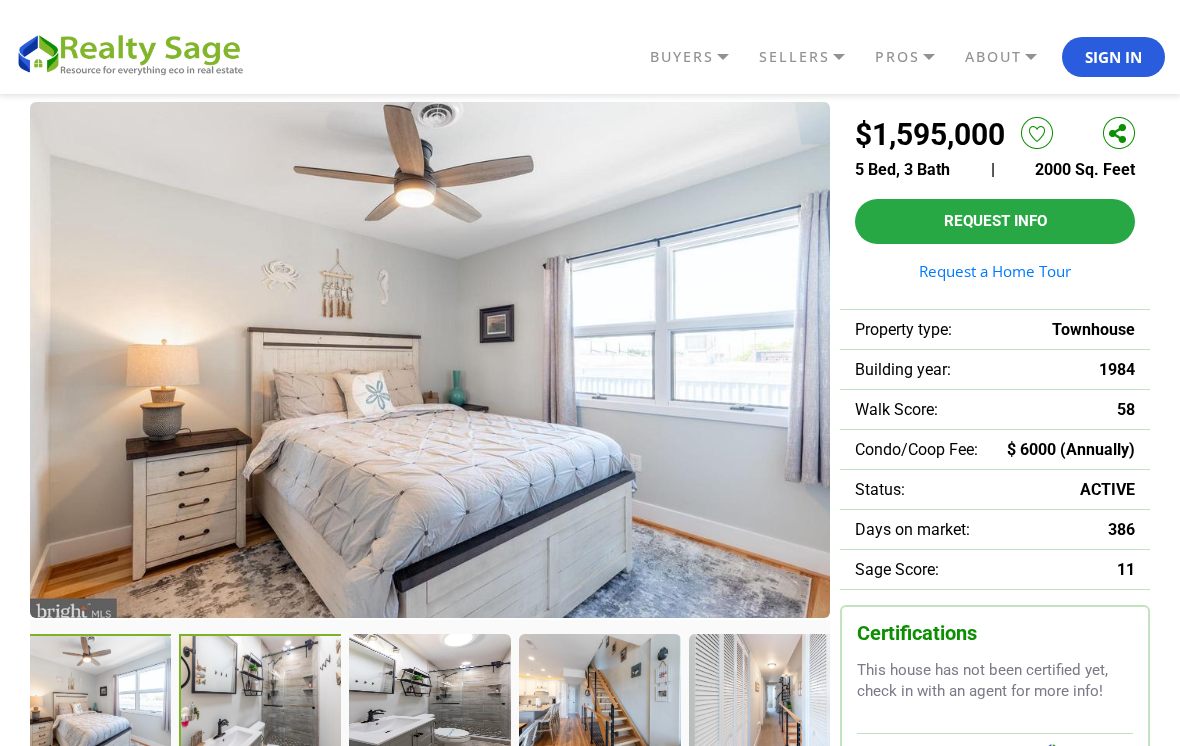 click at bounding box center (261, 701) 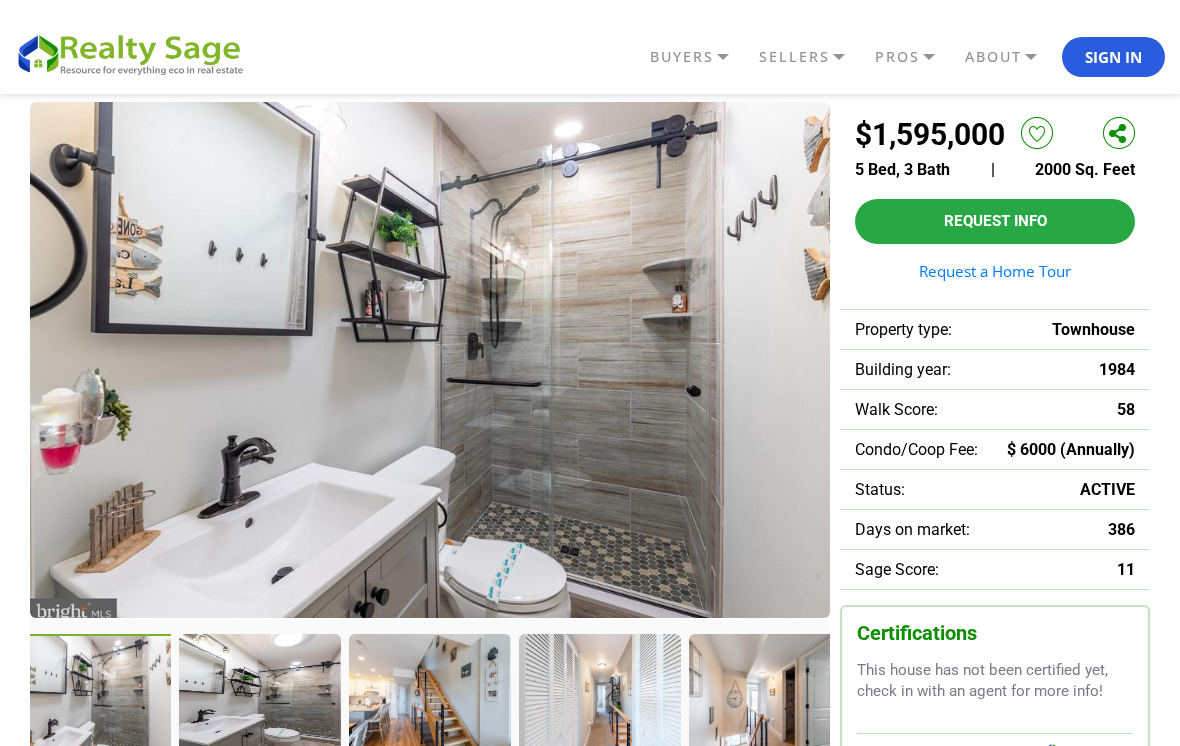 click at bounding box center [259, 699] 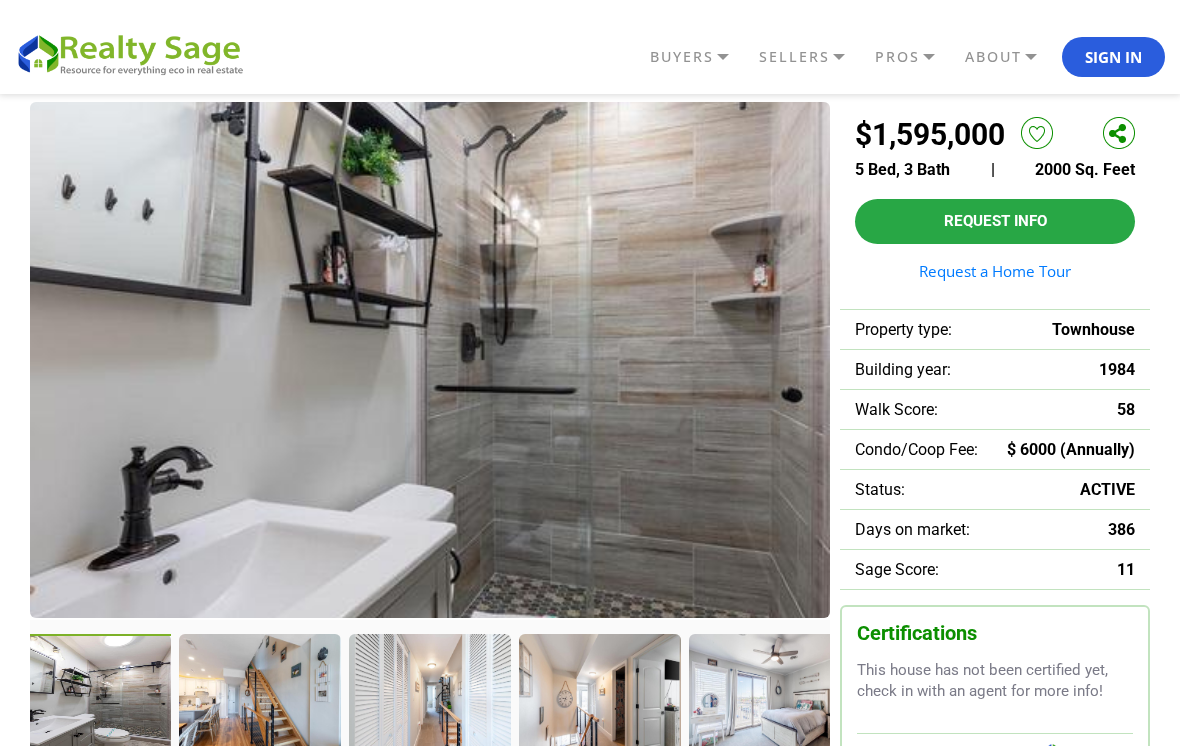 click at bounding box center (259, 699) 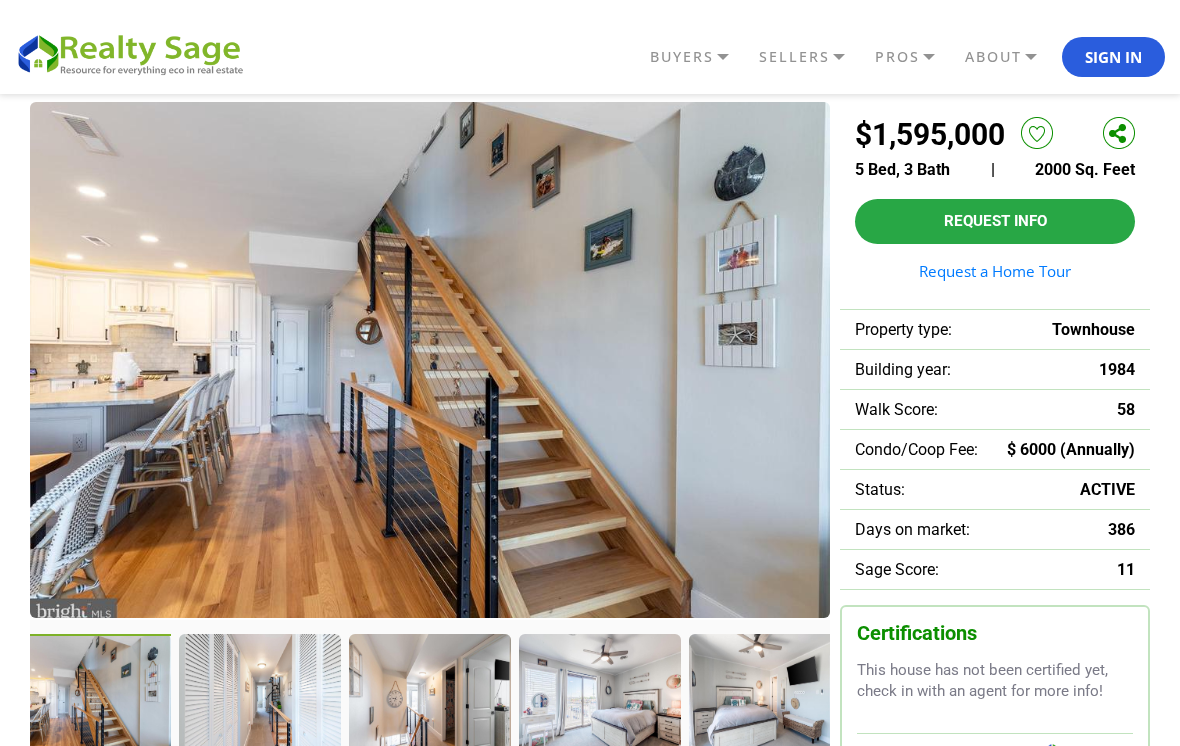 click at bounding box center [259, 699] 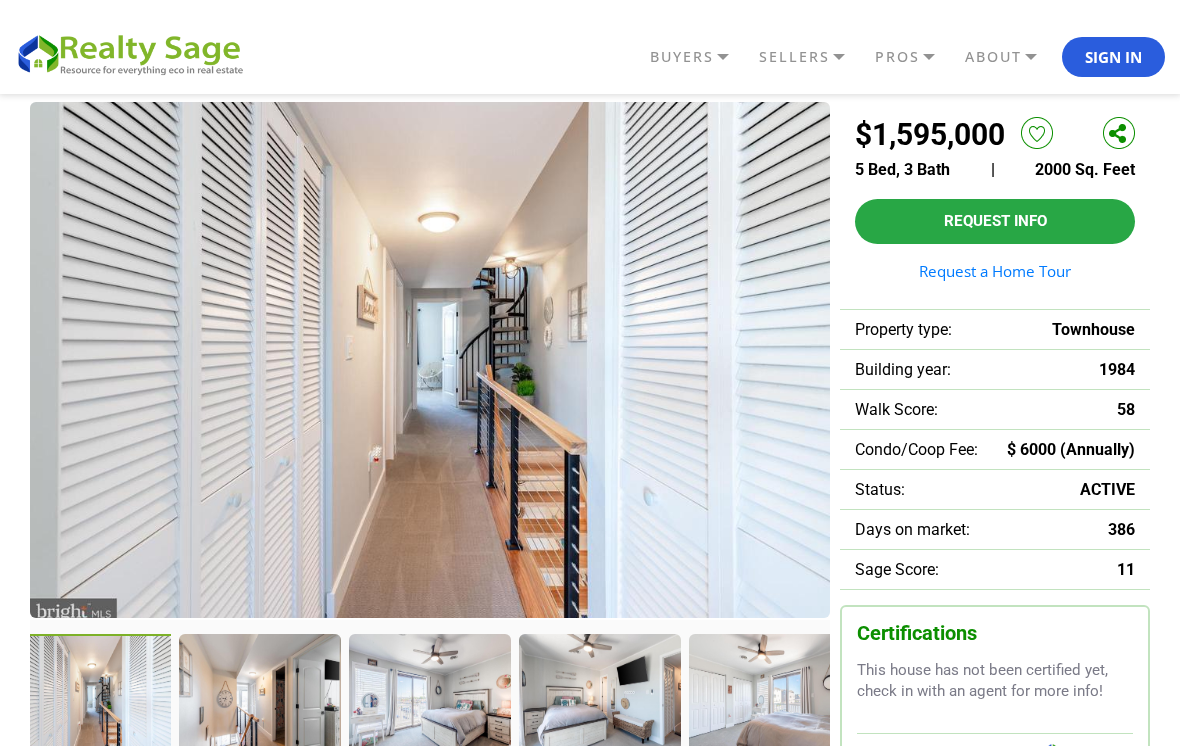 click at bounding box center [259, 699] 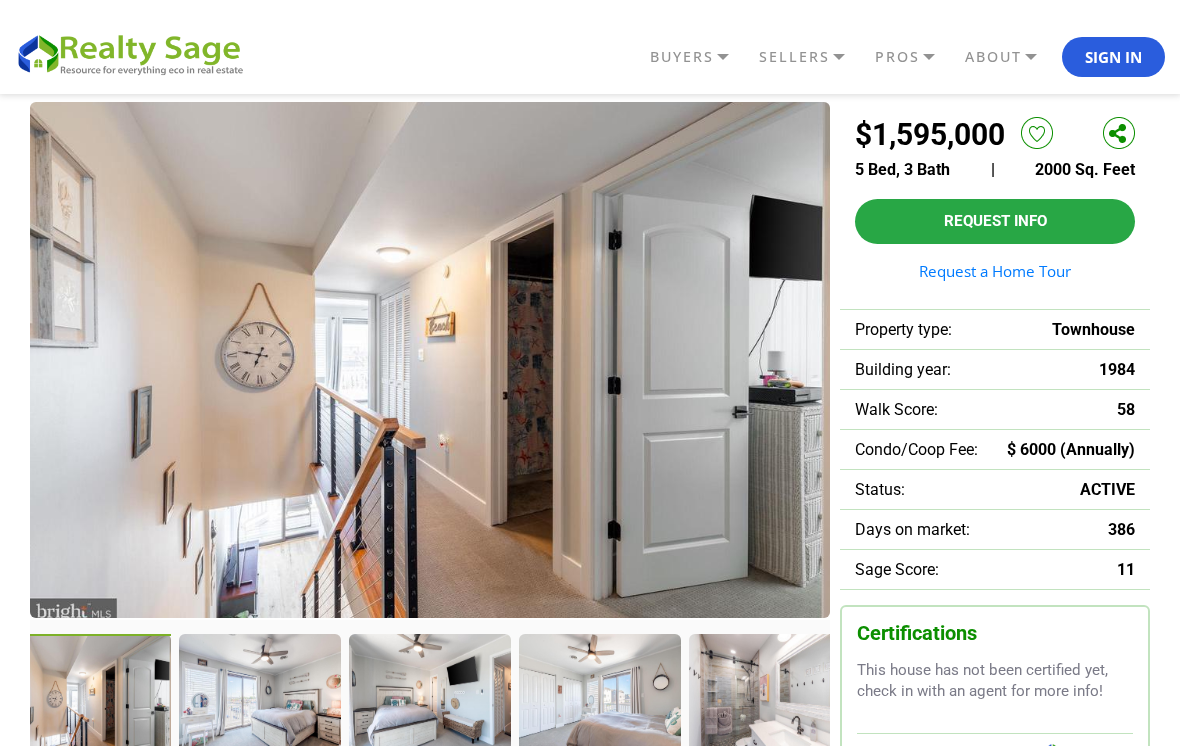 click at bounding box center [259, 699] 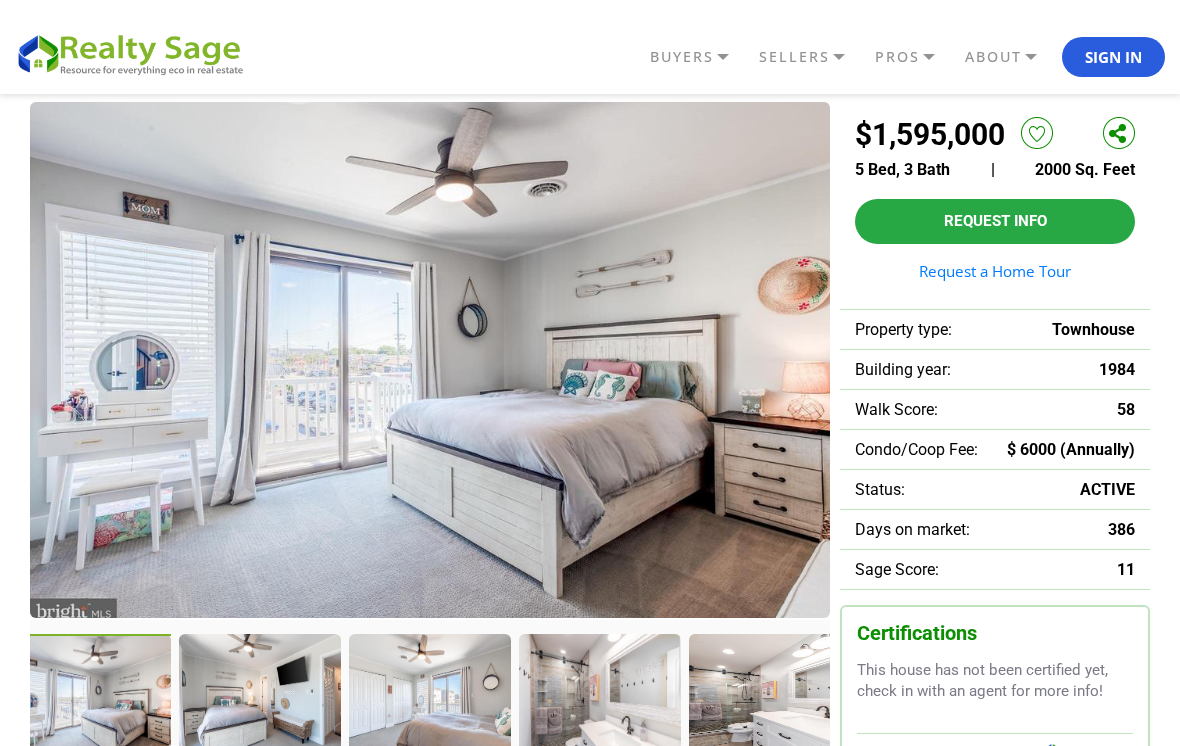 click at bounding box center (259, 699) 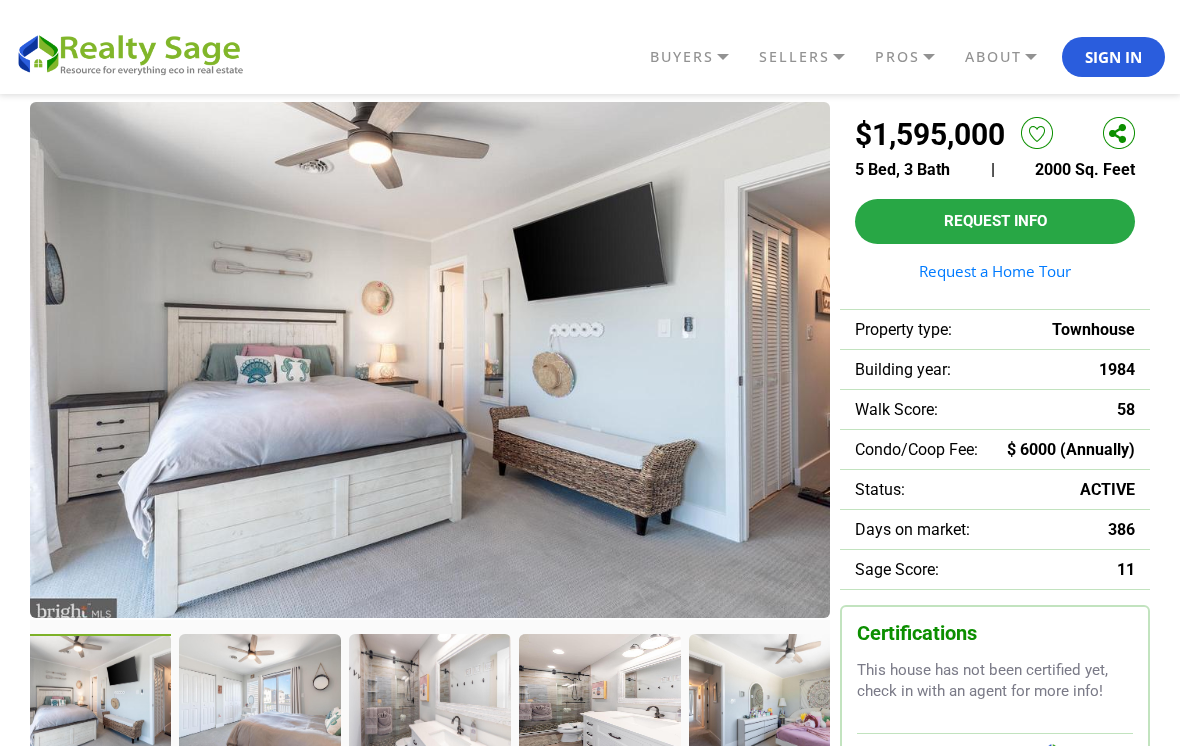 click at bounding box center [259, 699] 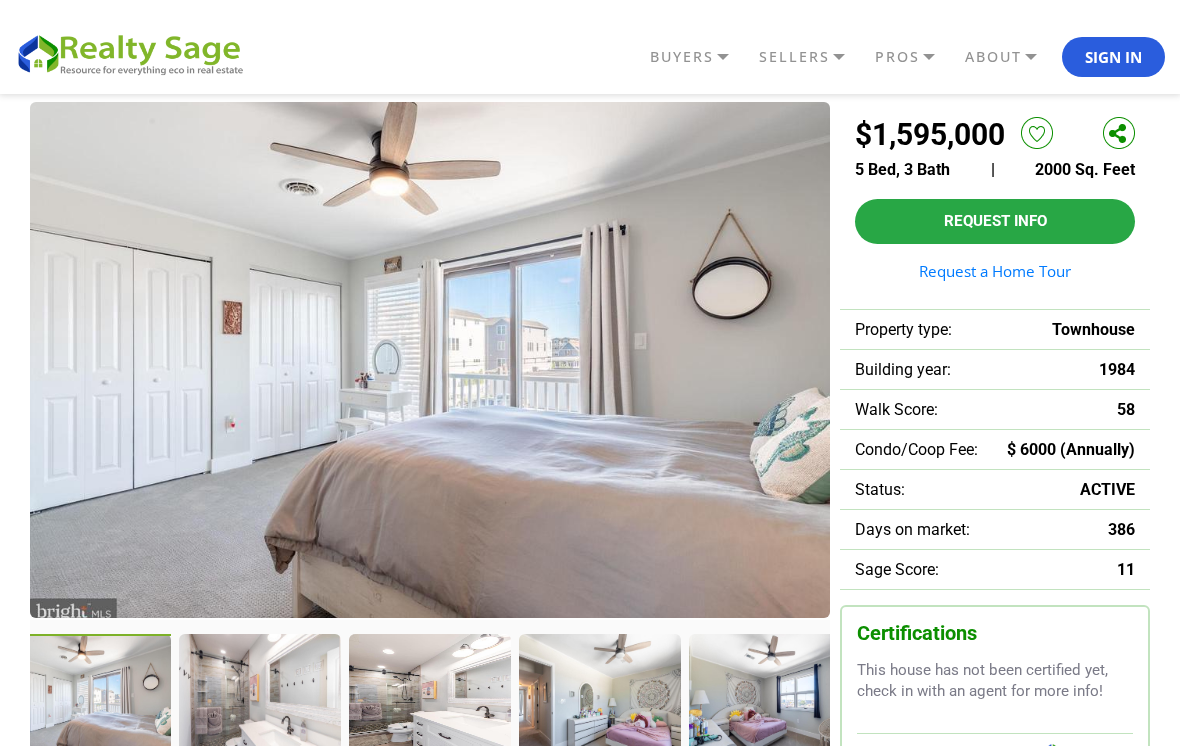 click at bounding box center [259, 699] 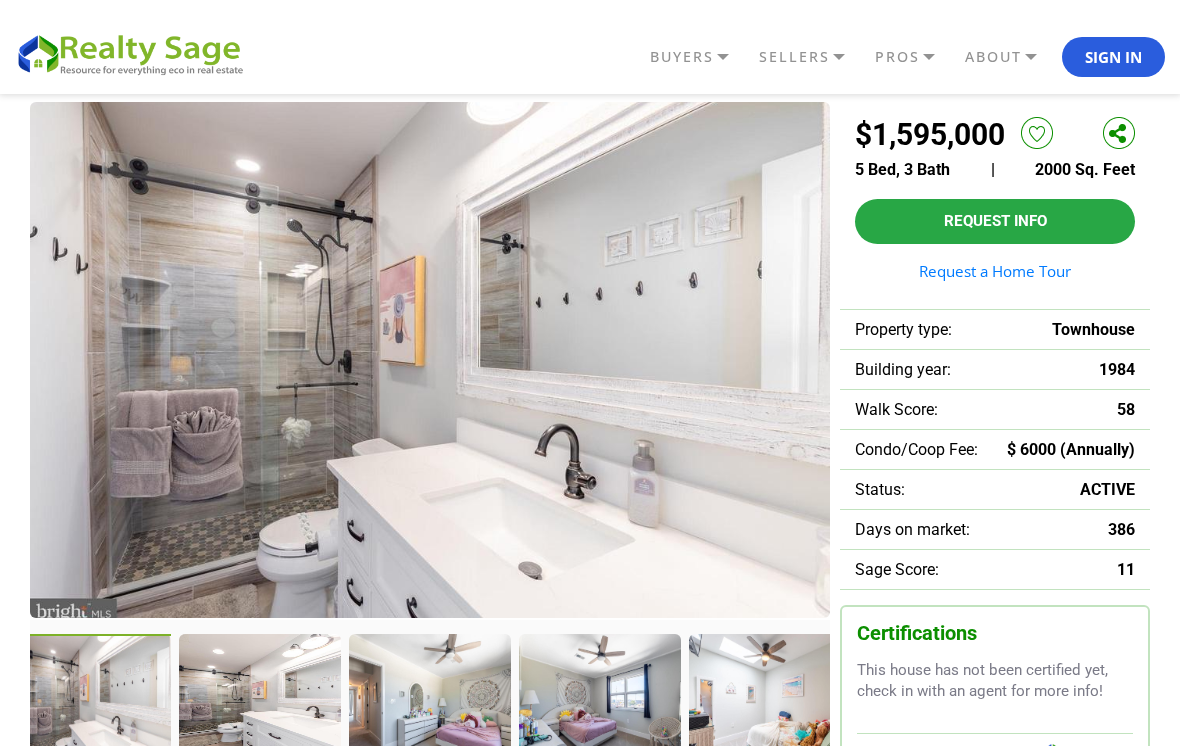 click at bounding box center (259, 699) 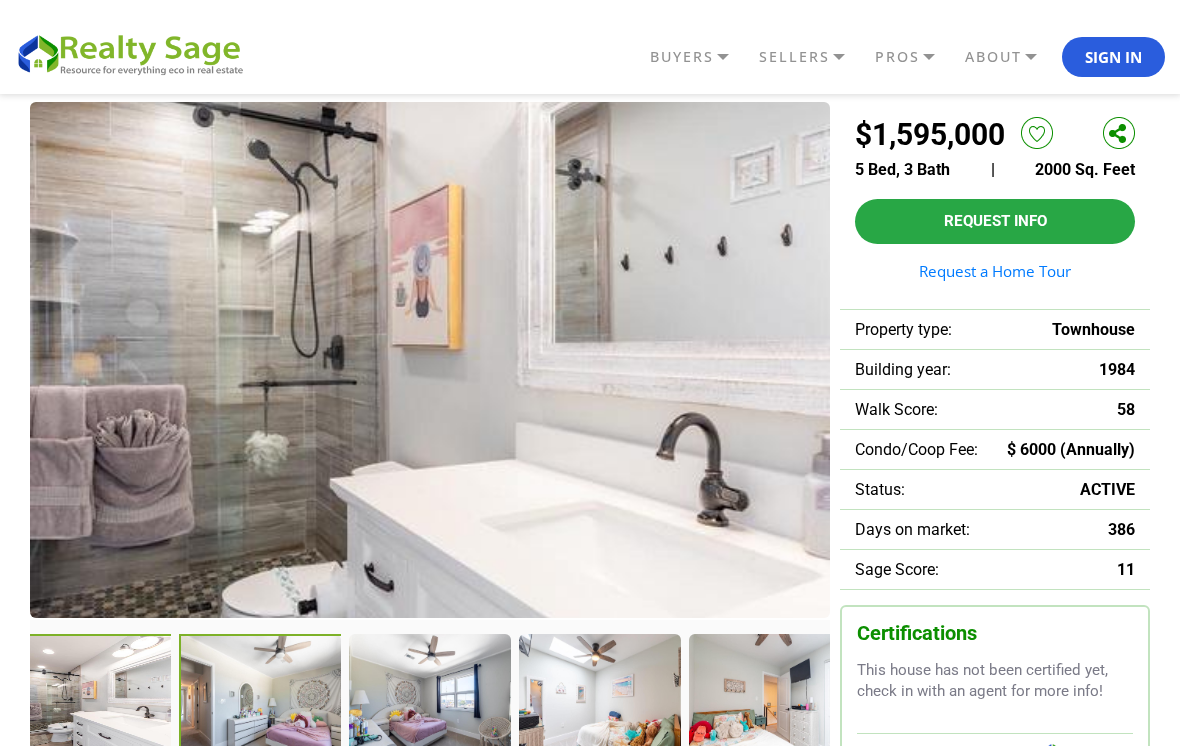 click at bounding box center (261, 701) 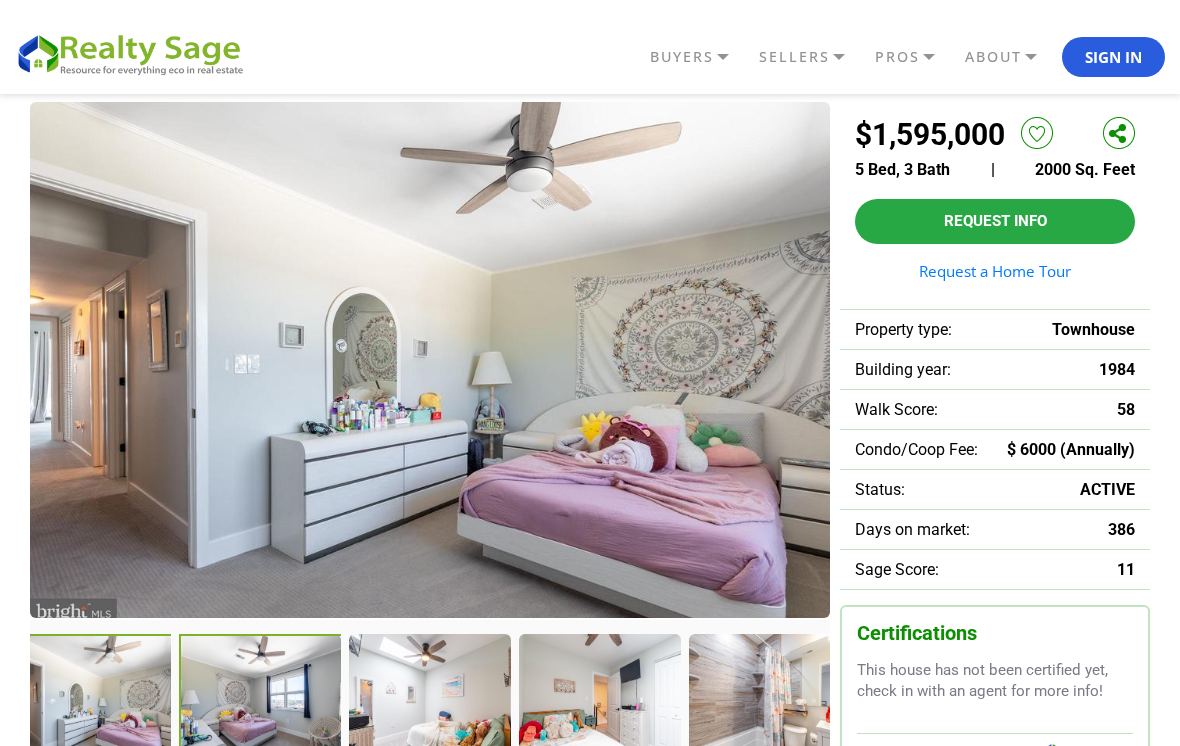 click at bounding box center (261, 701) 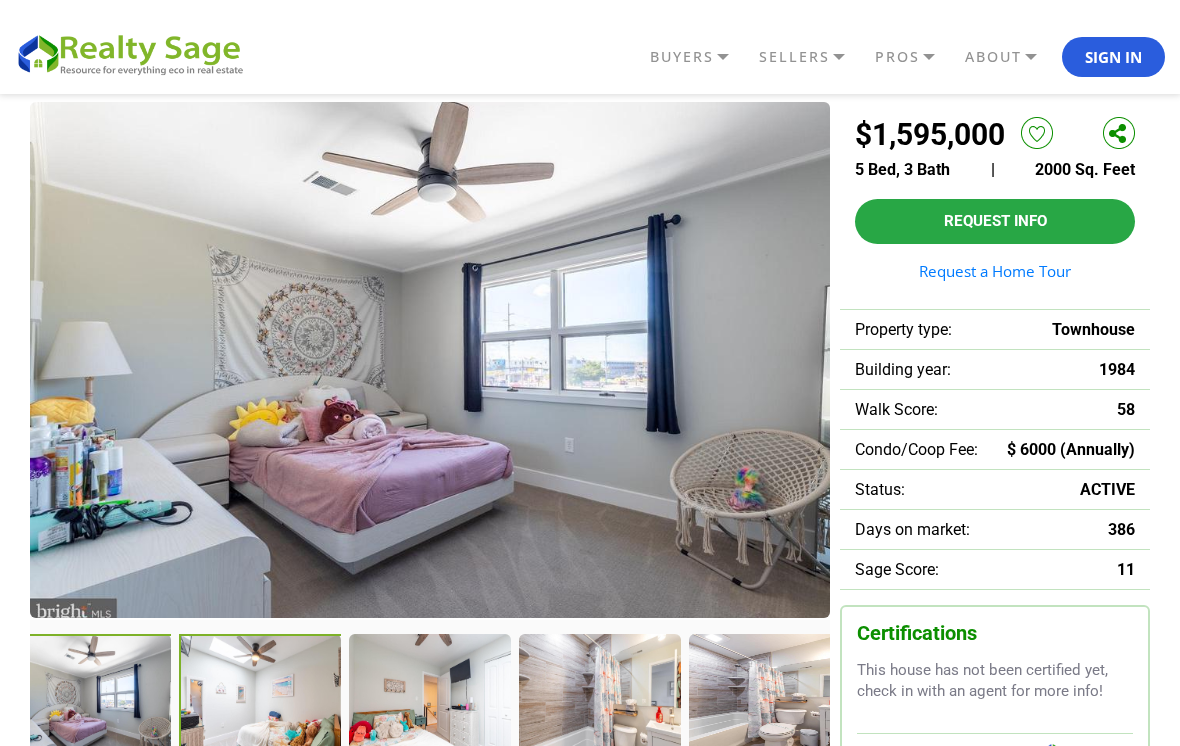 click at bounding box center [261, 701] 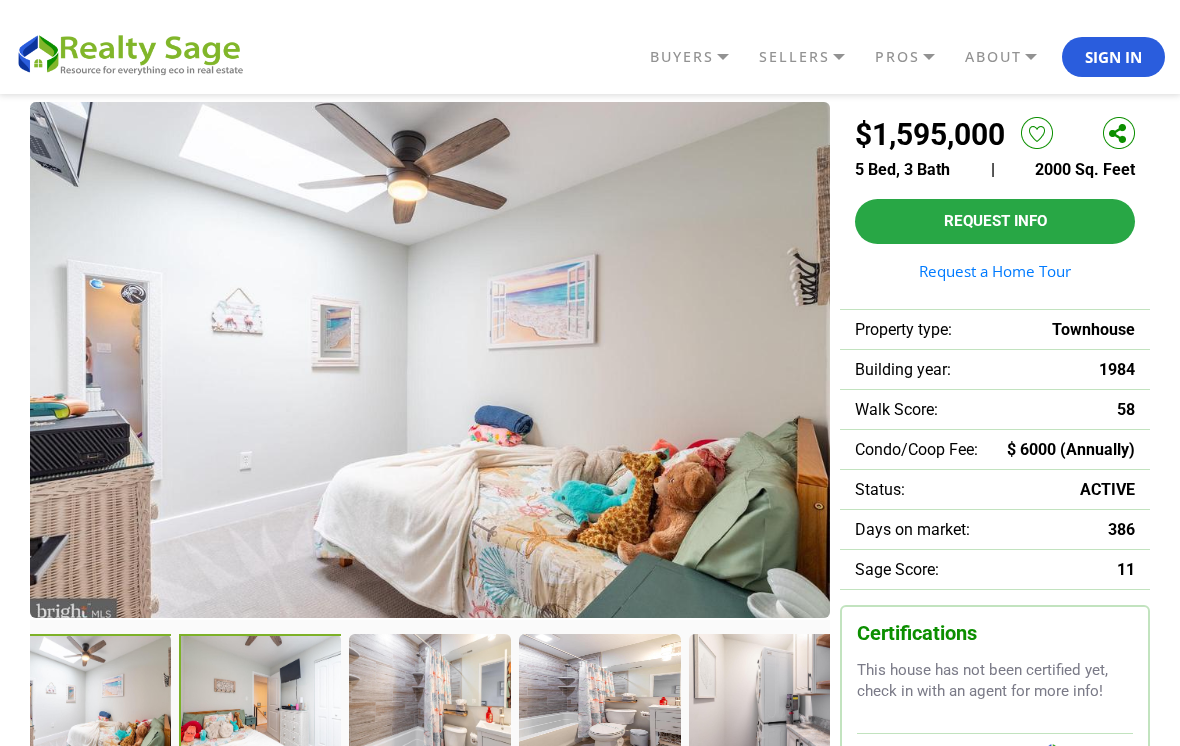click at bounding box center (261, 701) 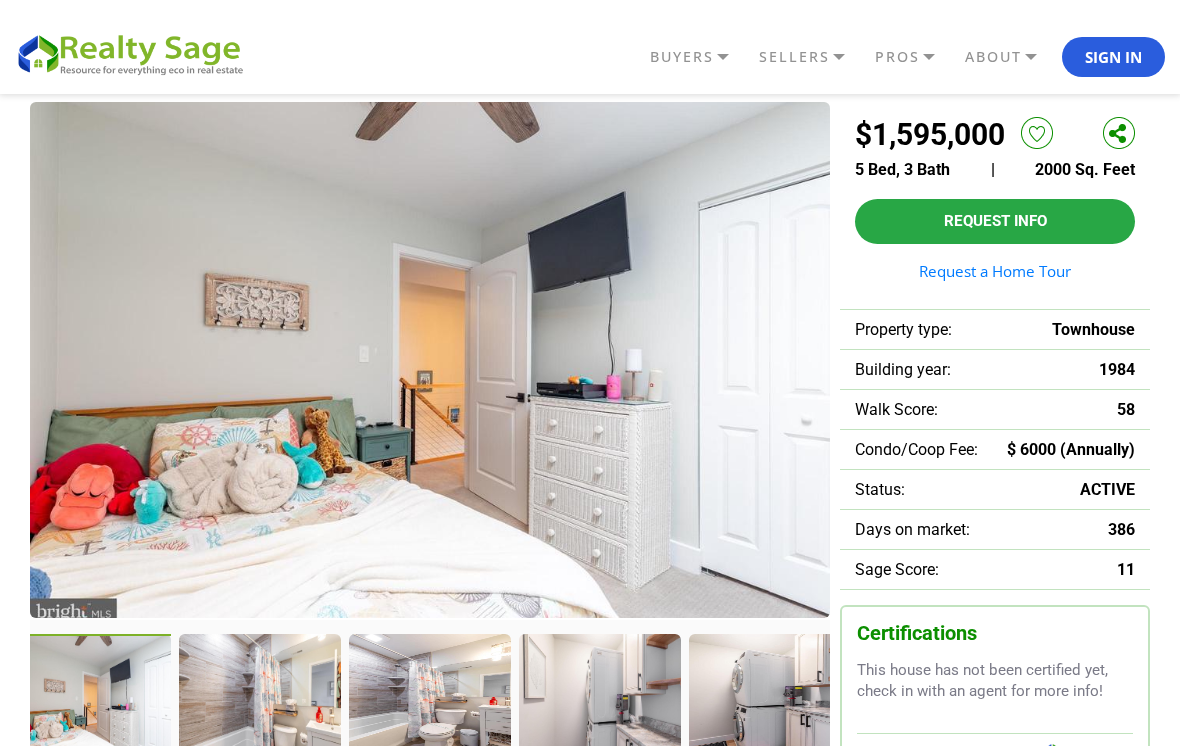 click at bounding box center (259, 699) 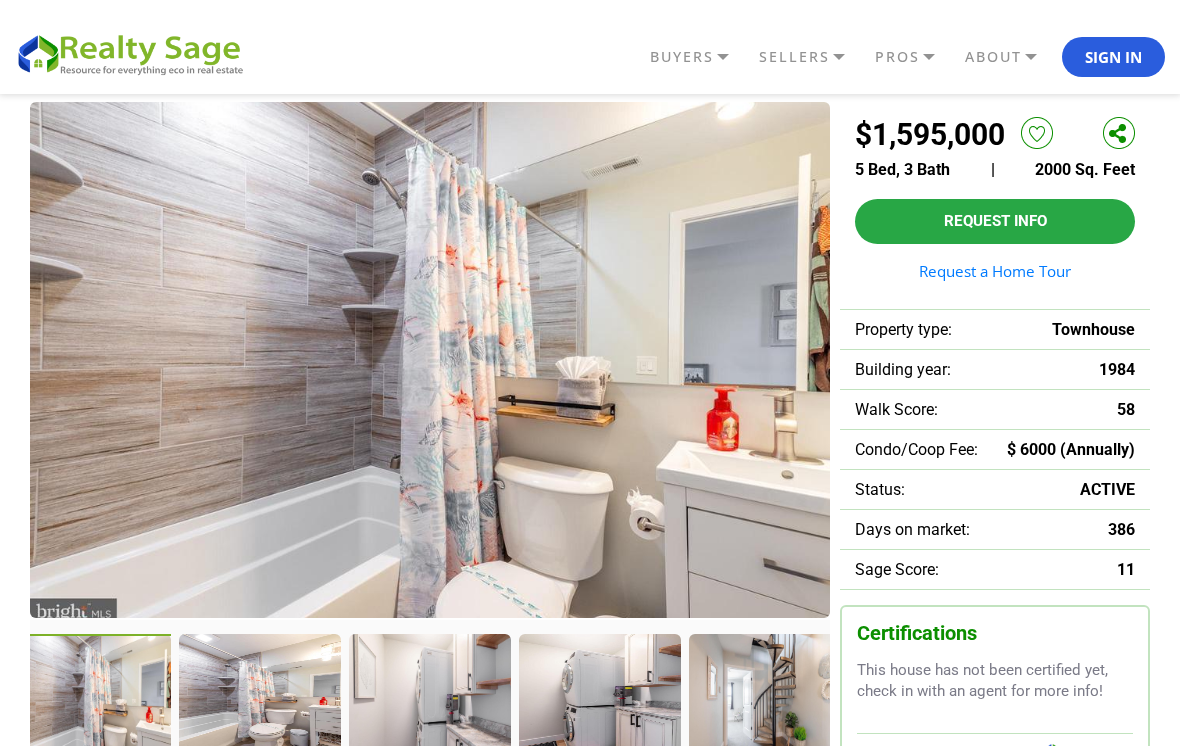 click at bounding box center (259, 699) 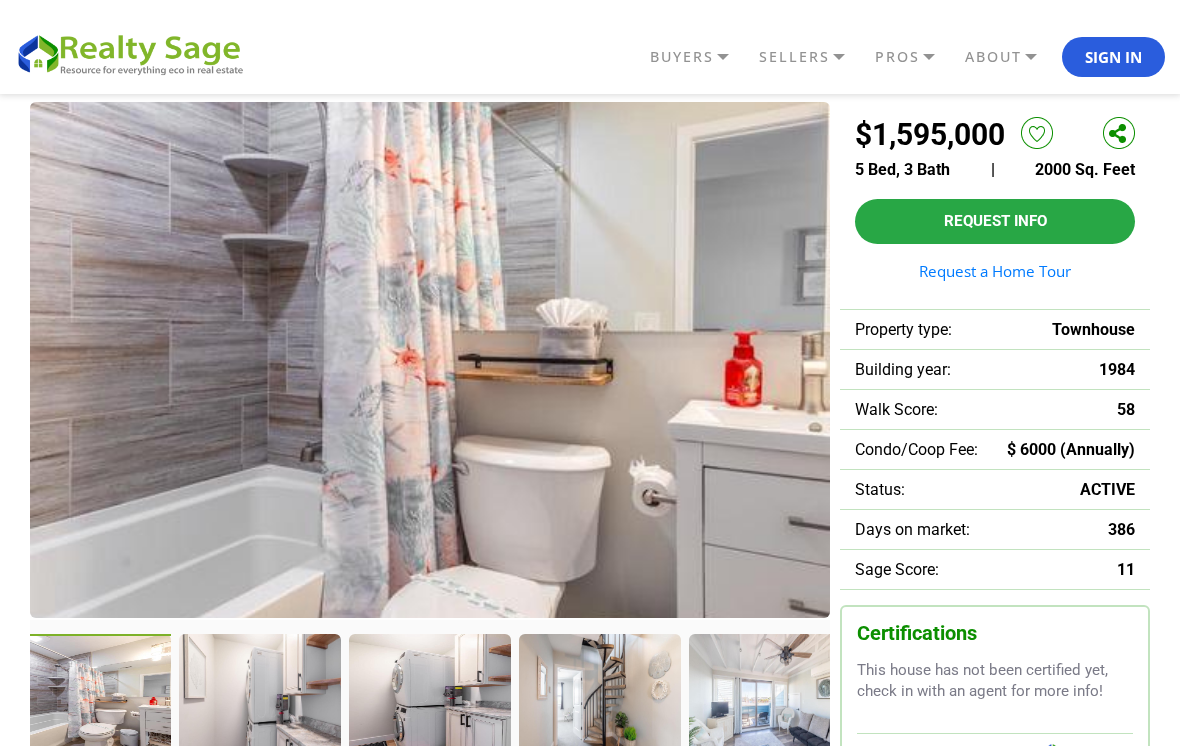 click at bounding box center [259, 699] 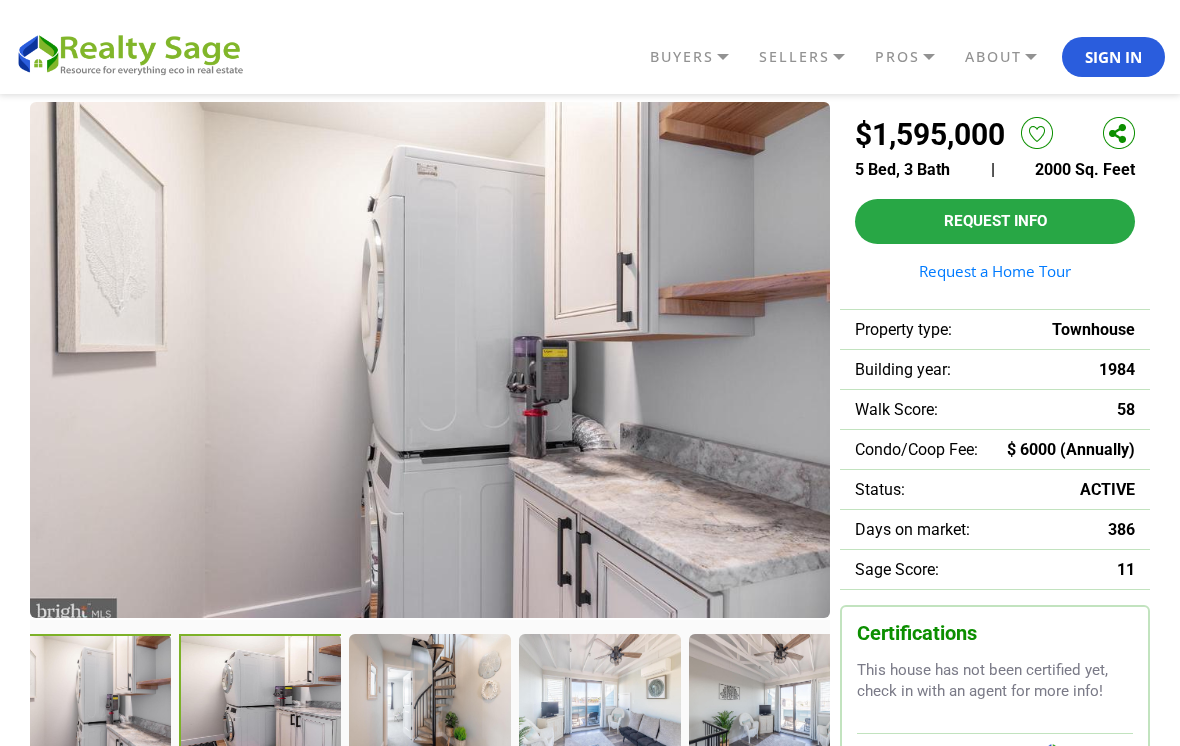 click at bounding box center [261, 701] 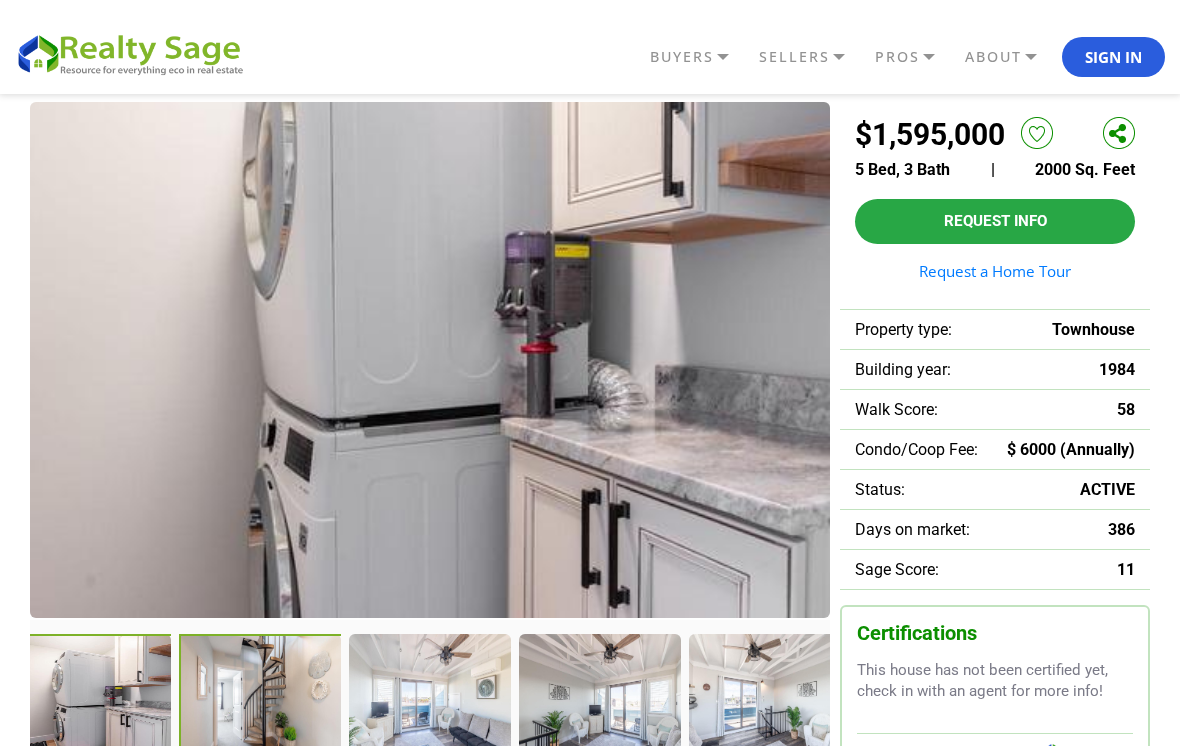 click at bounding box center (261, 701) 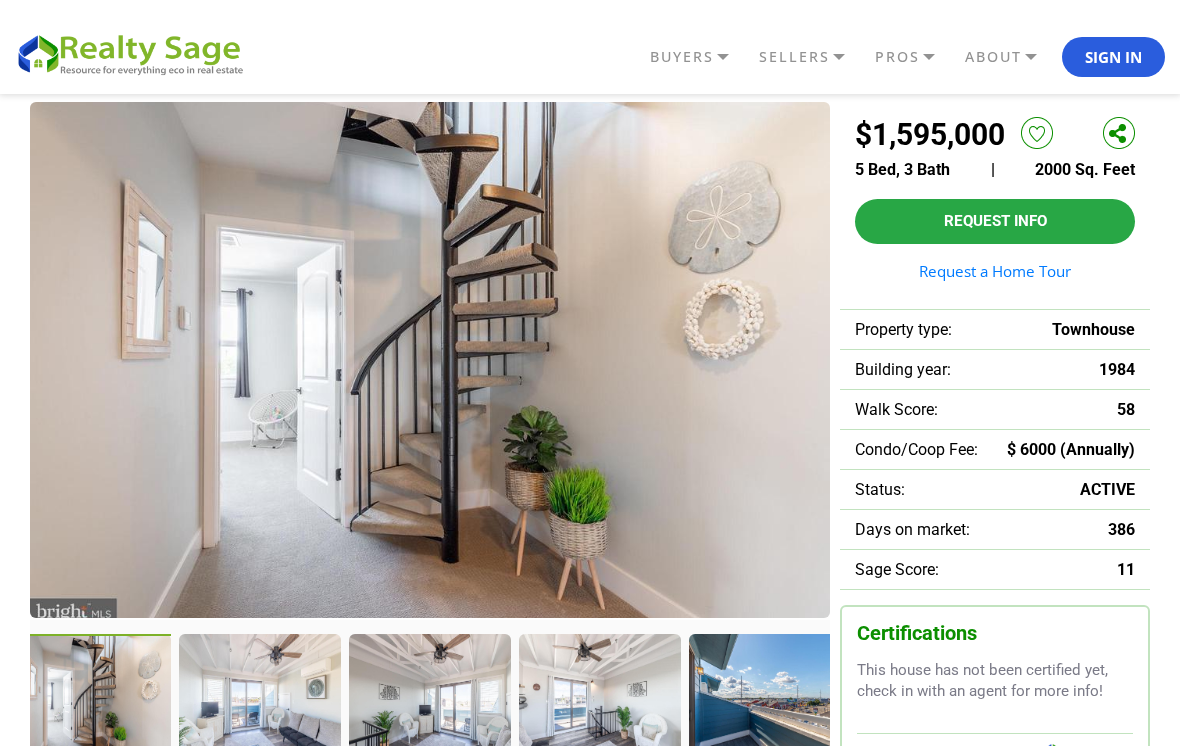 click at bounding box center [259, 699] 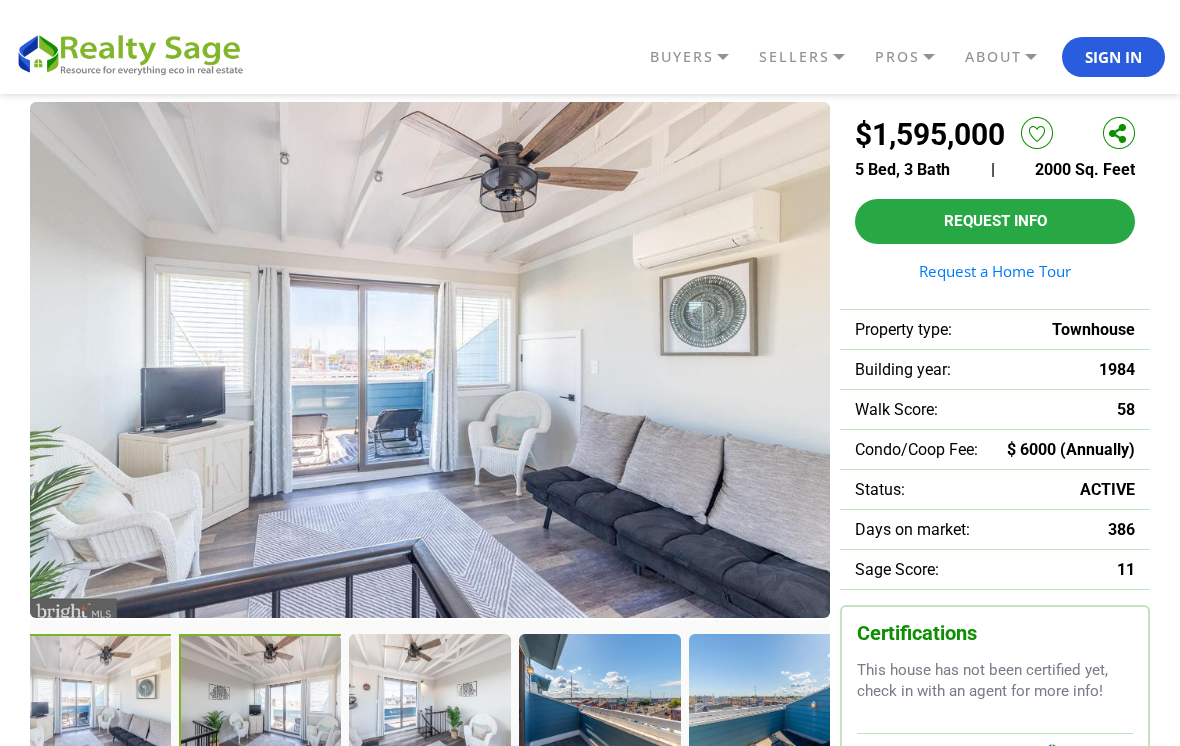 click at bounding box center [261, 701] 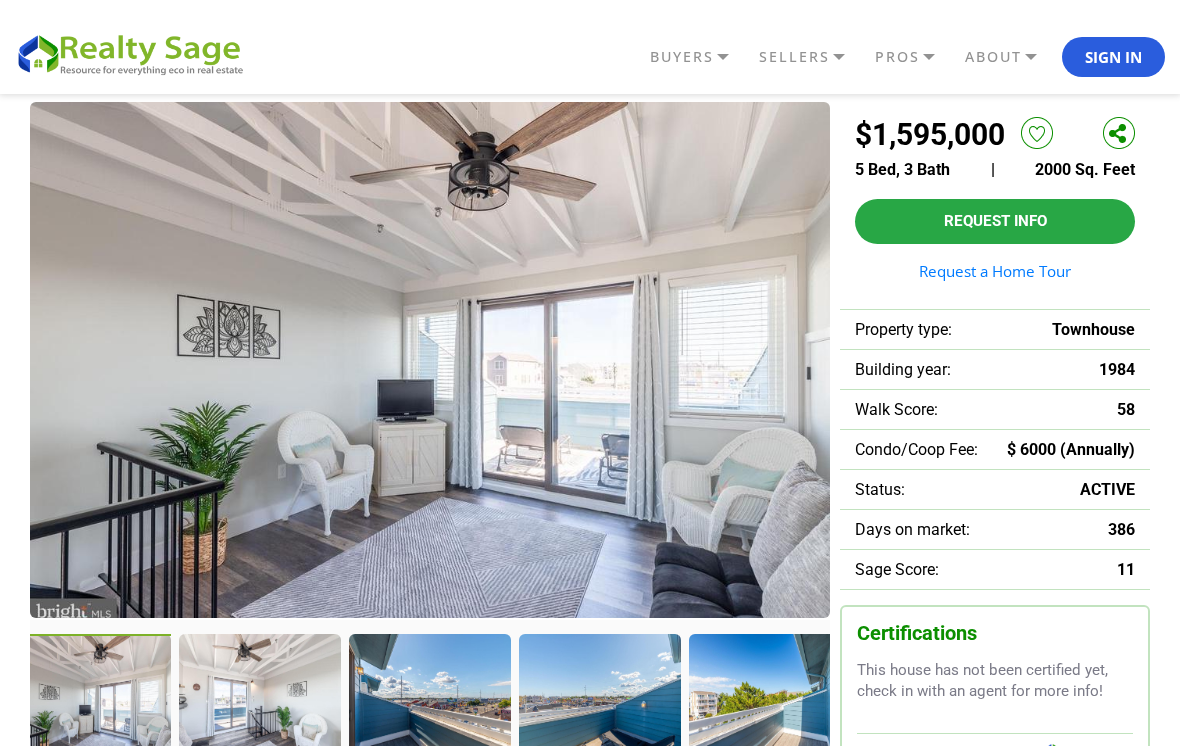 click at bounding box center [259, 699] 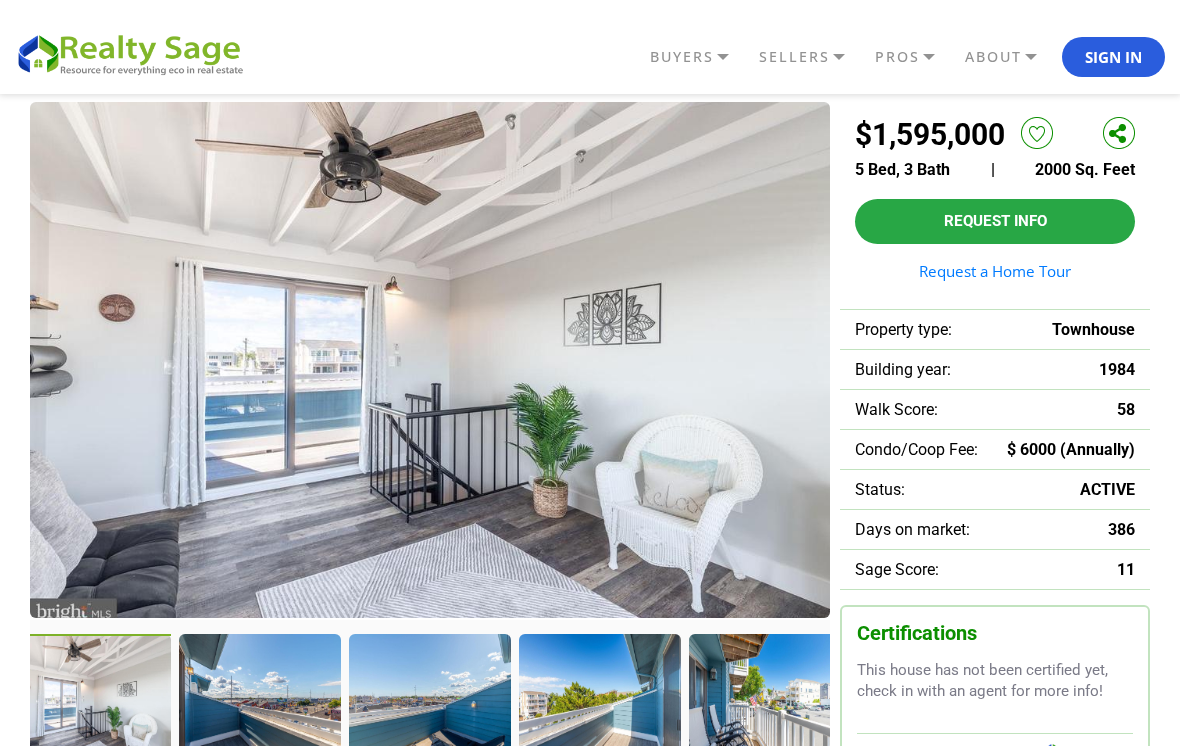 click at bounding box center (259, 699) 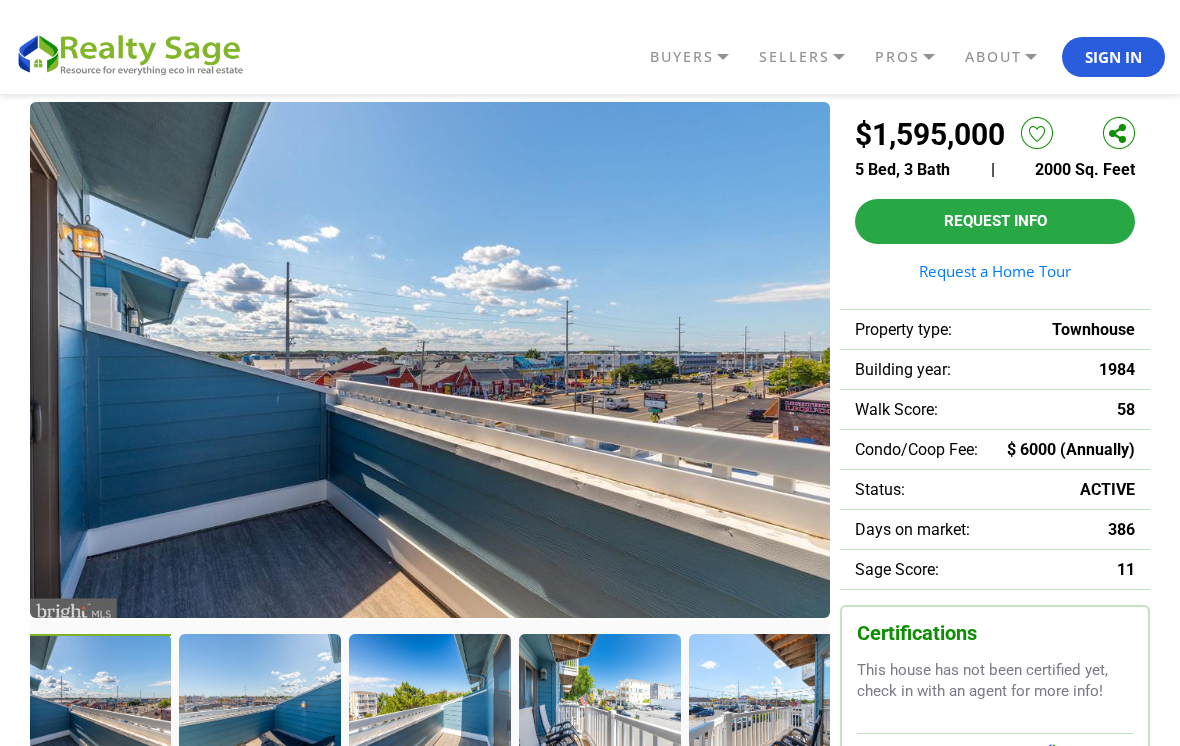 click at bounding box center (259, 699) 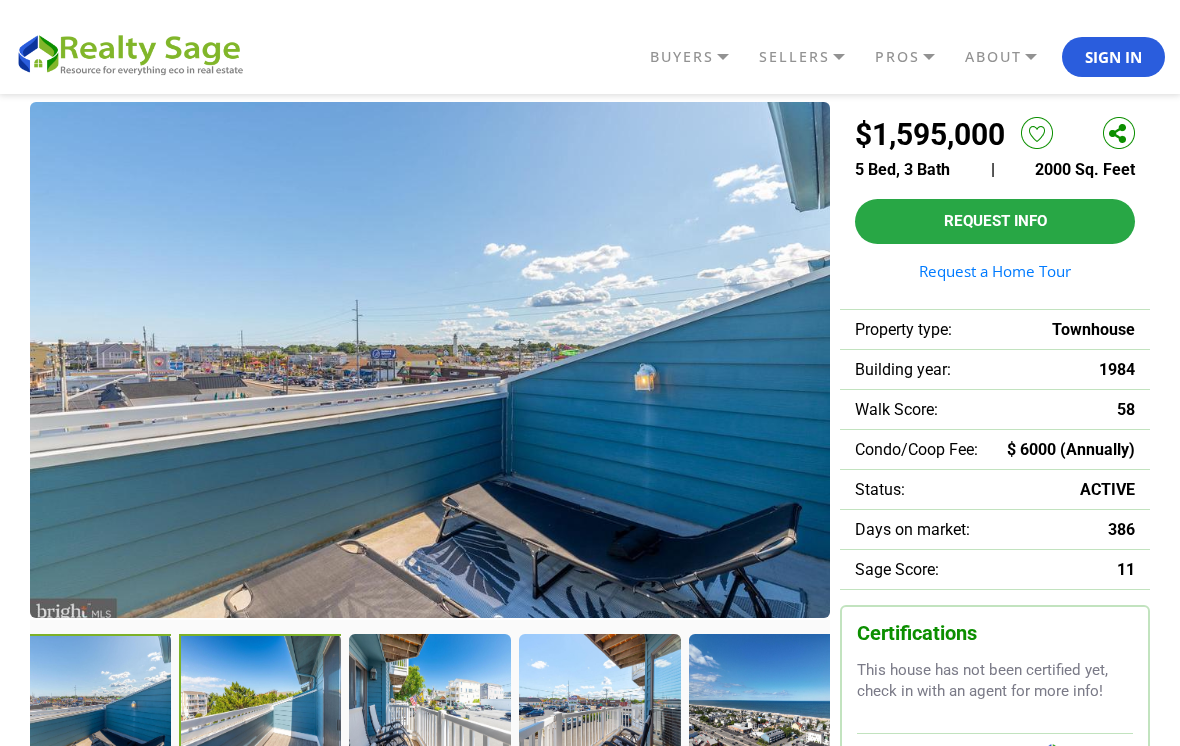 click at bounding box center [261, 701] 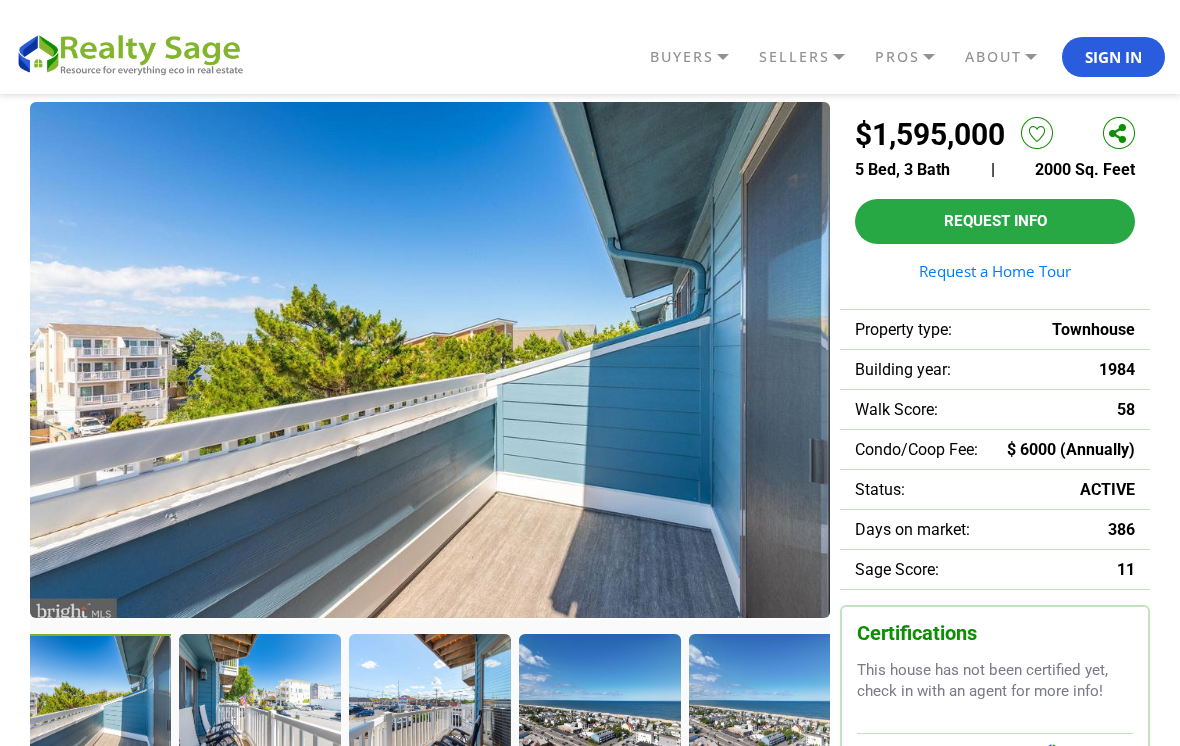 click at bounding box center [259, 699] 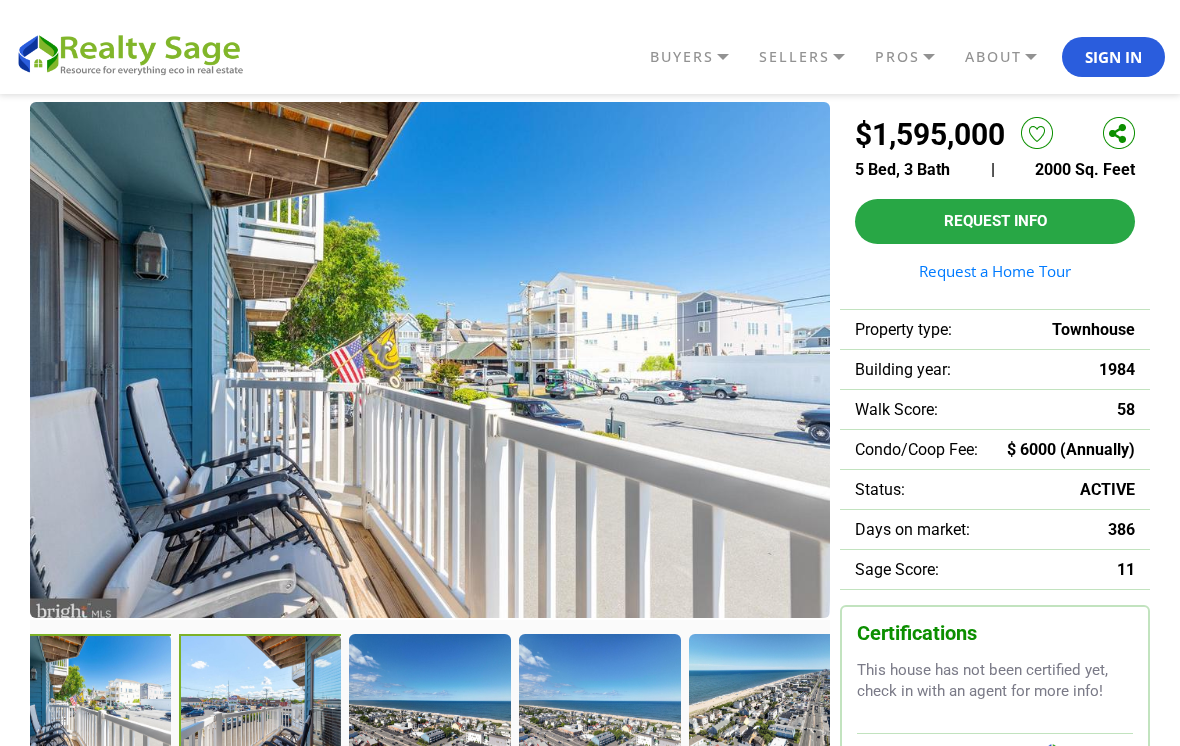 click at bounding box center [261, 701] 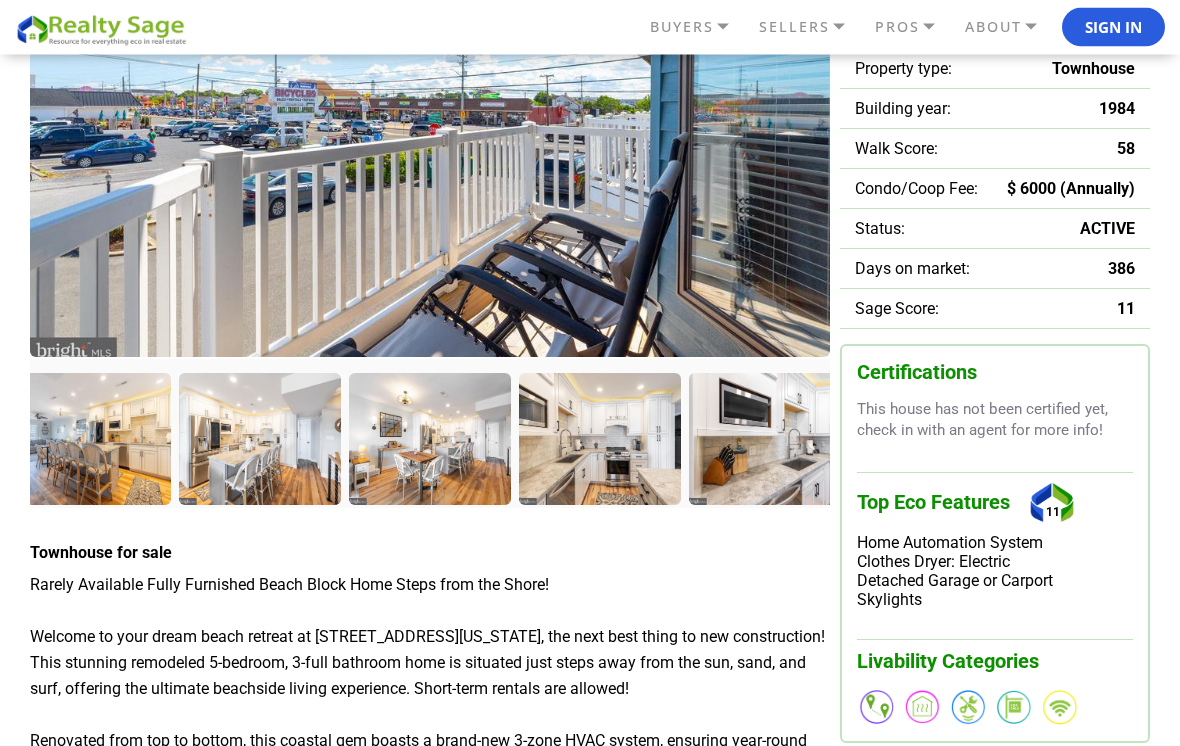 scroll, scrollTop: 323, scrollLeft: 0, axis: vertical 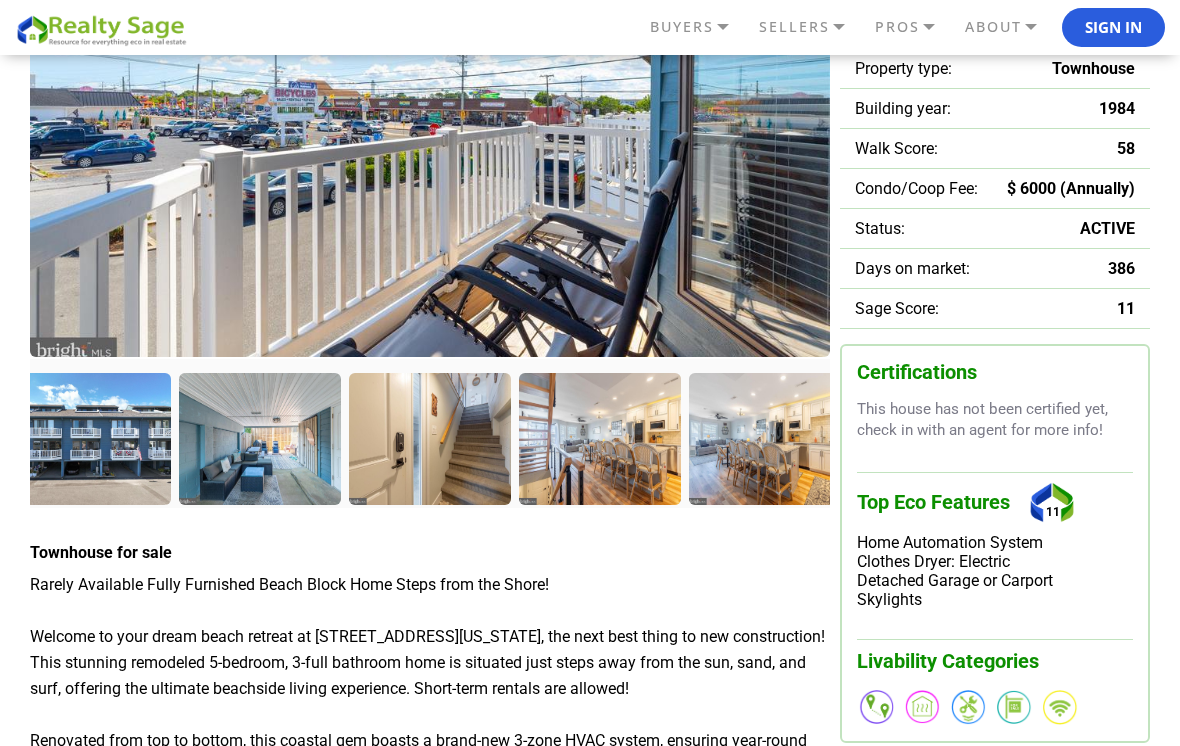 click at bounding box center [89, 438] 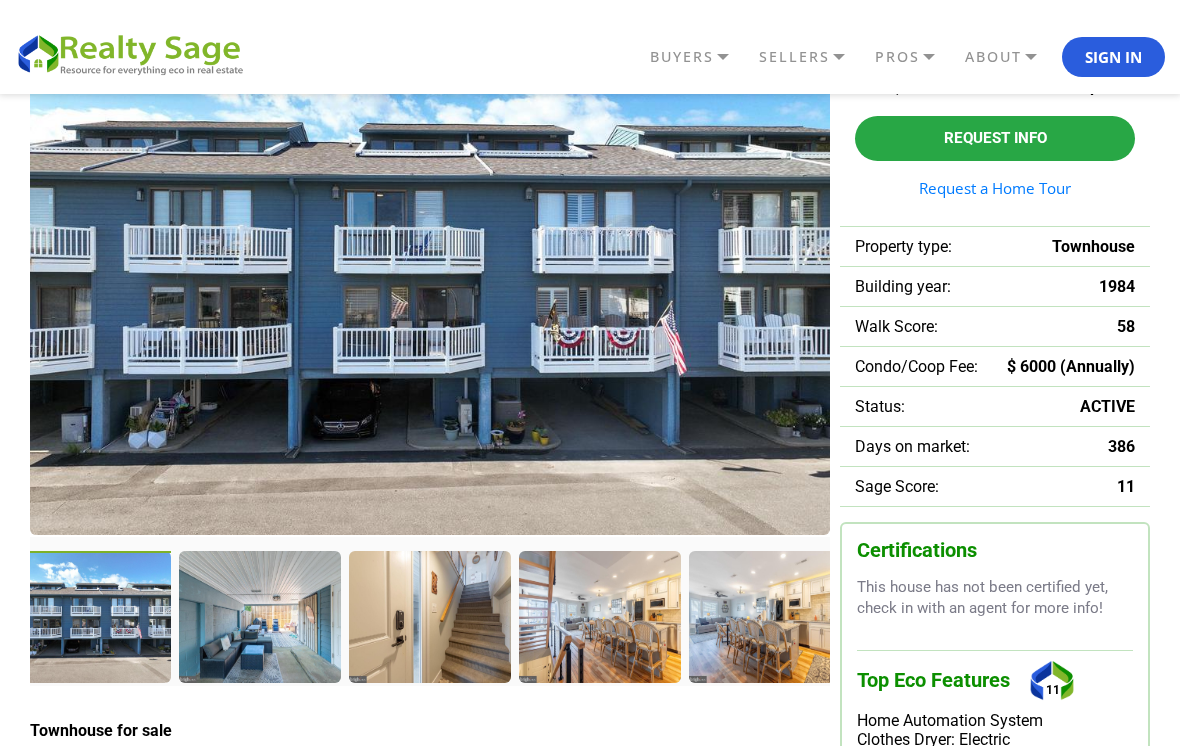 scroll, scrollTop: 142, scrollLeft: 0, axis: vertical 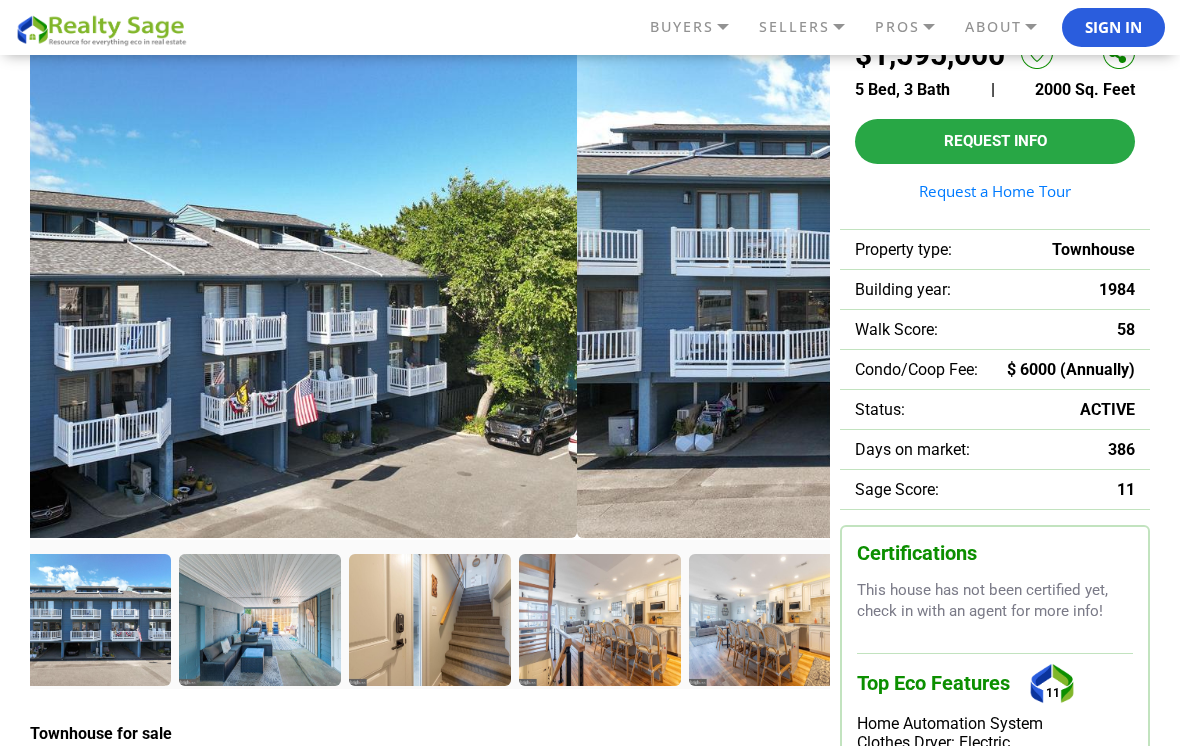 click at bounding box center [259, 619] 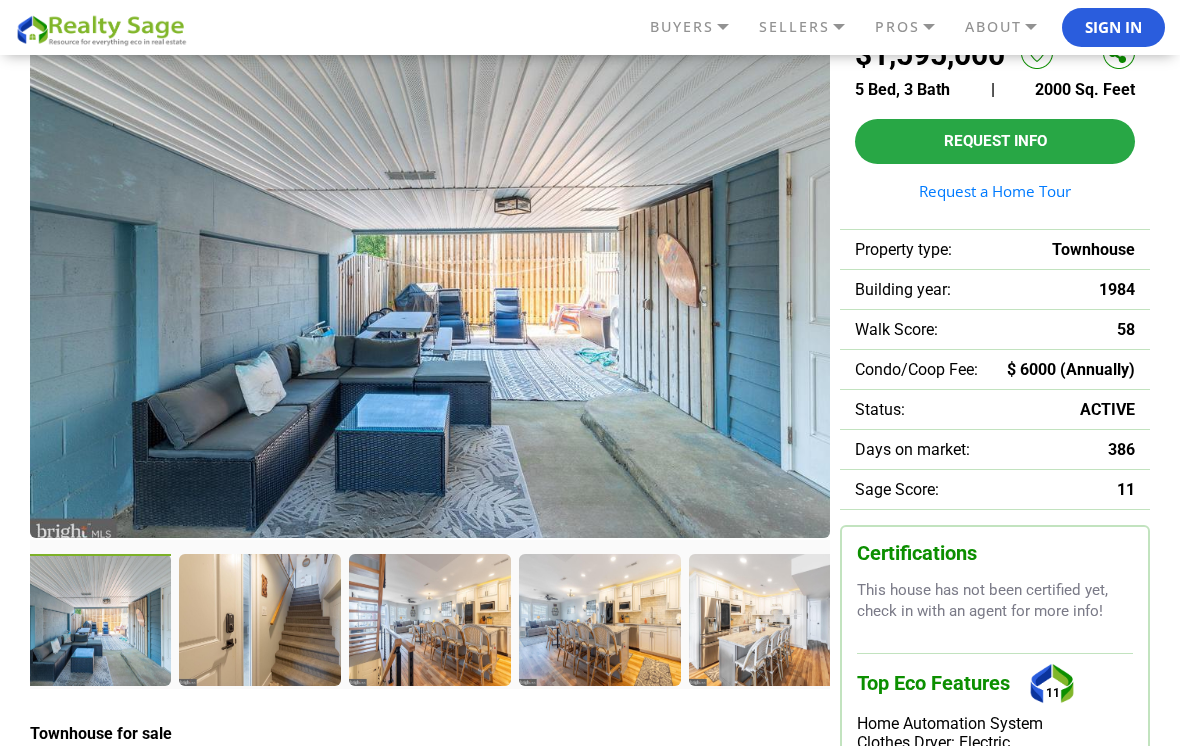 click at bounding box center (259, 619) 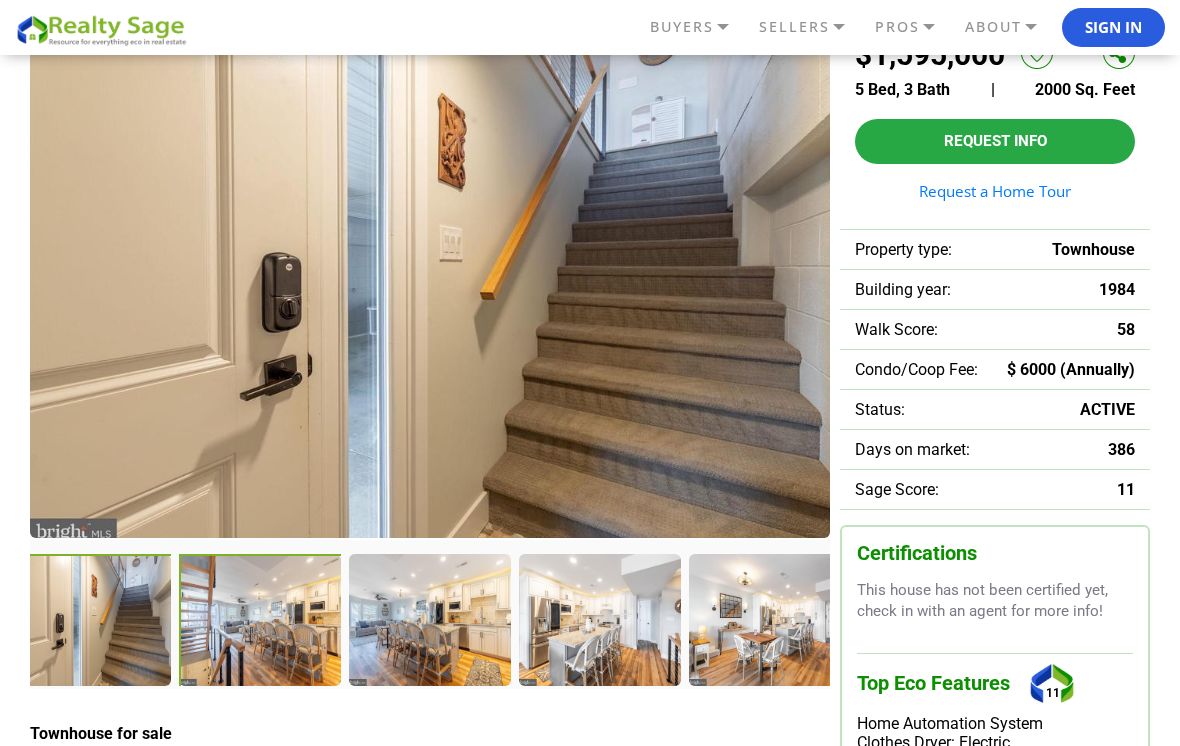 click at bounding box center (261, 621) 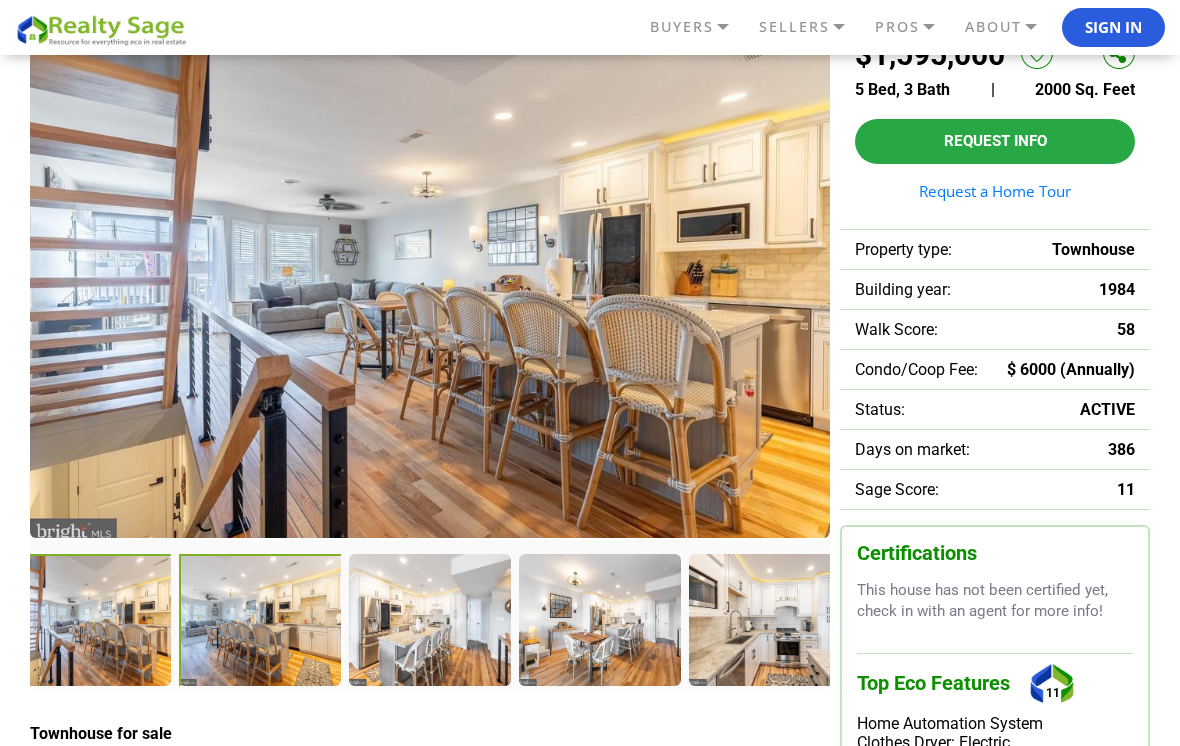 click at bounding box center [261, 621] 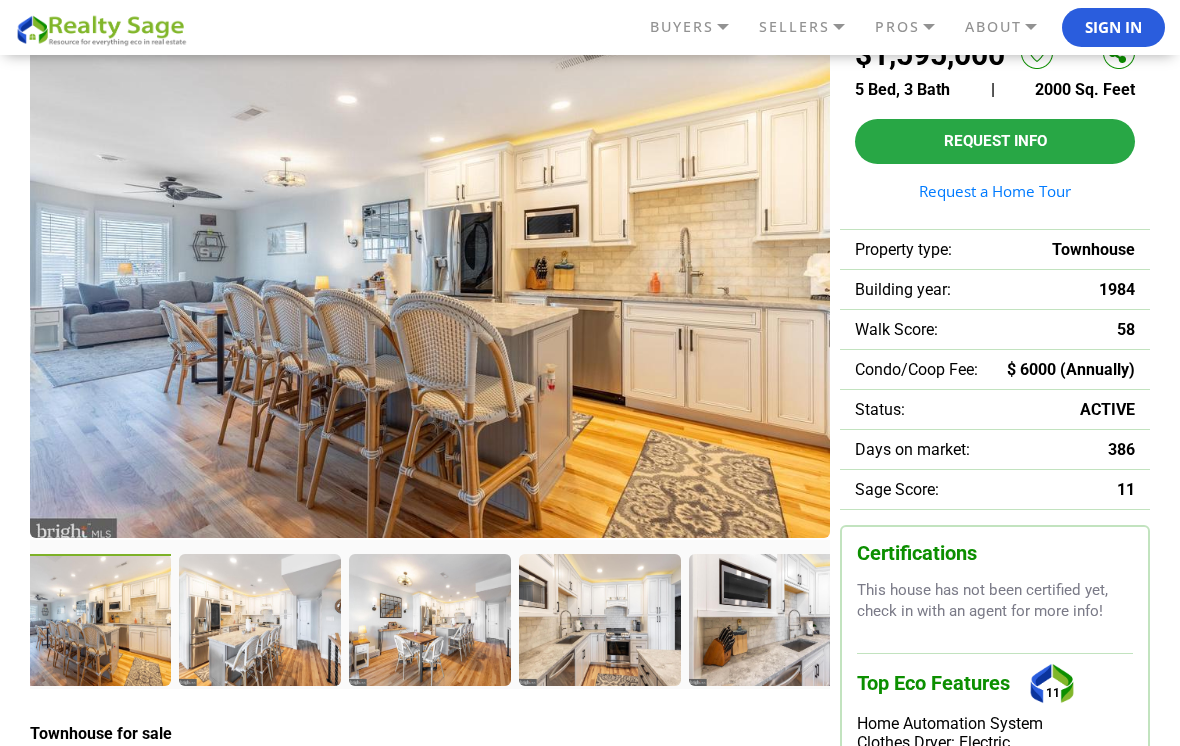 click at bounding box center (429, 619) 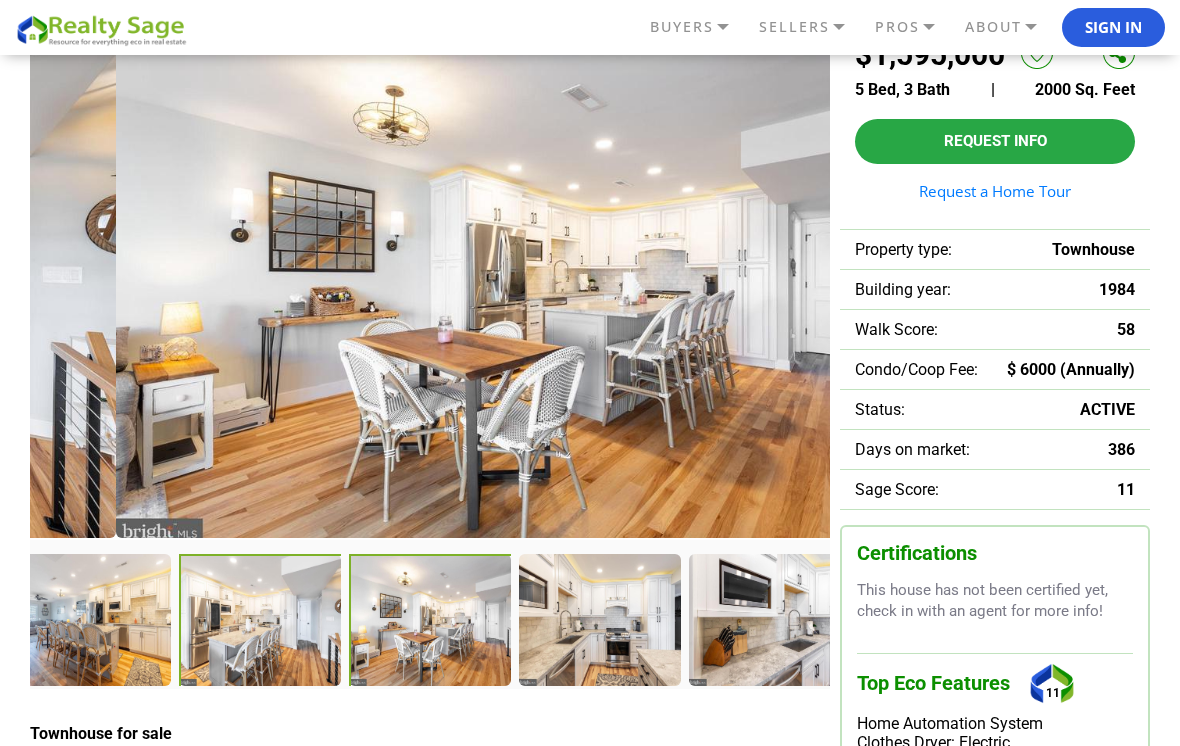 click at bounding box center [261, 621] 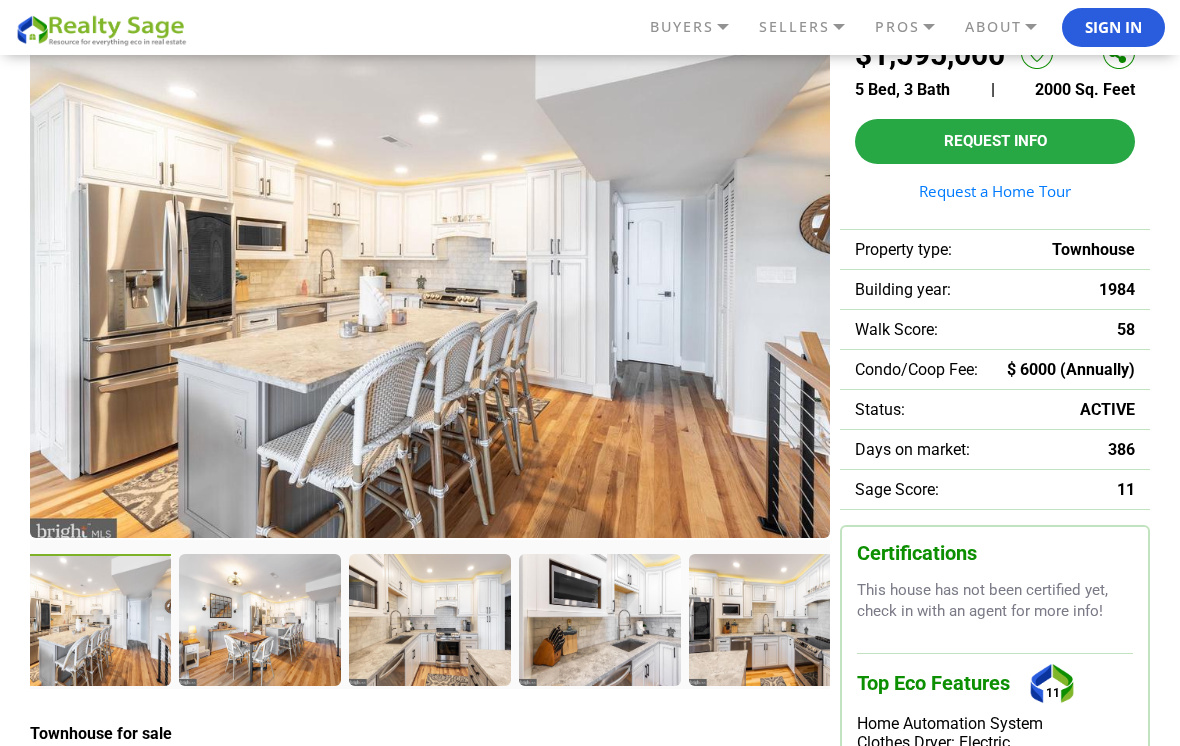 click at bounding box center (429, 619) 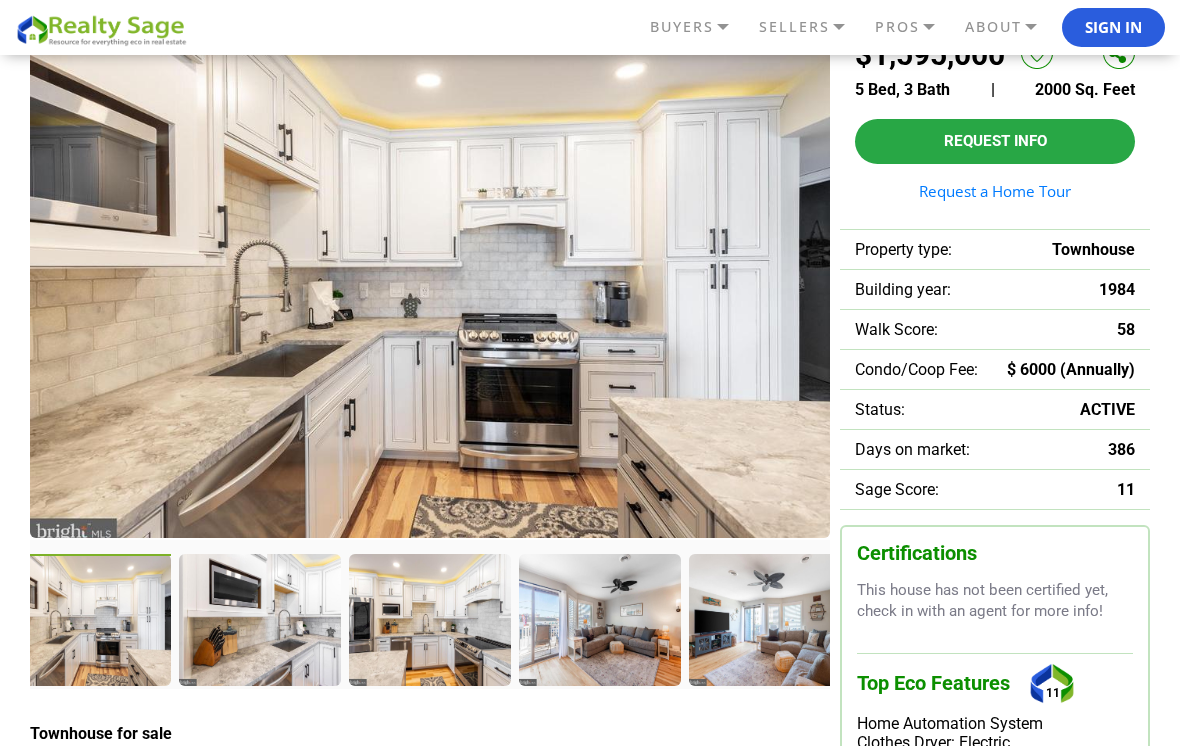click at bounding box center [91, 621] 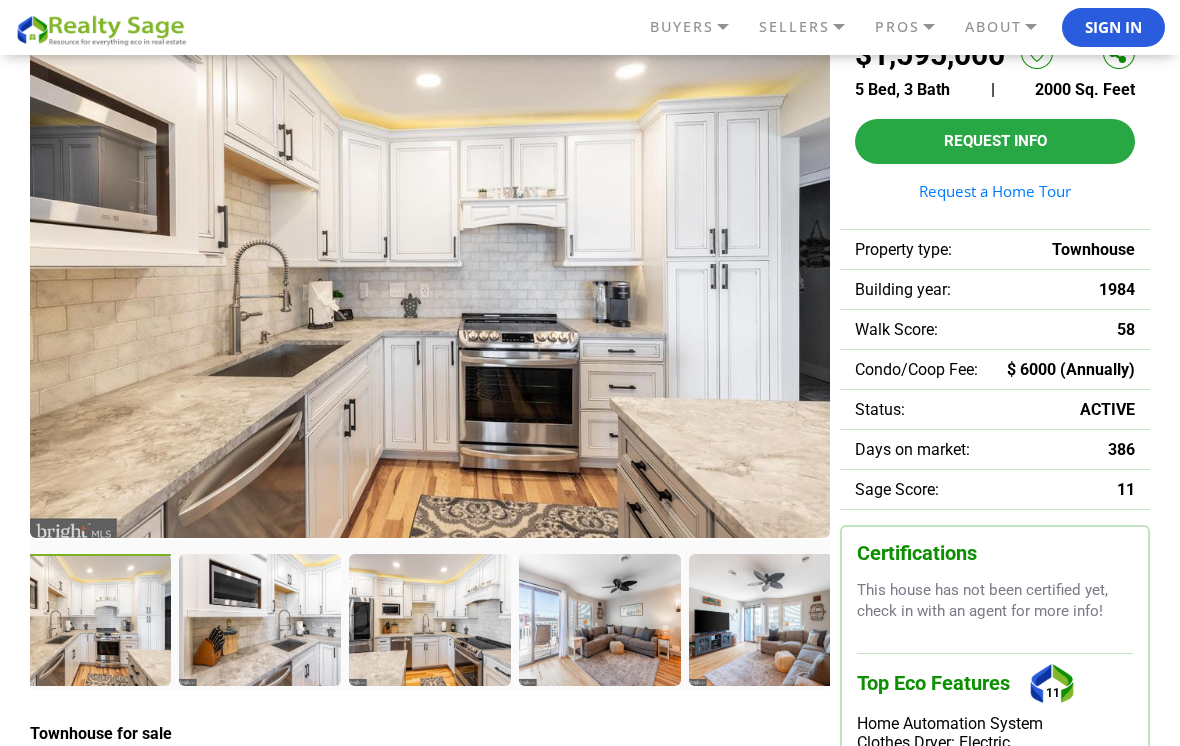click at bounding box center [259, 619] 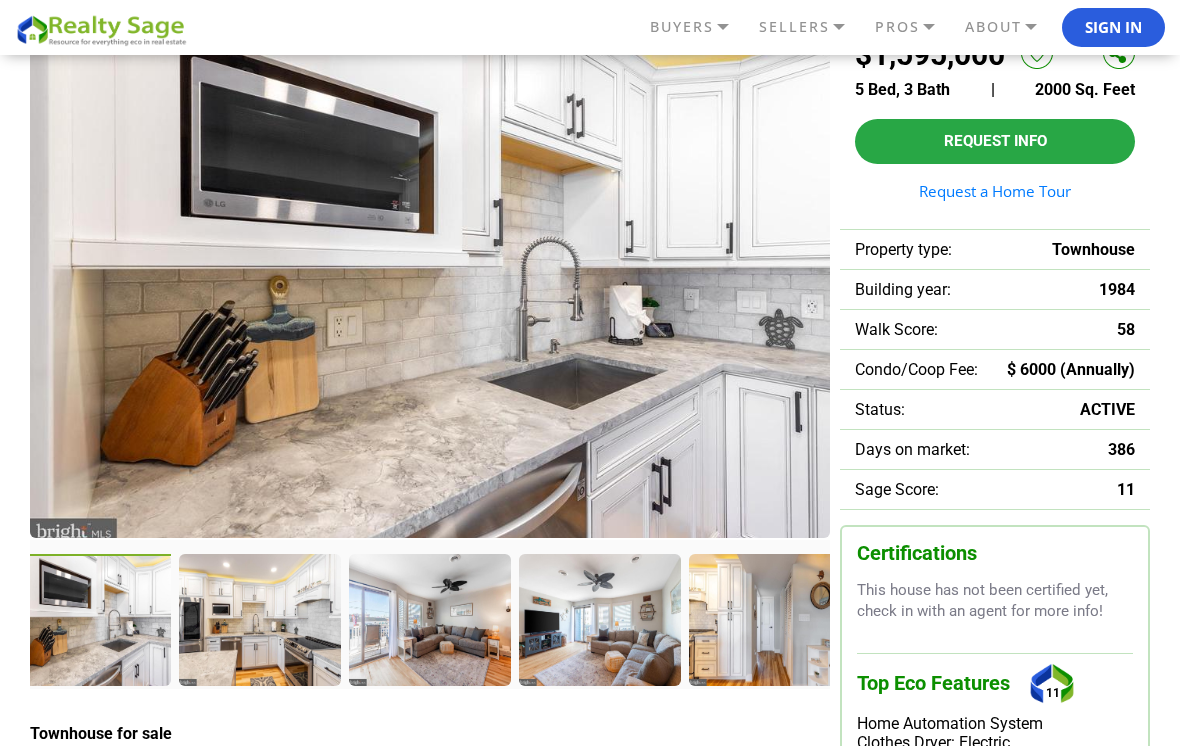 click at bounding box center [259, 619] 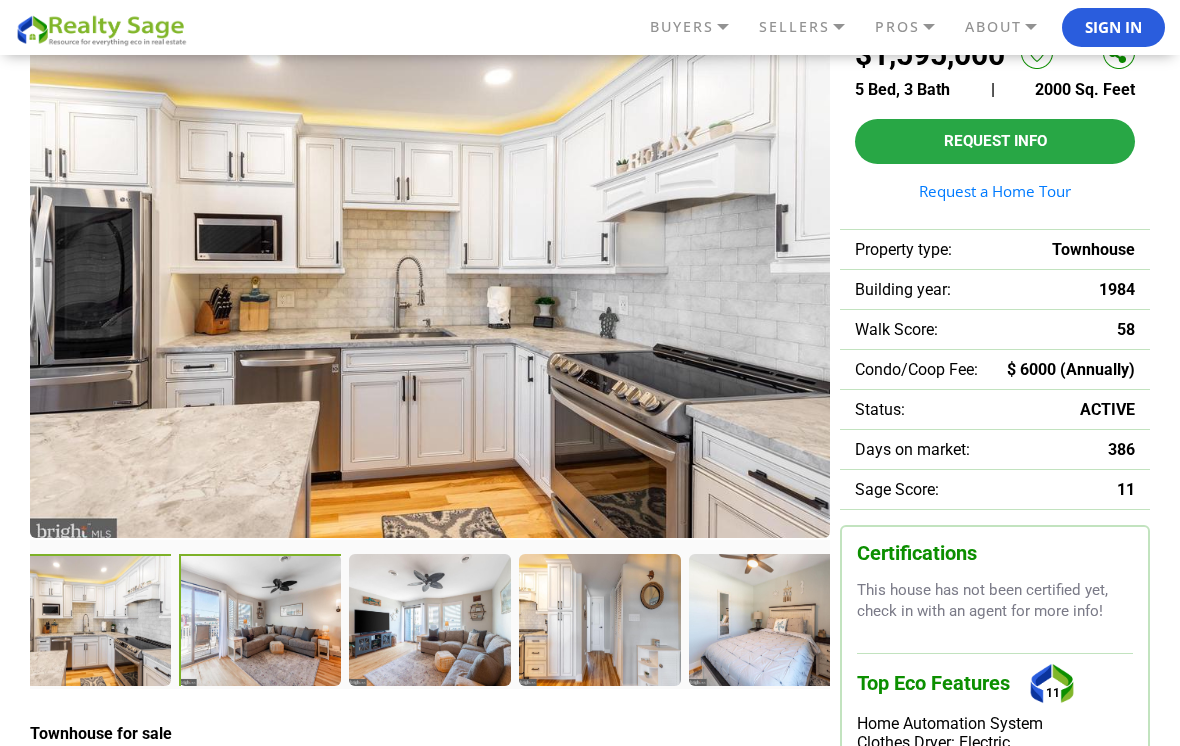 click at bounding box center (261, 621) 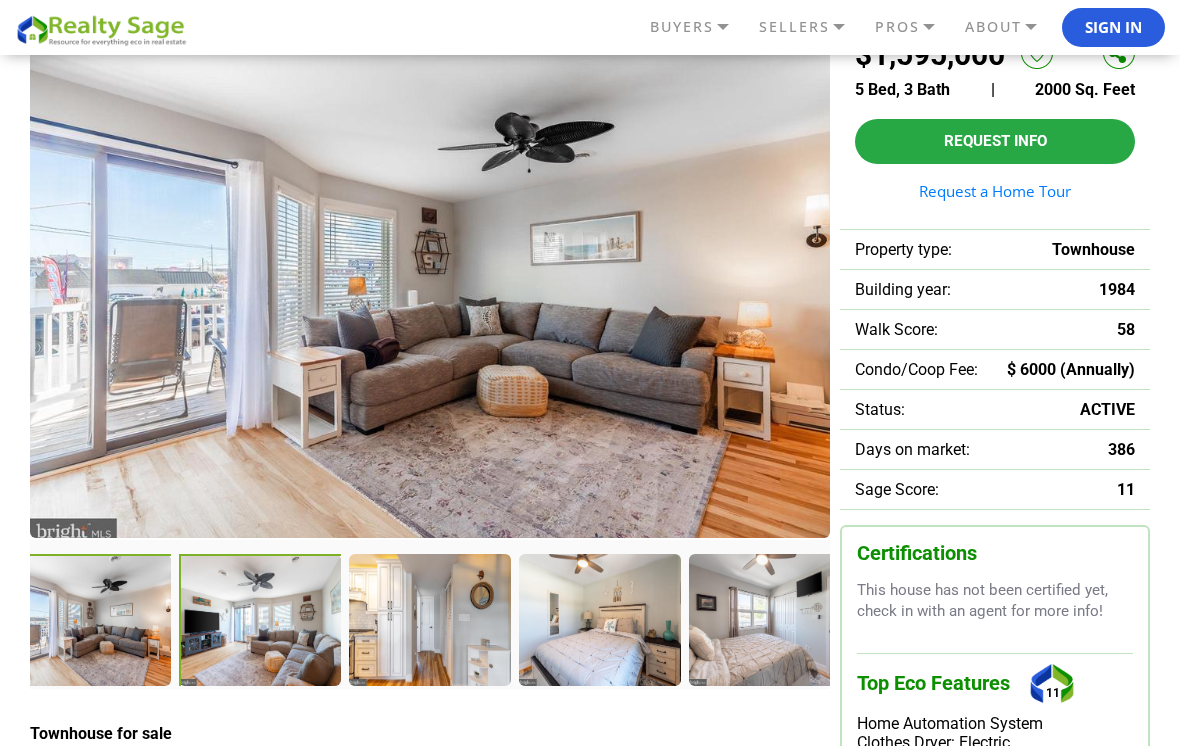 click at bounding box center (261, 621) 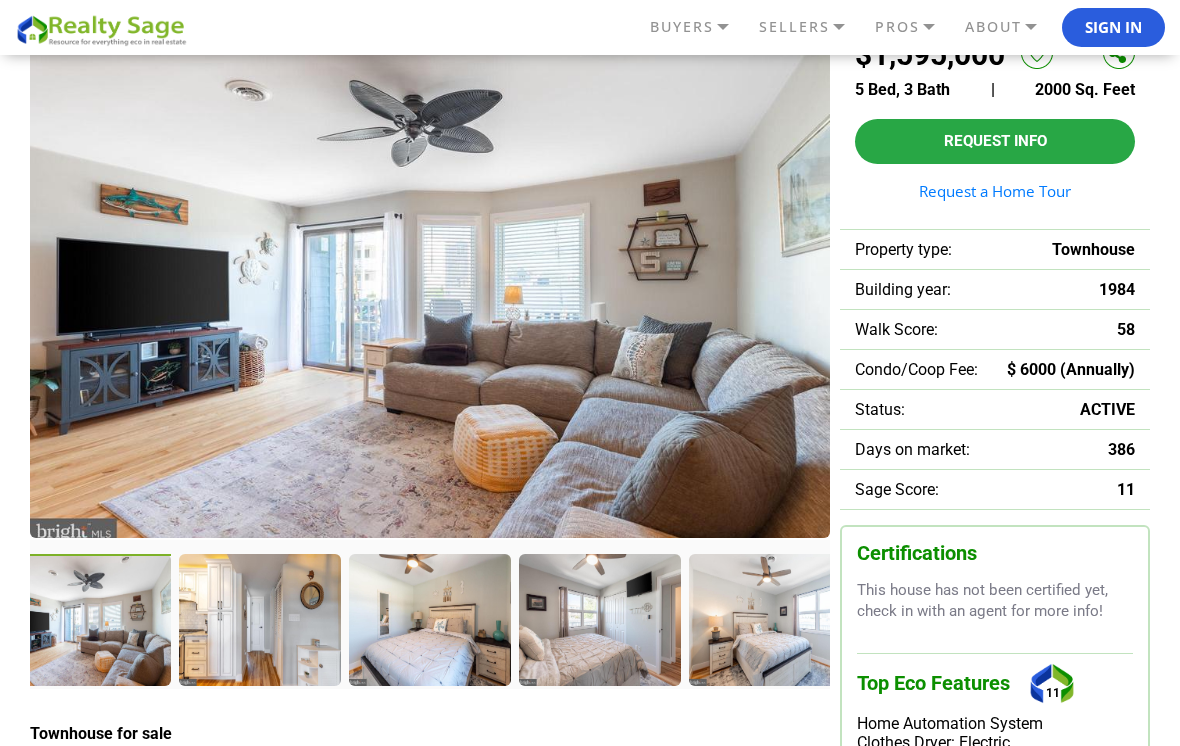 click at bounding box center [259, 619] 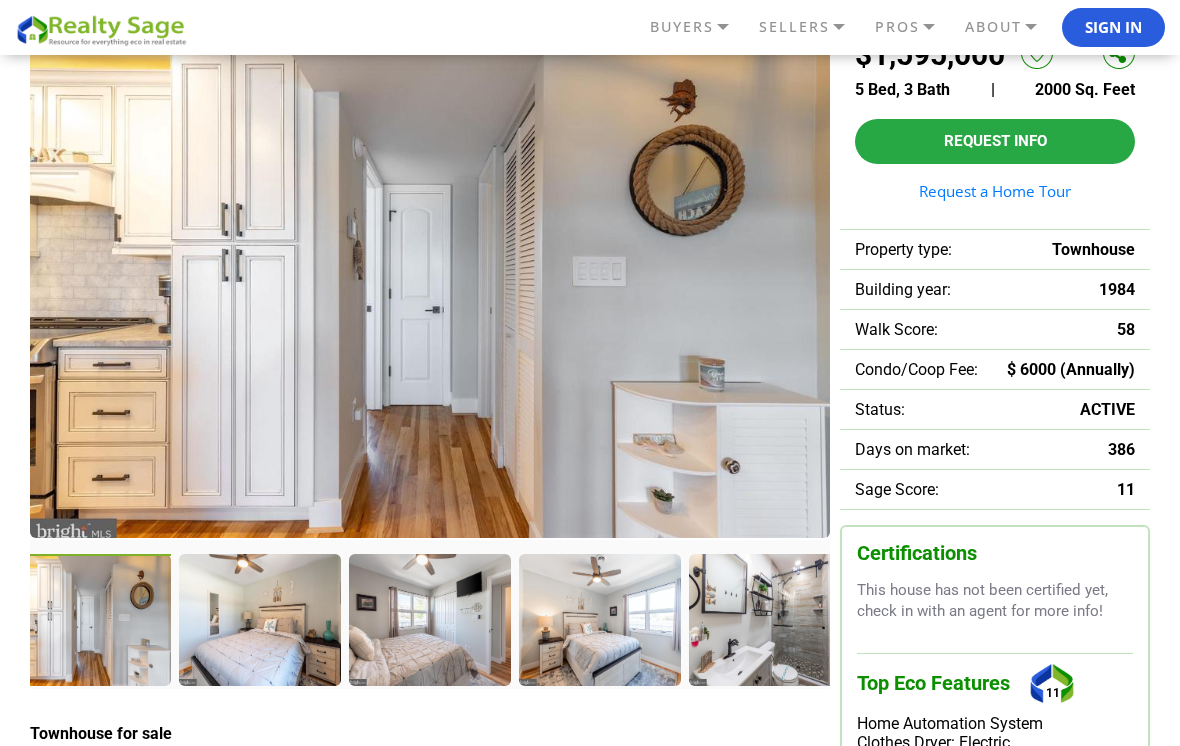click at bounding box center [91, 621] 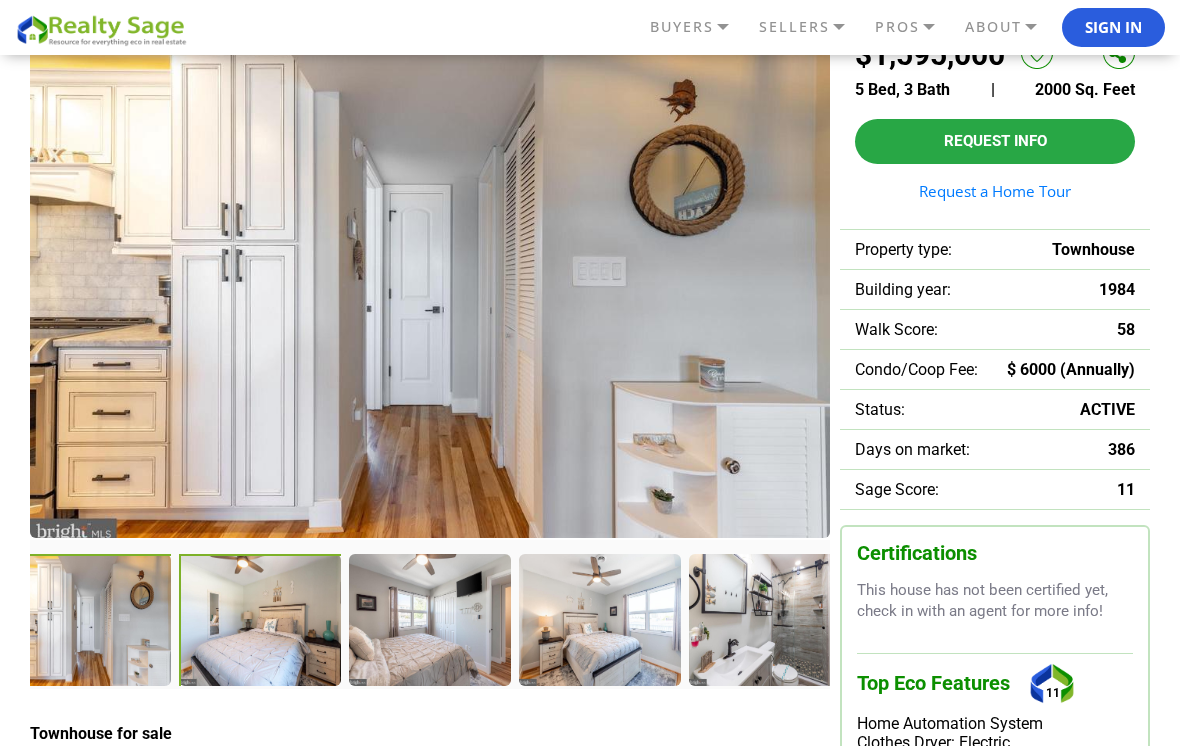 click at bounding box center (429, 619) 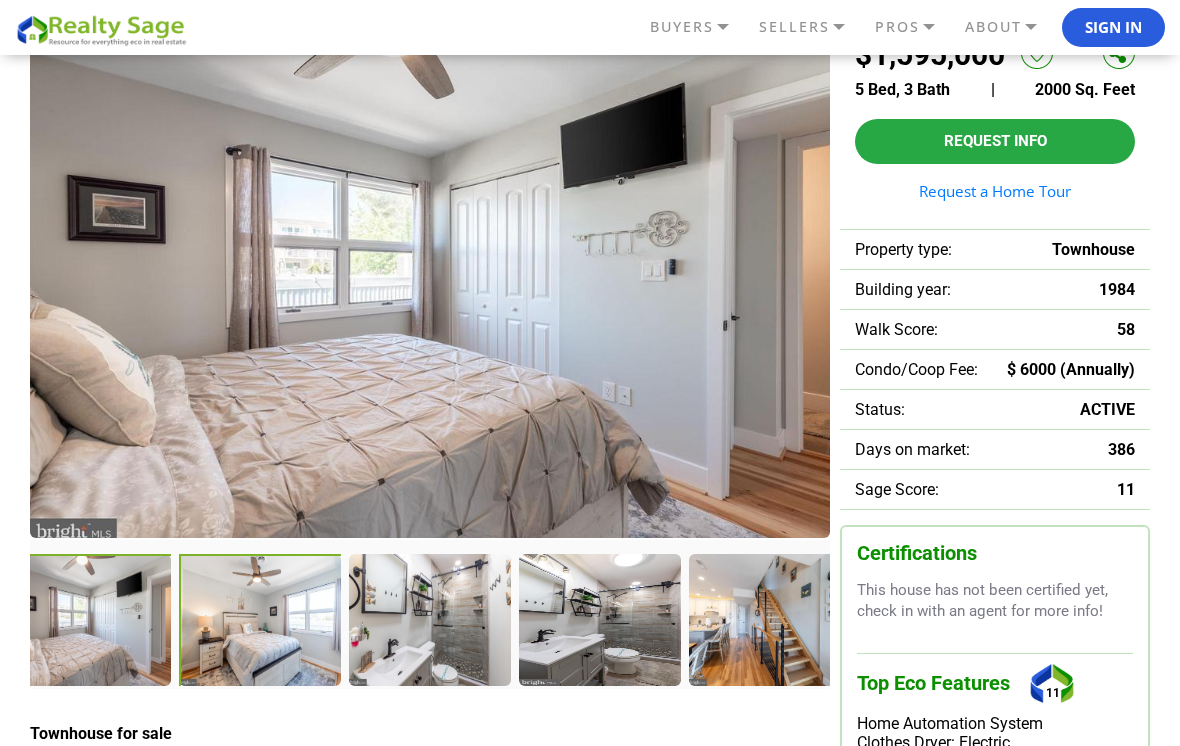 click at bounding box center [261, 621] 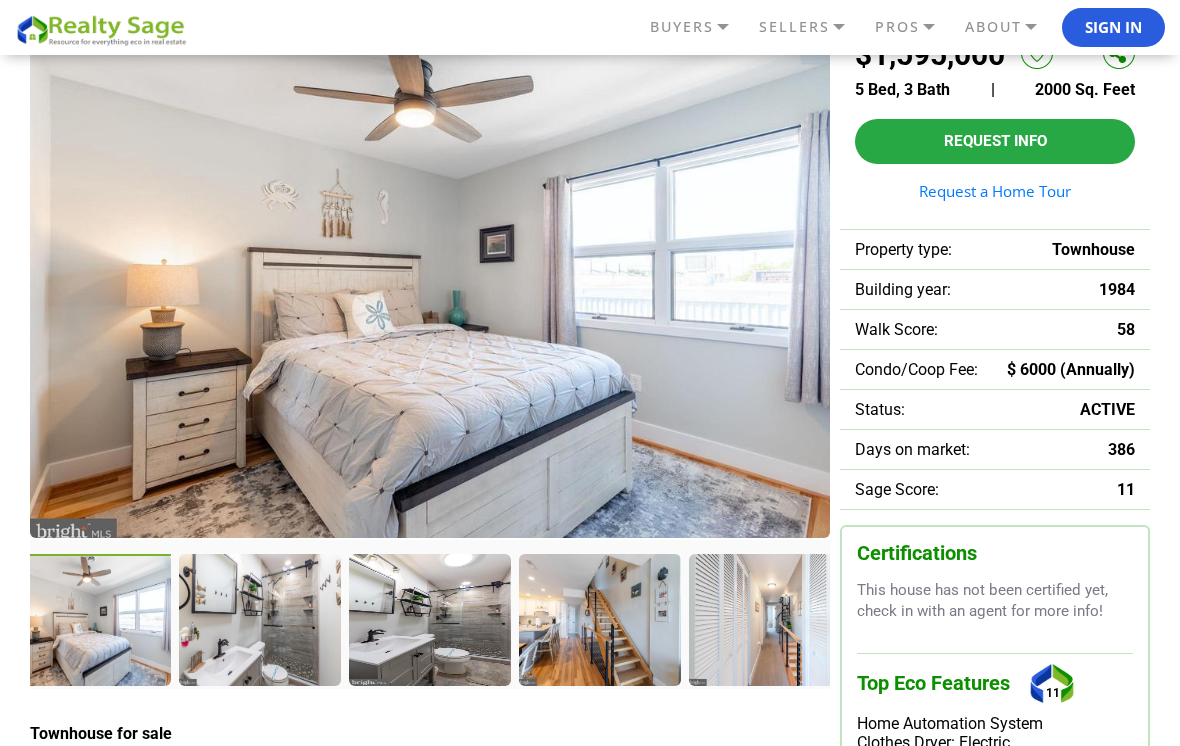 click at bounding box center [259, 619] 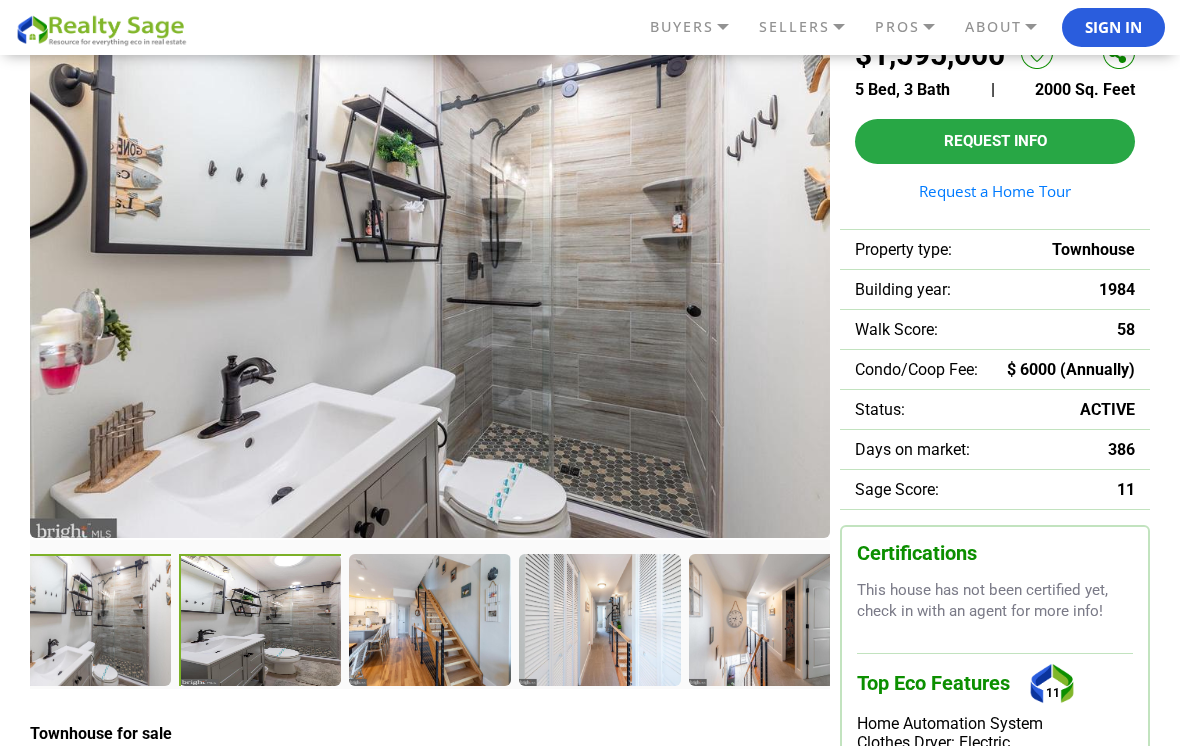 click at bounding box center (261, 621) 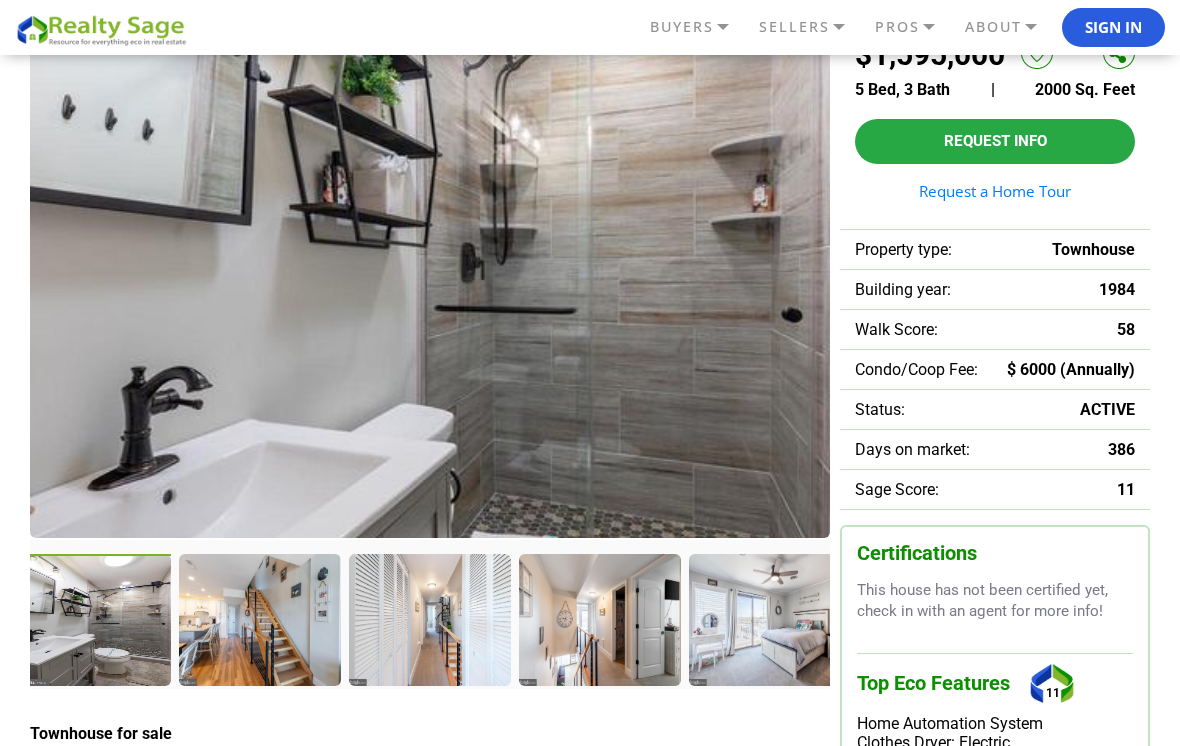click at bounding box center (259, 619) 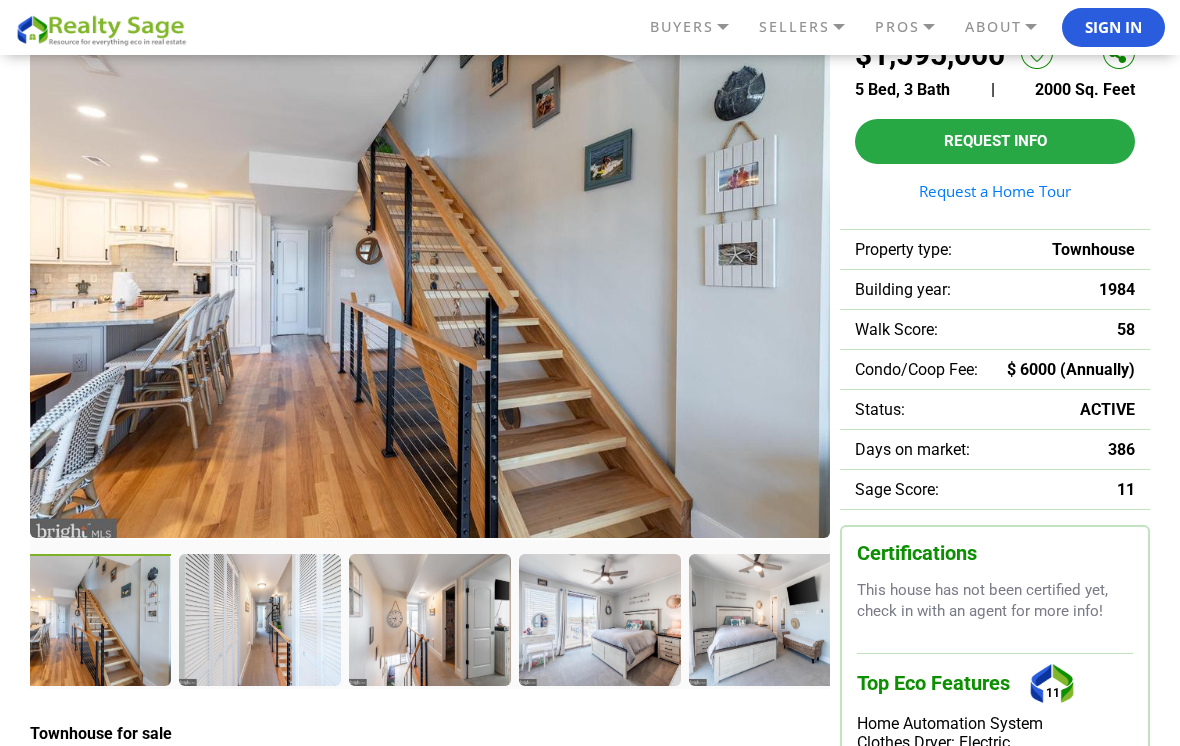 click at bounding box center (259, 619) 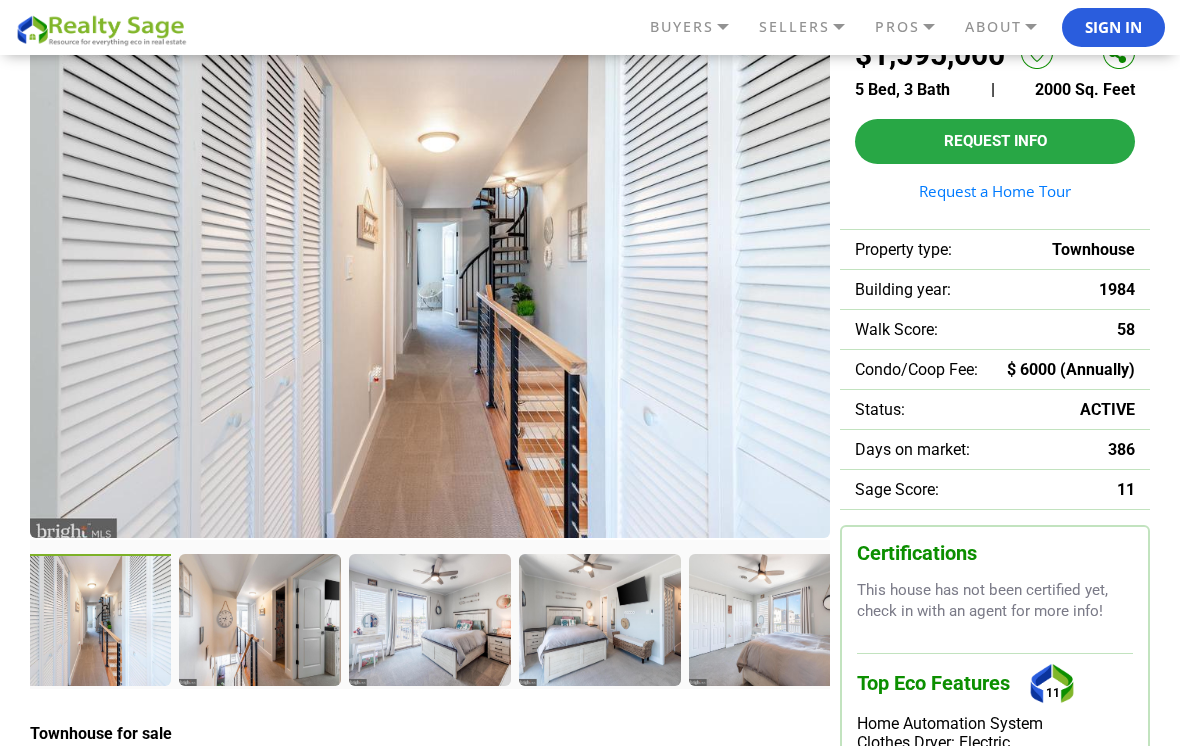 click at bounding box center (259, 619) 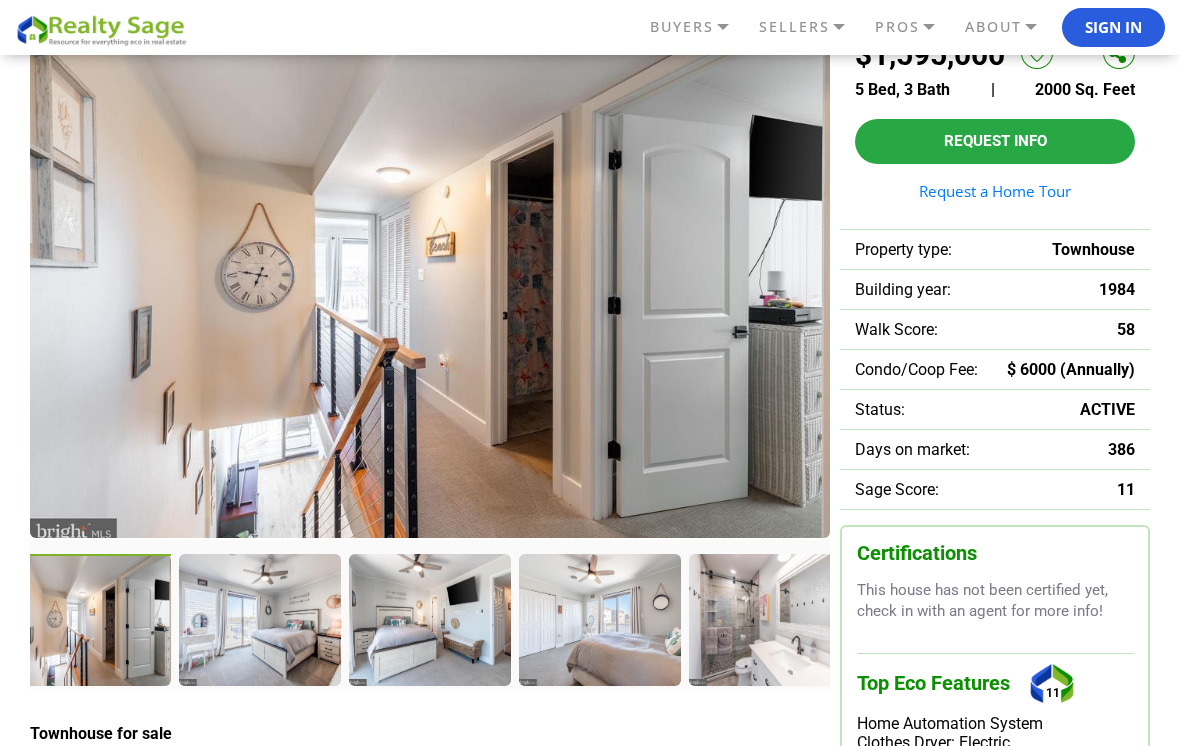 click at bounding box center [259, 619] 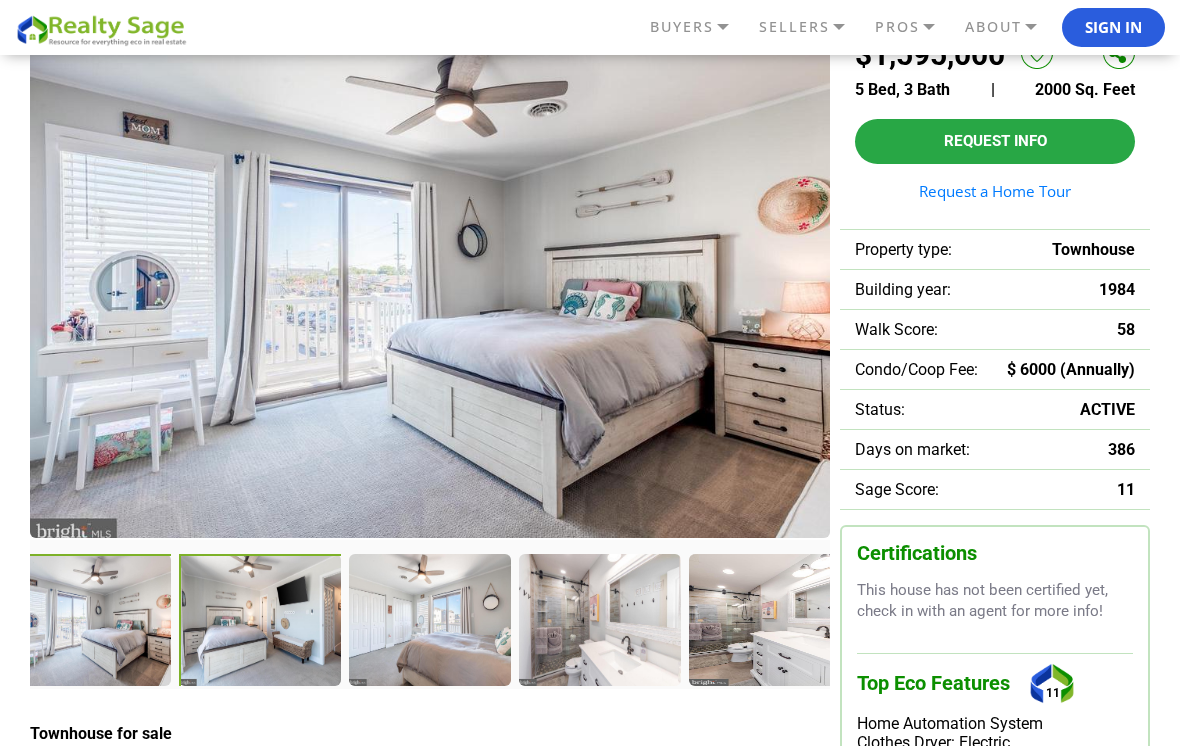 click at bounding box center (261, 621) 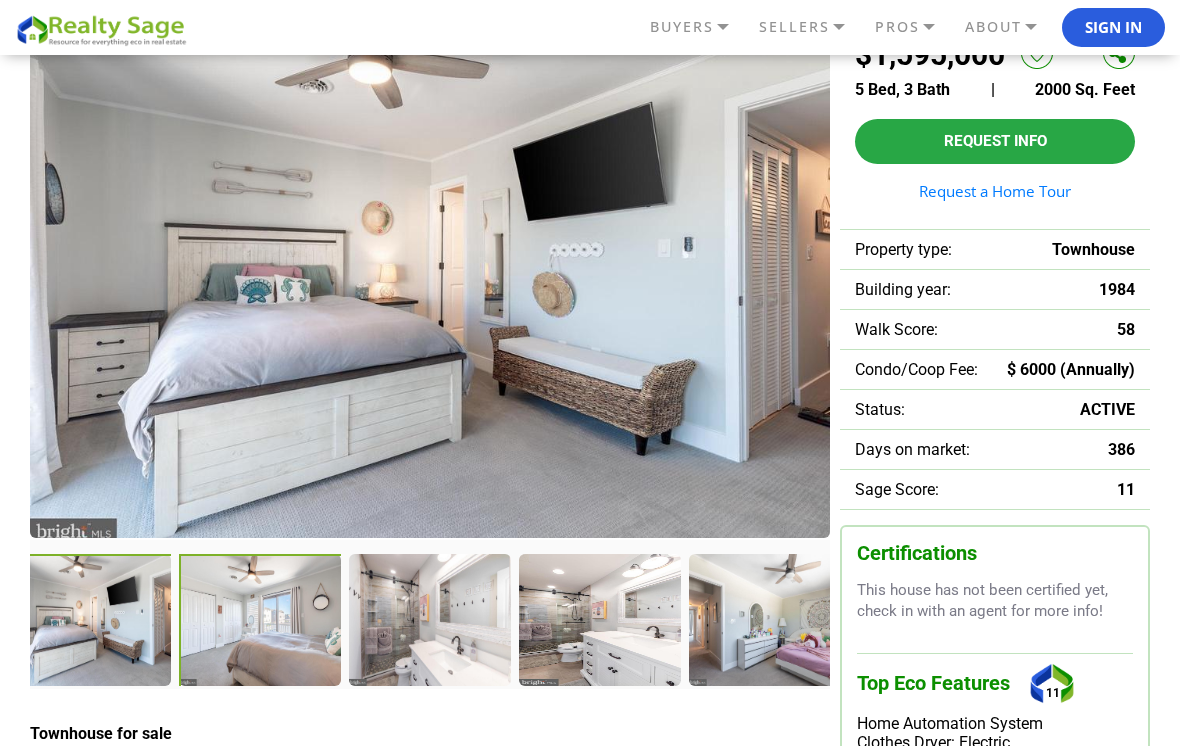 click at bounding box center [261, 621] 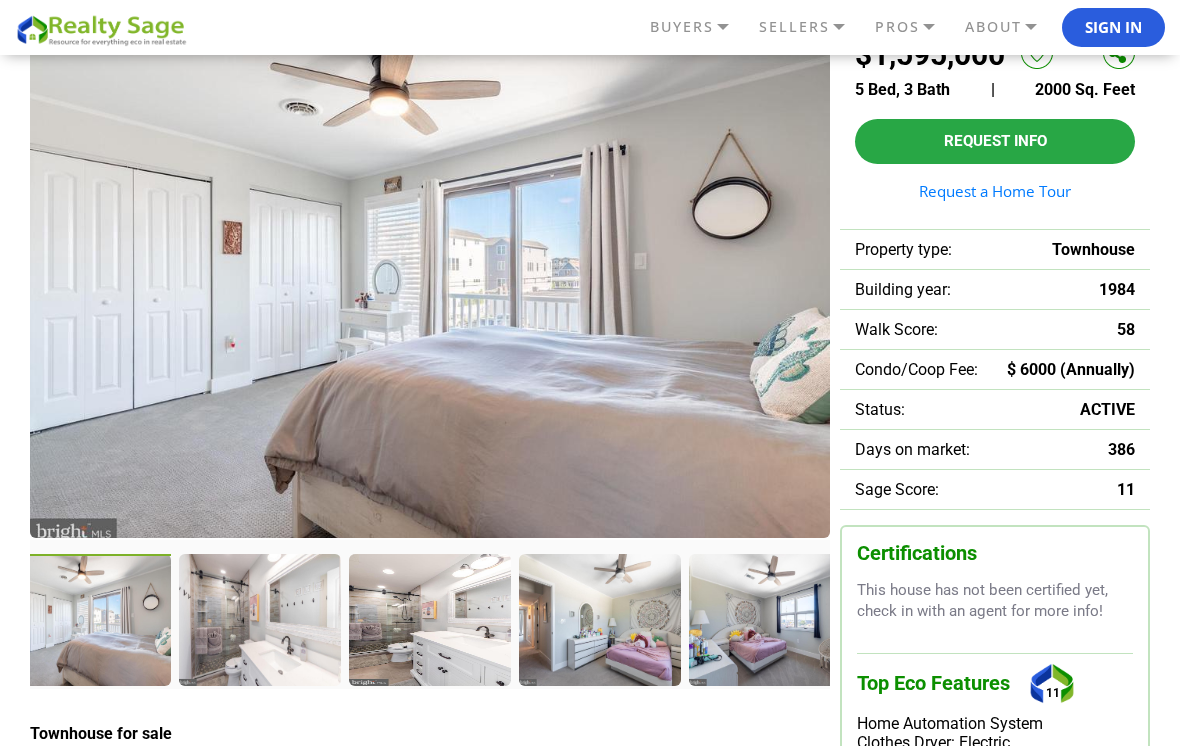 click at bounding box center (259, 619) 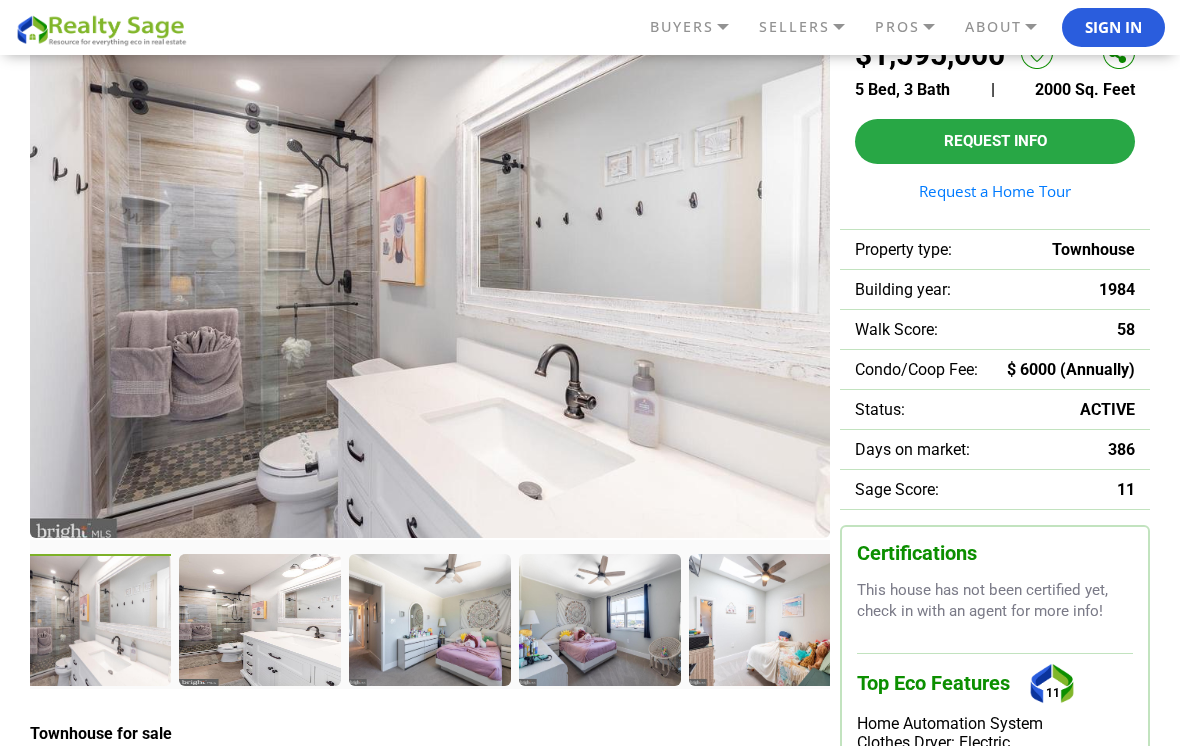 click at bounding box center (259, 619) 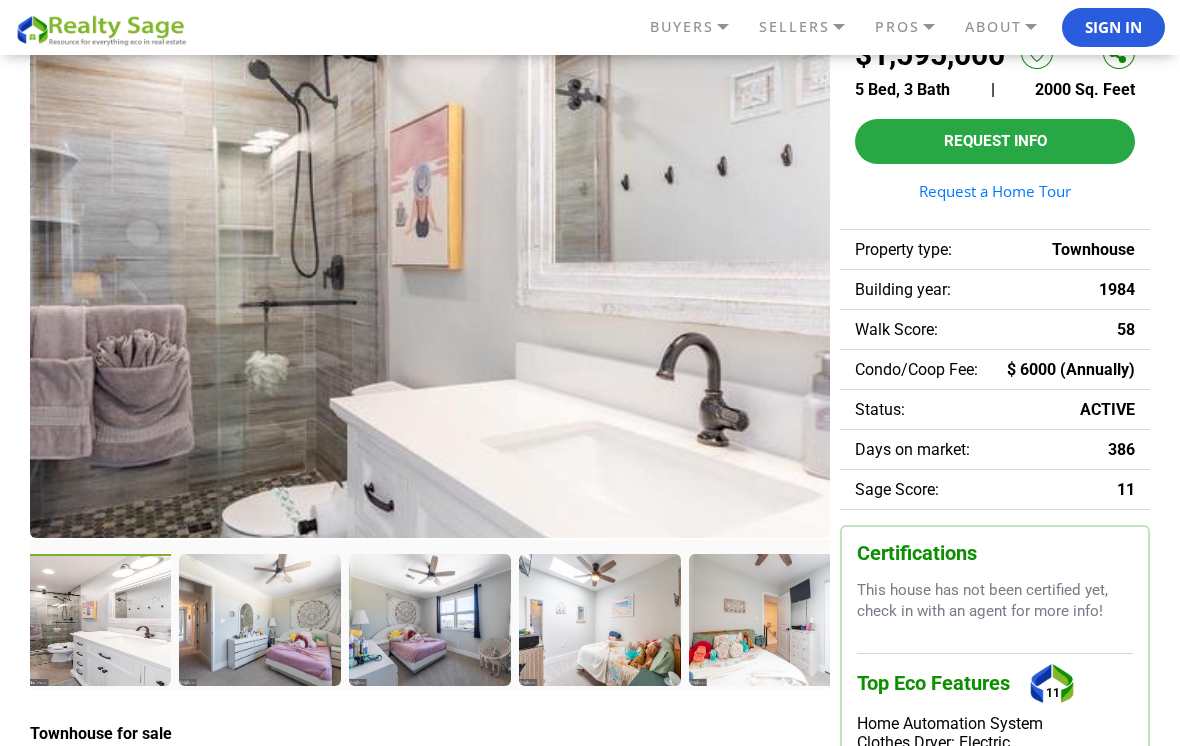 click at bounding box center (259, 619) 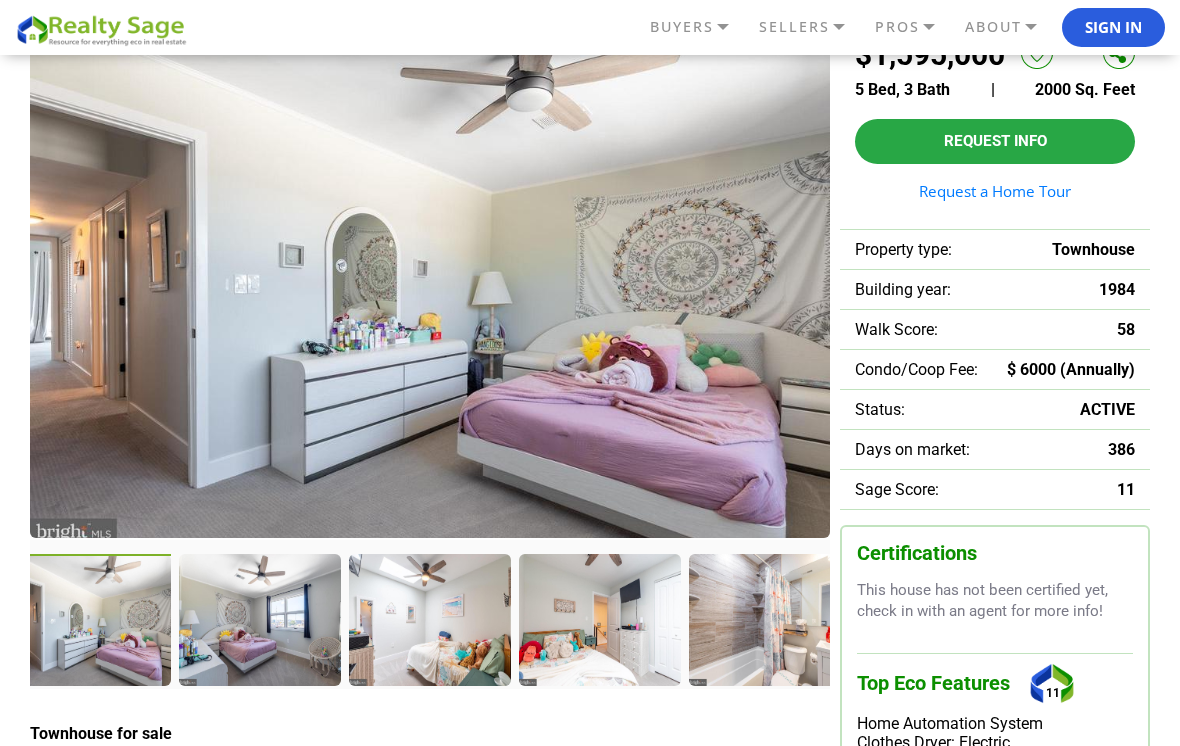 click at bounding box center (259, 619) 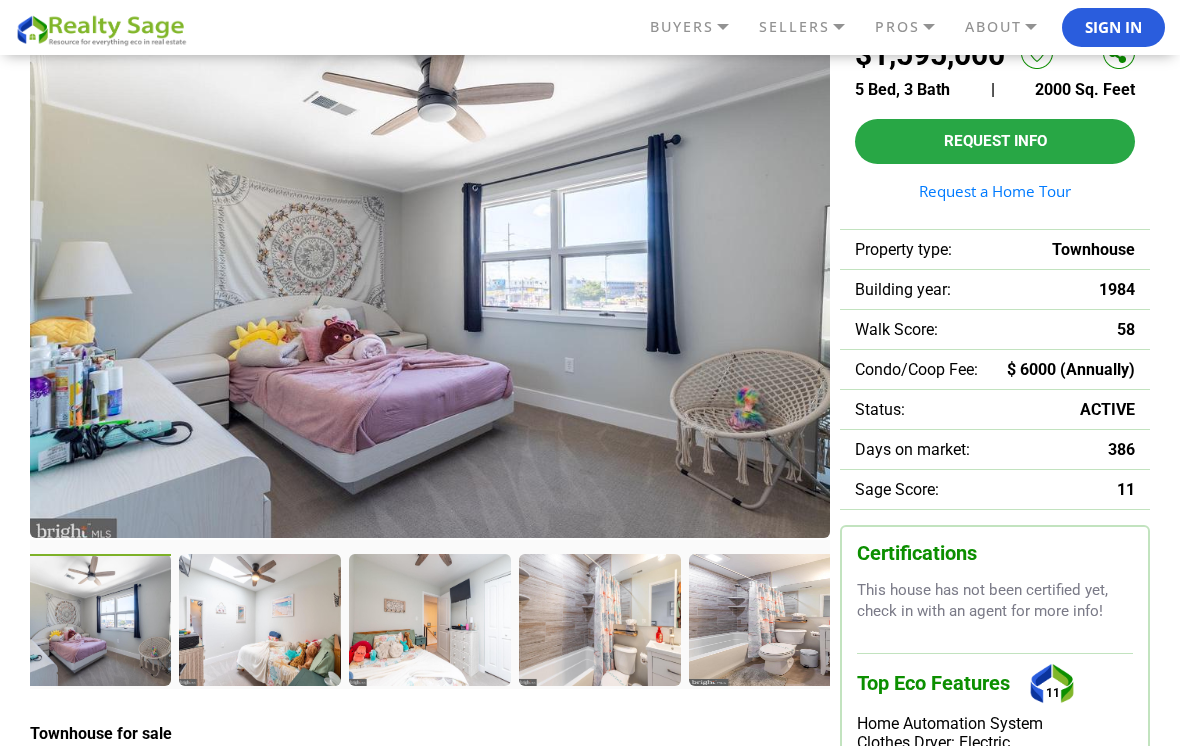 click at bounding box center [259, 619] 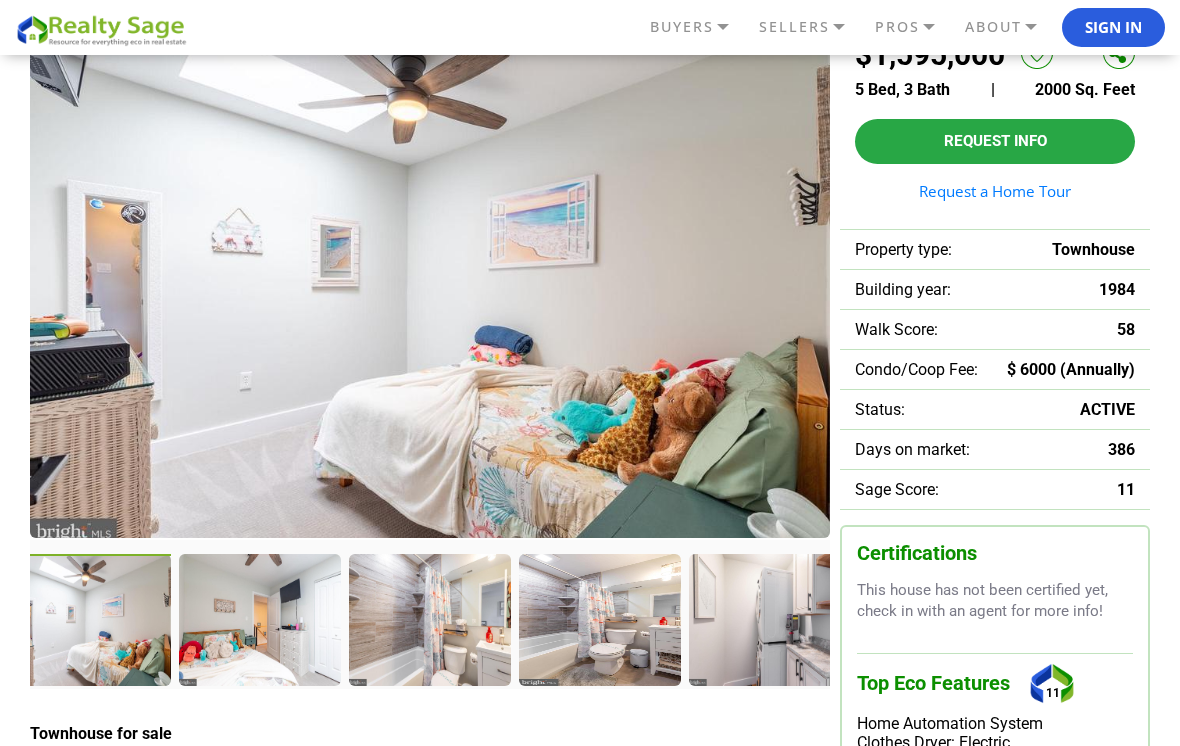 click at bounding box center [259, 619] 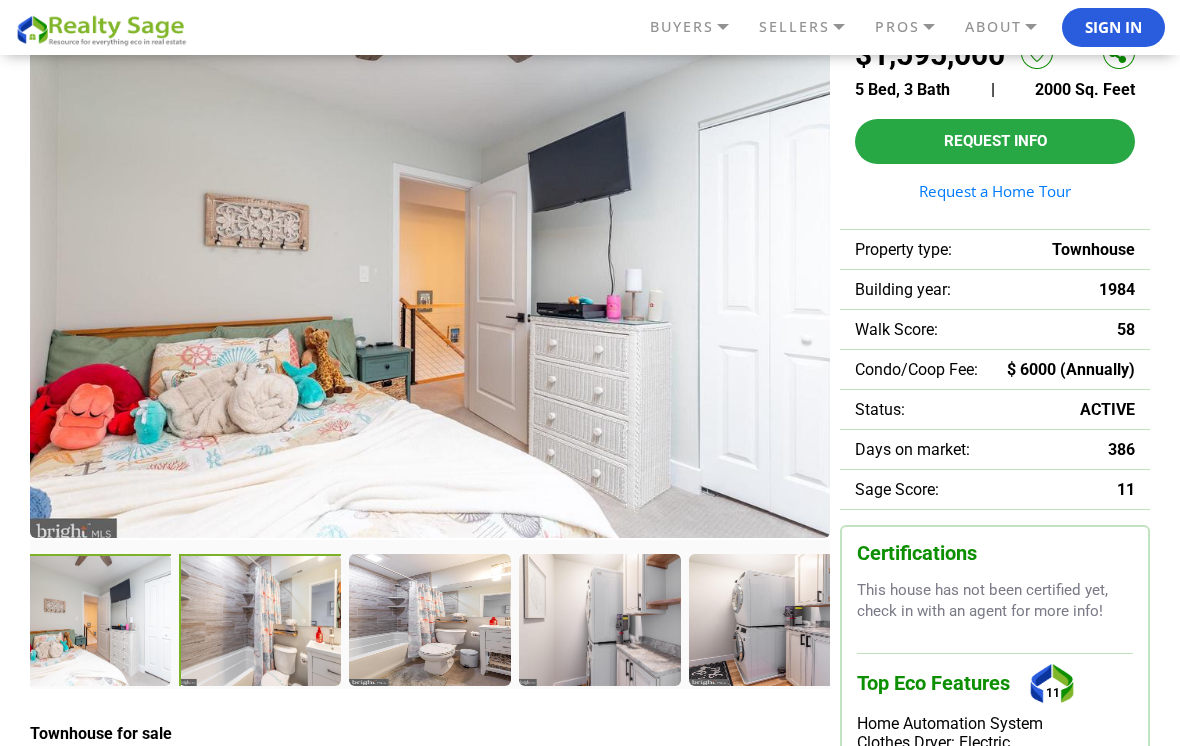 click at bounding box center (261, 621) 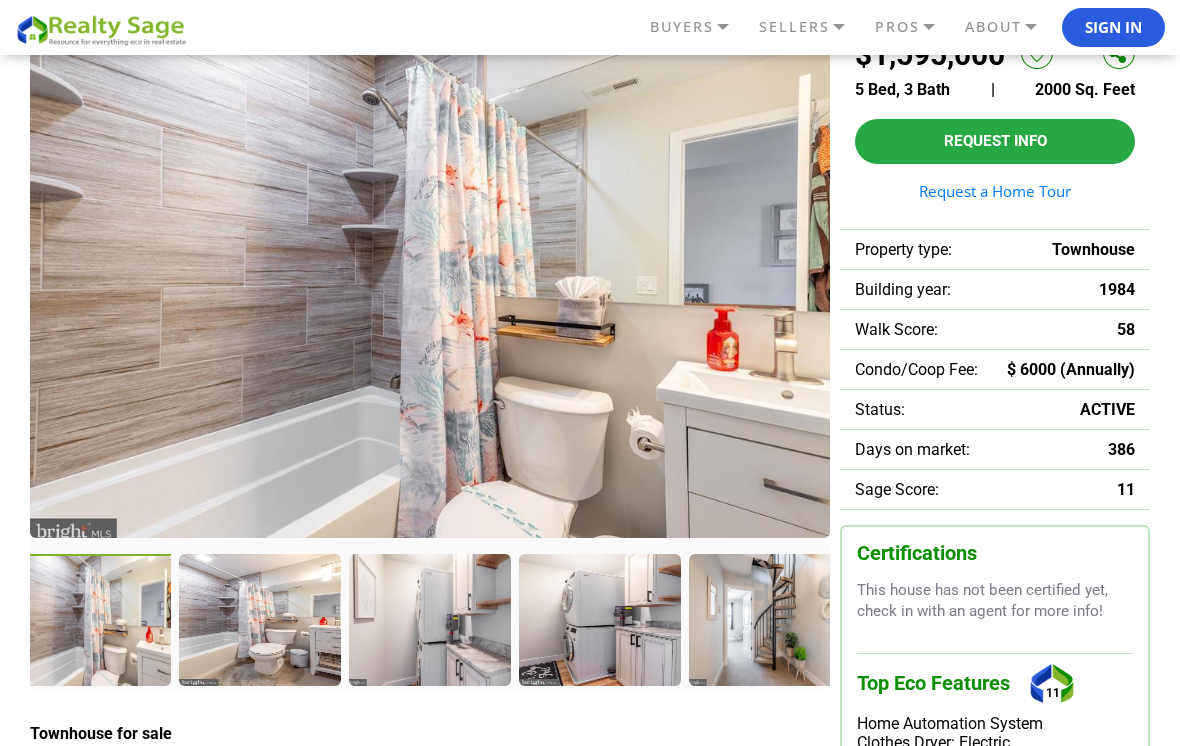 click at bounding box center [259, 619] 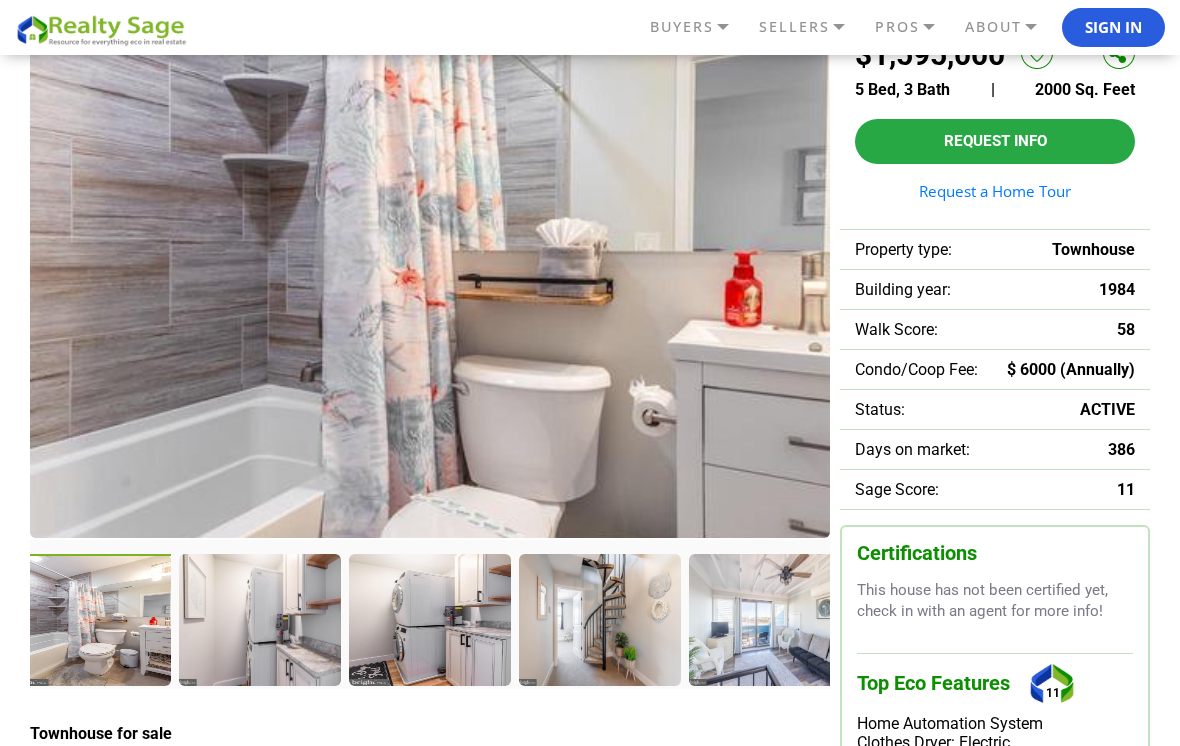 click at bounding box center (259, 619) 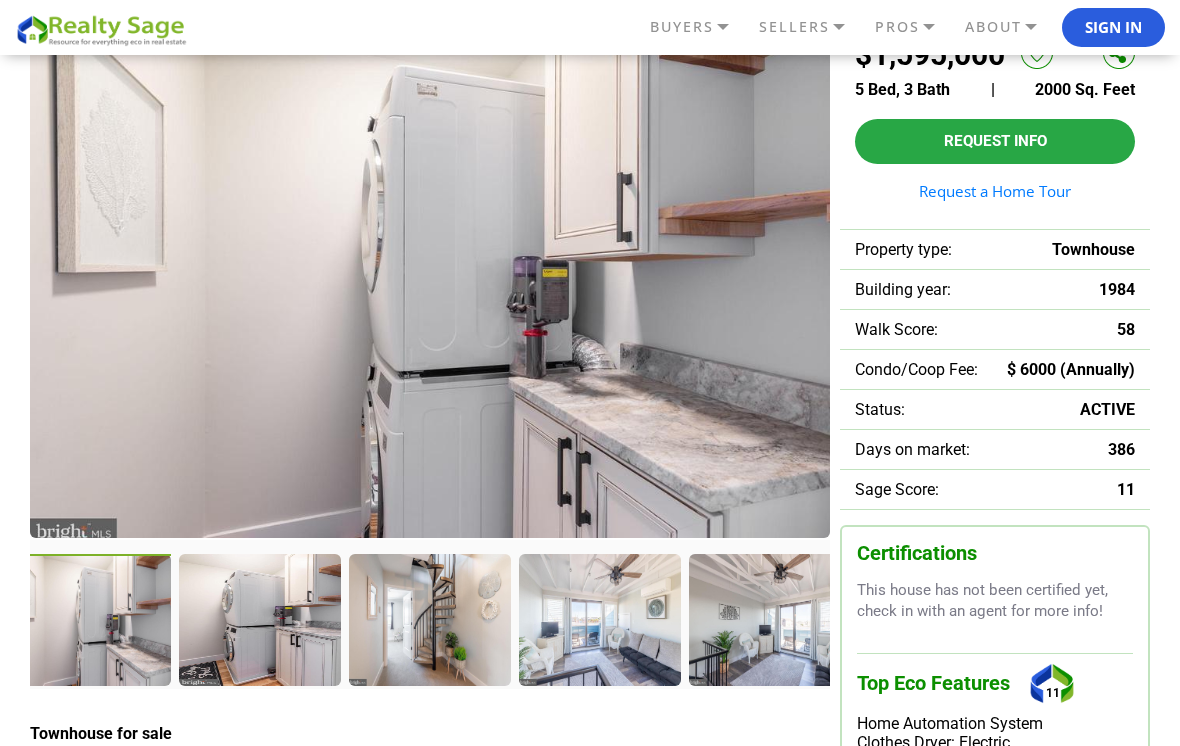 click at bounding box center [259, 619] 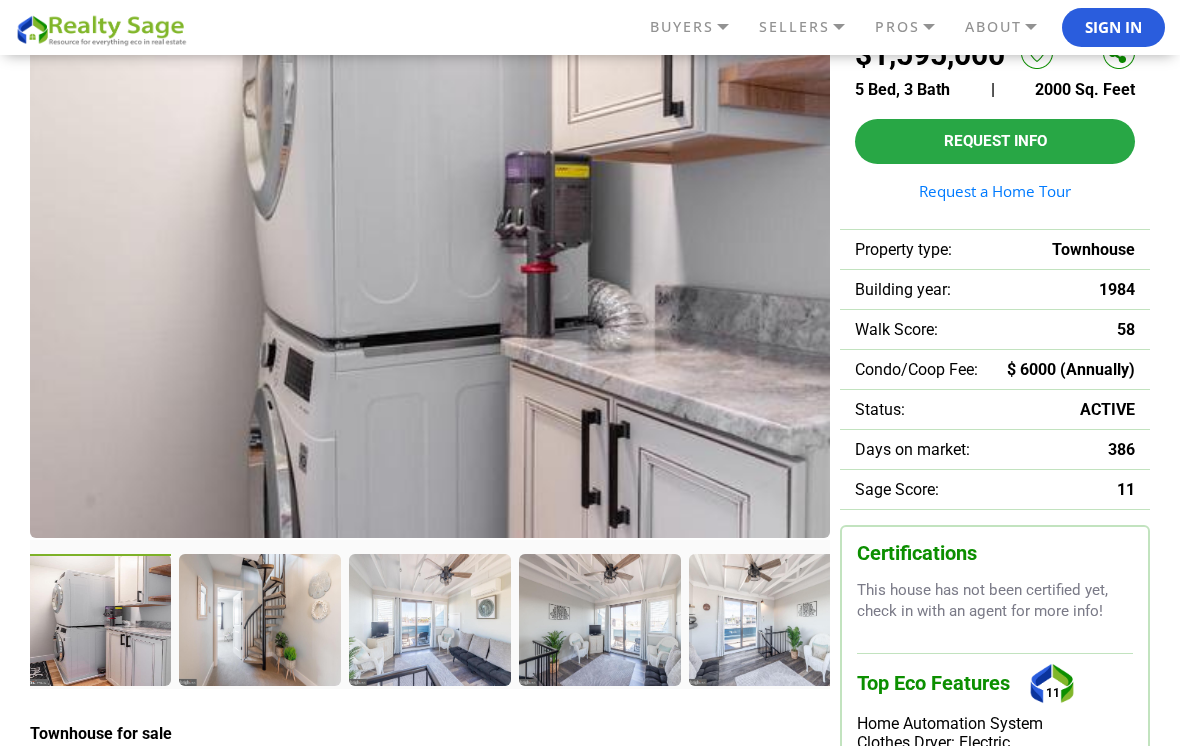 click at bounding box center [259, 619] 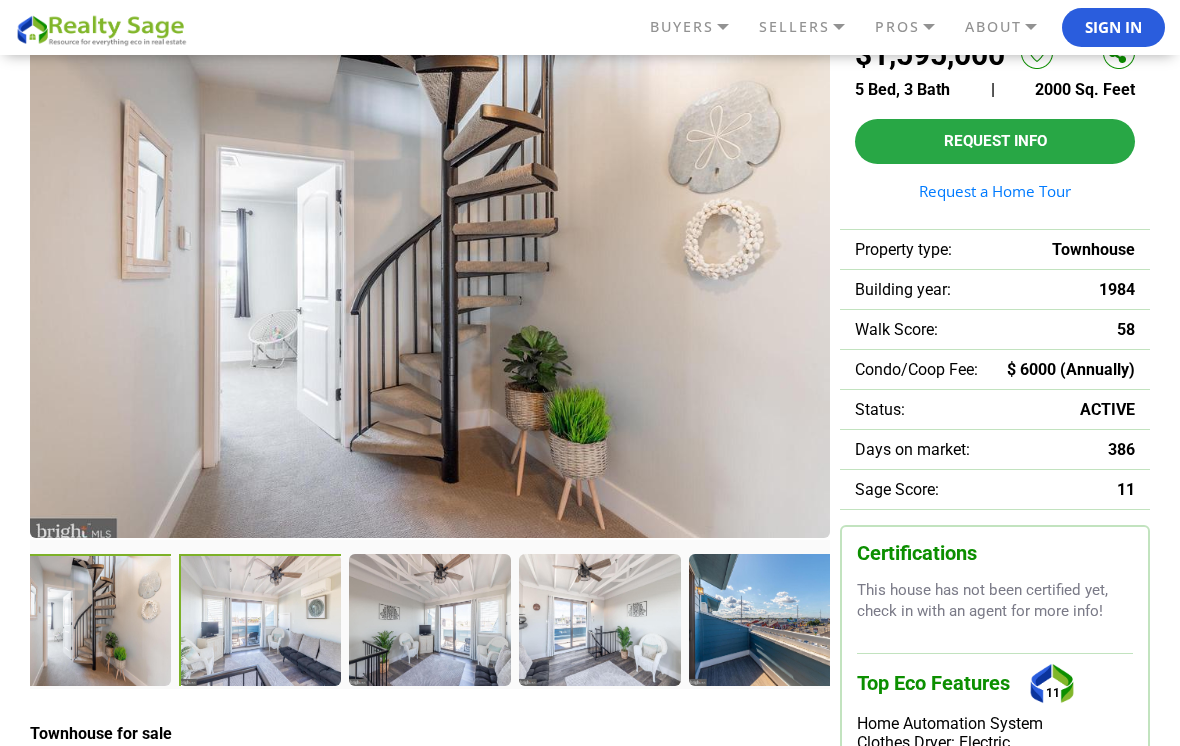 click at bounding box center (261, 621) 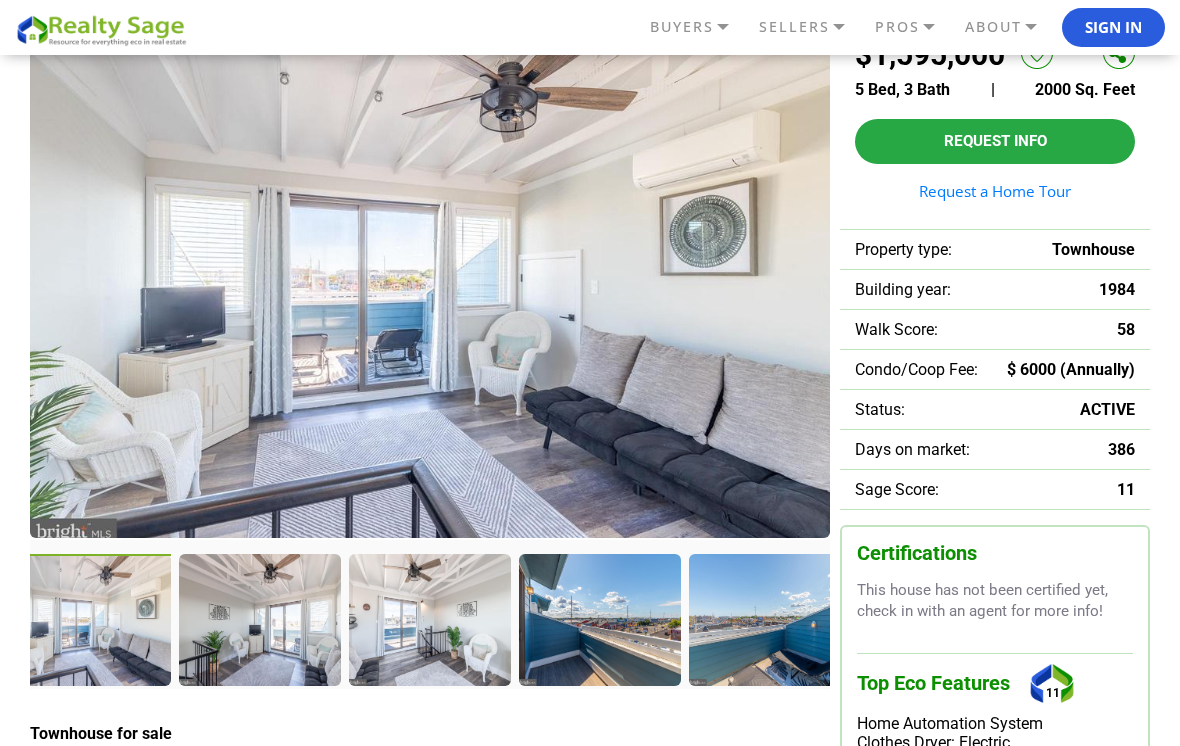 click at bounding box center [259, 619] 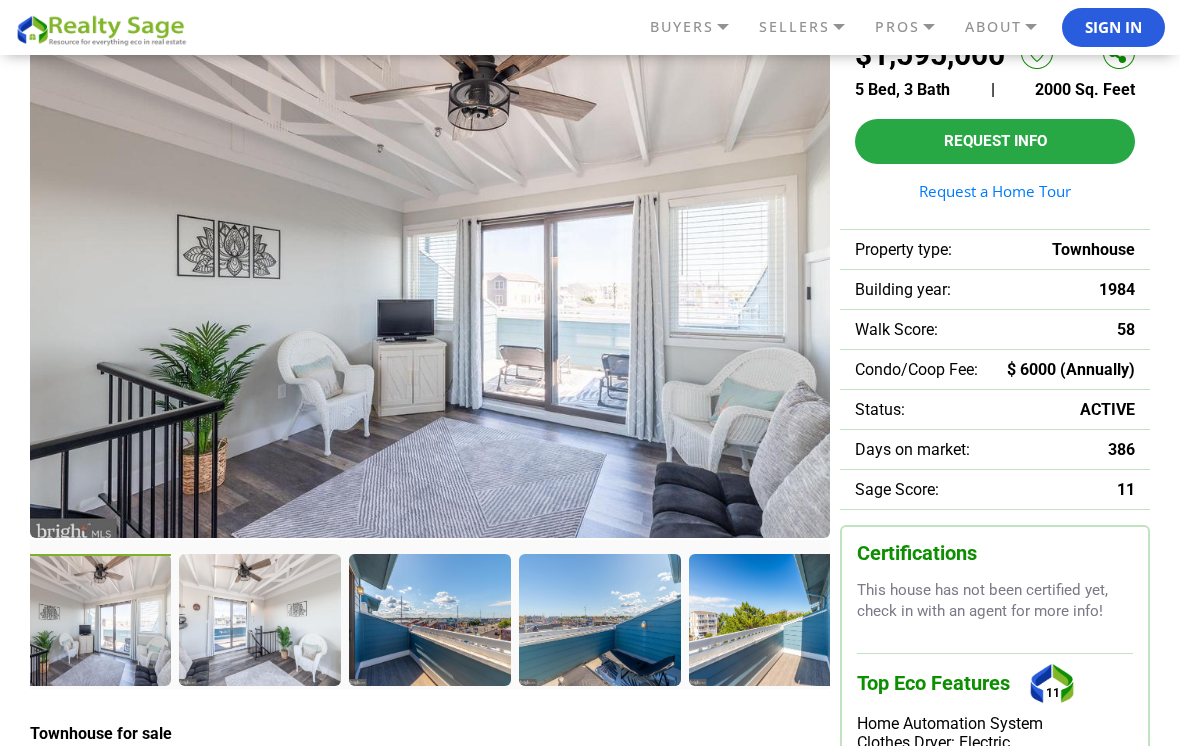 click at bounding box center (259, 619) 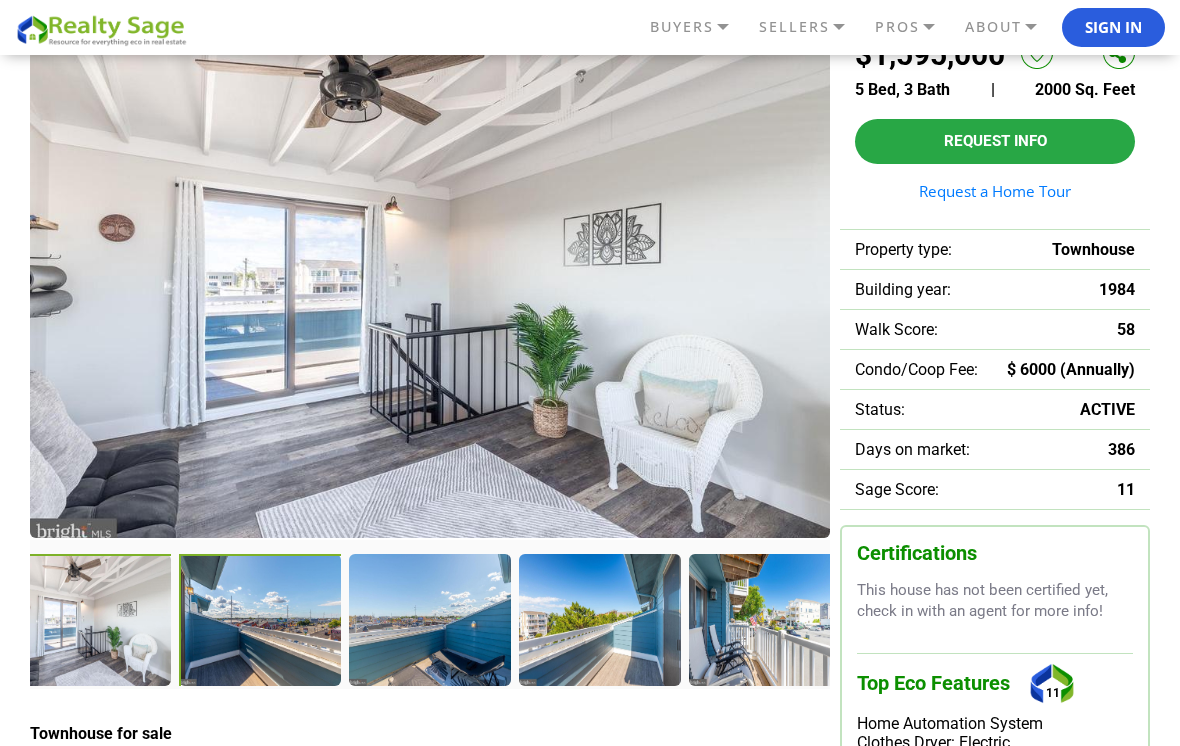 click at bounding box center (261, 621) 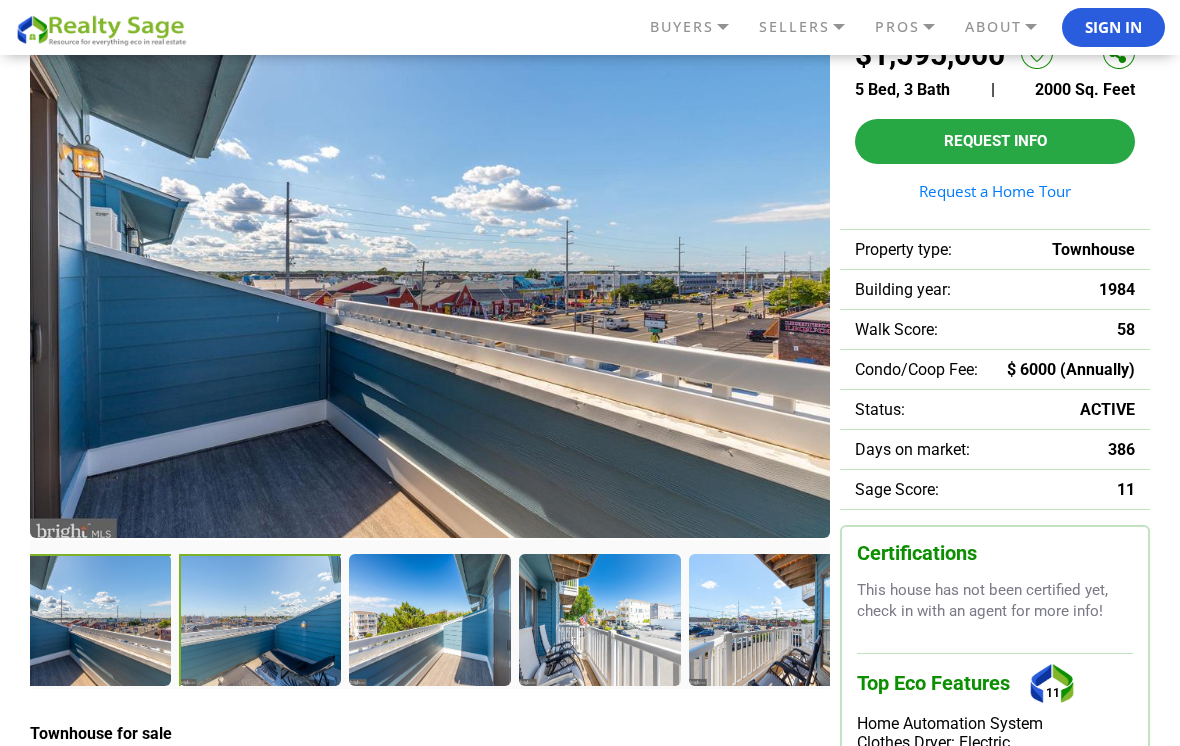 click at bounding box center [261, 621] 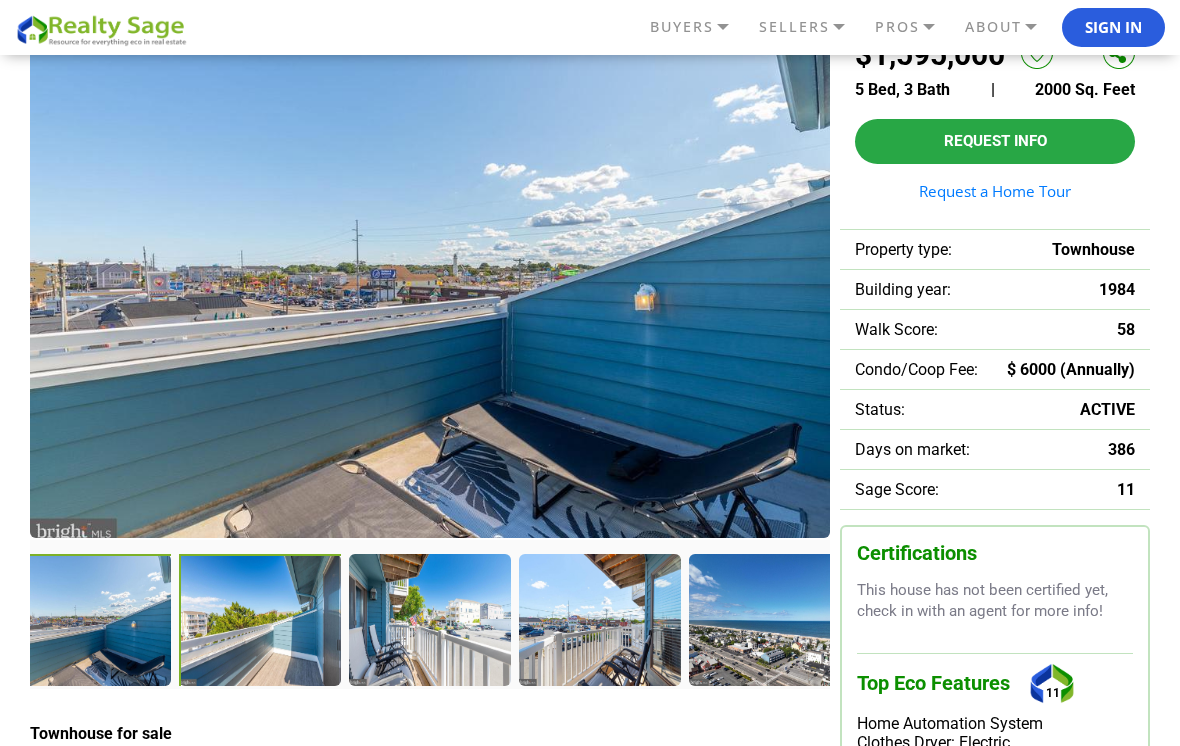 click at bounding box center [261, 621] 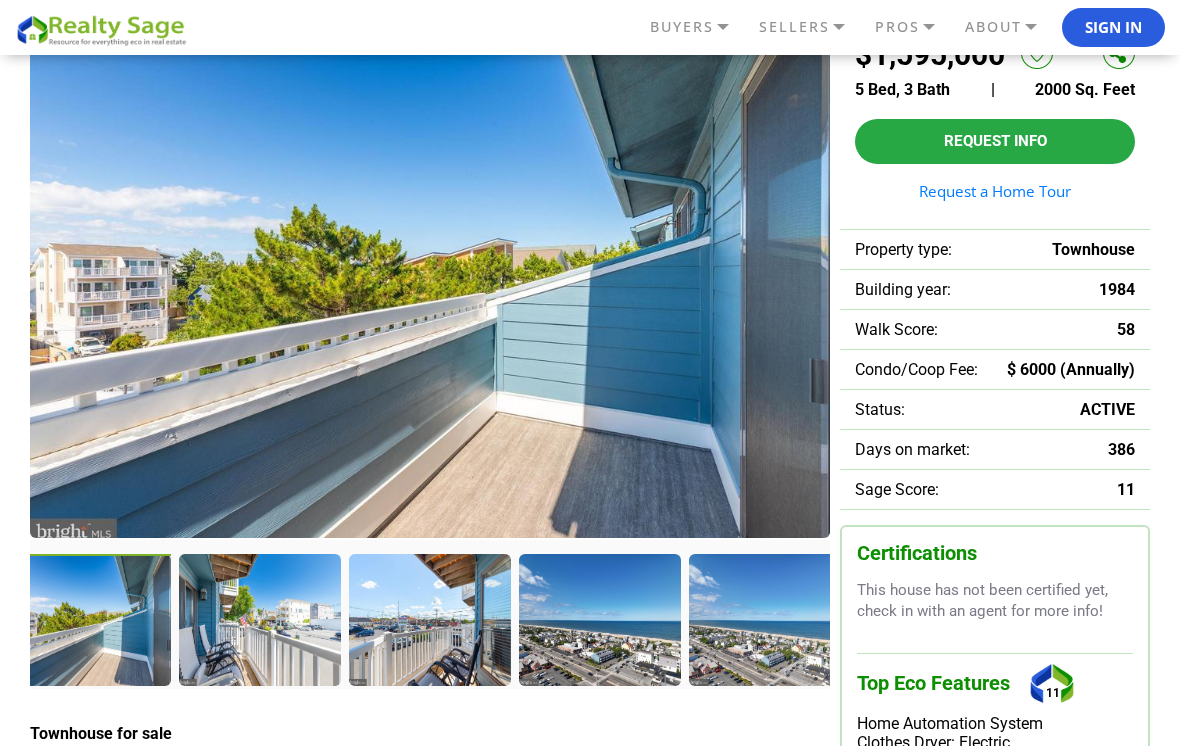 click at bounding box center (259, 619) 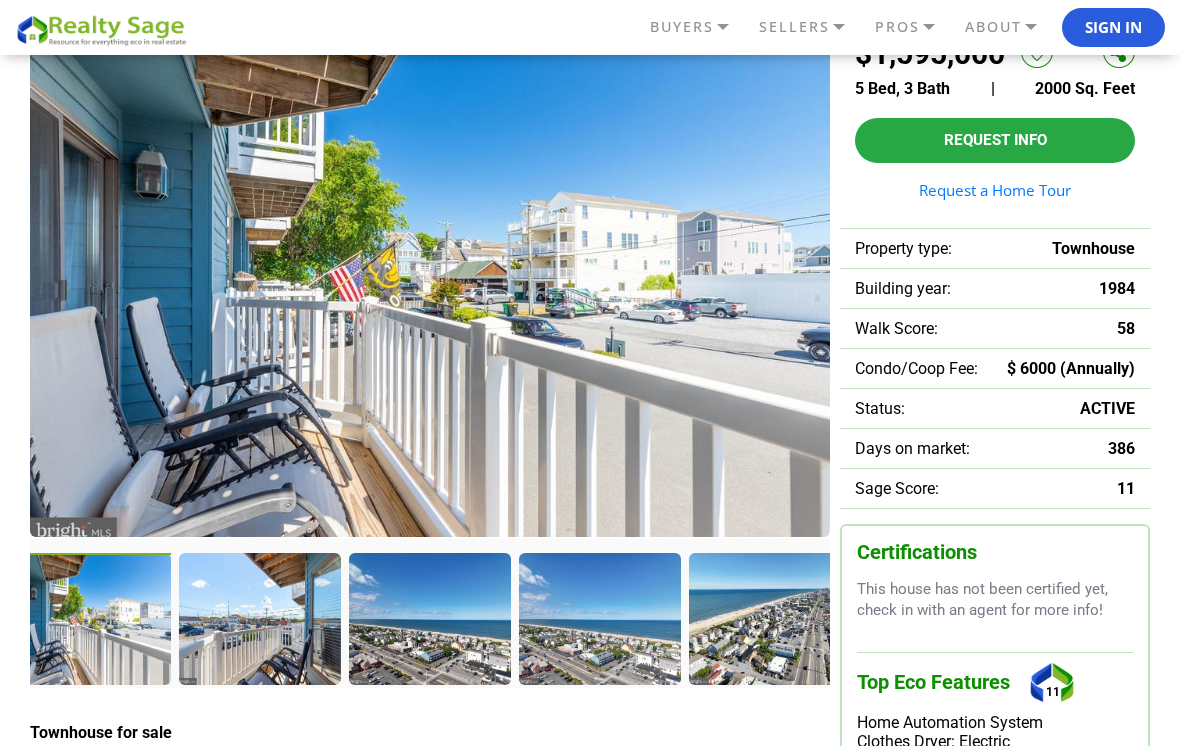 scroll, scrollTop: 137, scrollLeft: 0, axis: vertical 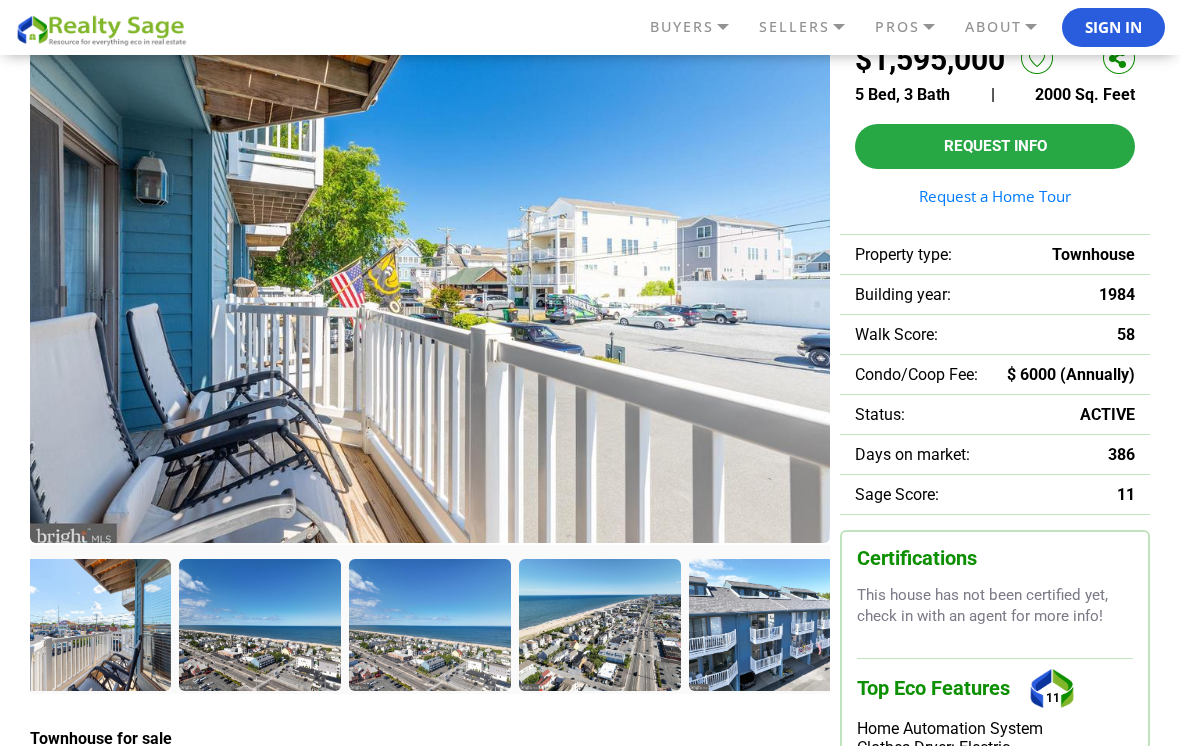 click at bounding box center [259, 624] 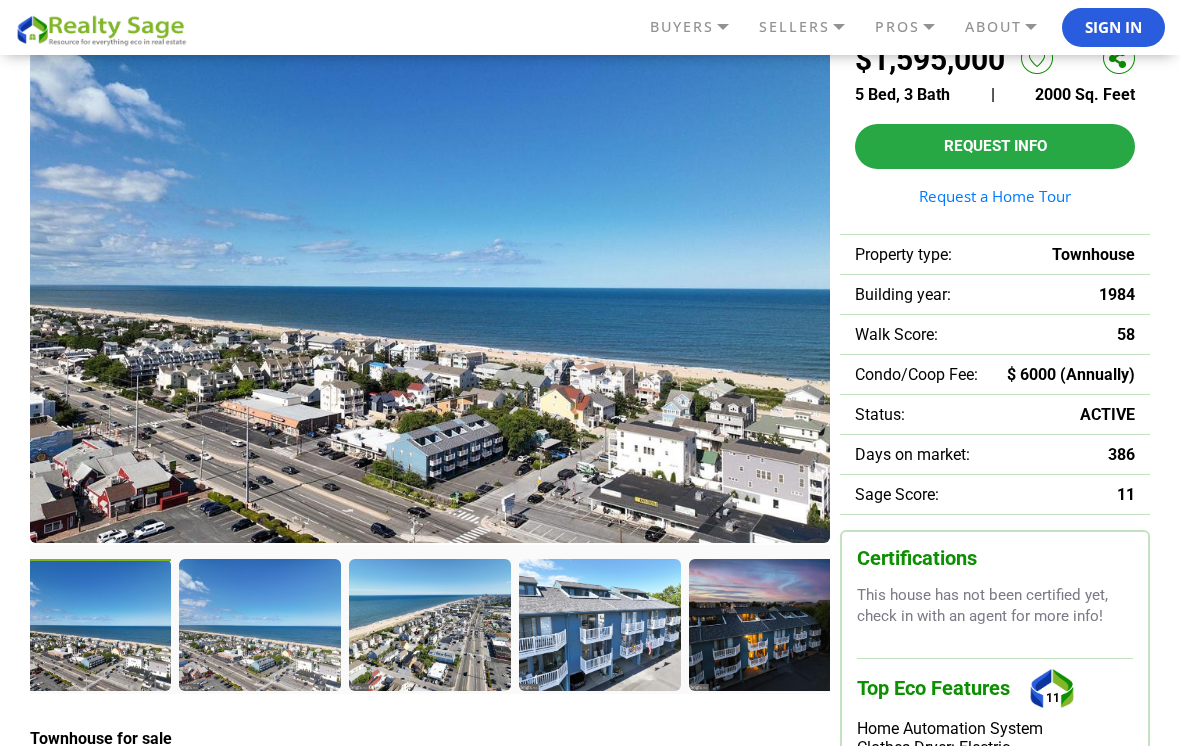 click at bounding box center (259, 624) 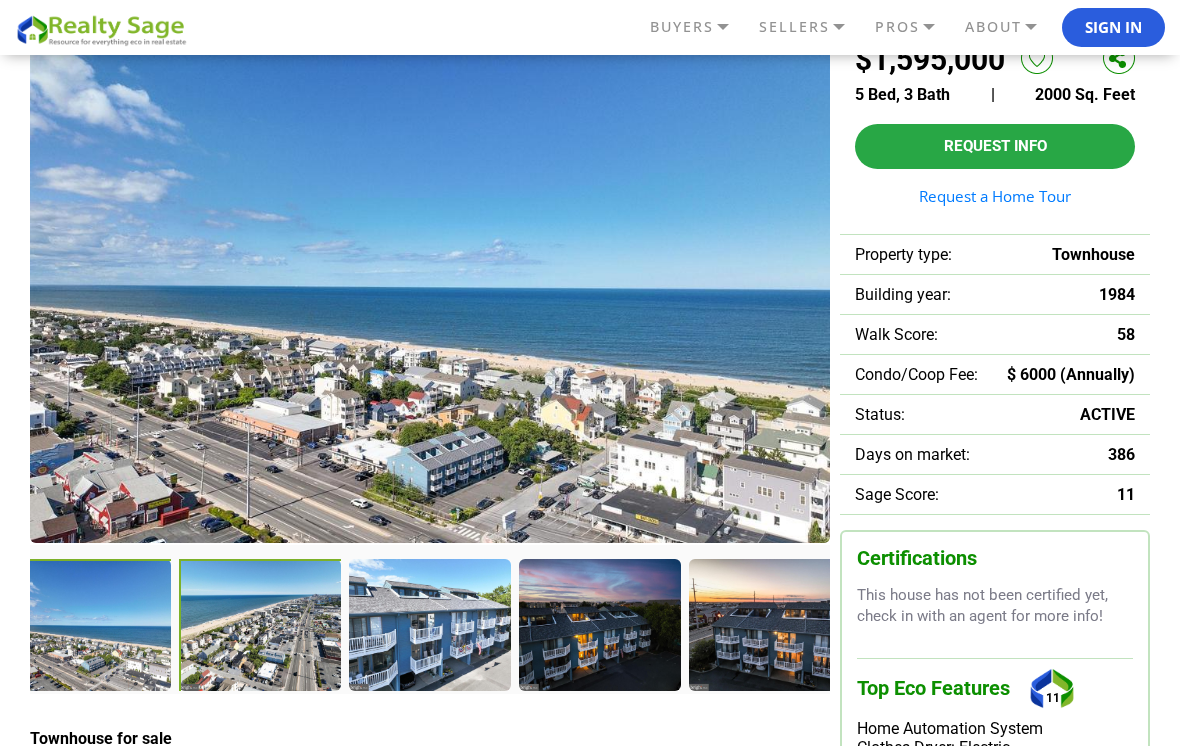click at bounding box center [261, 626] 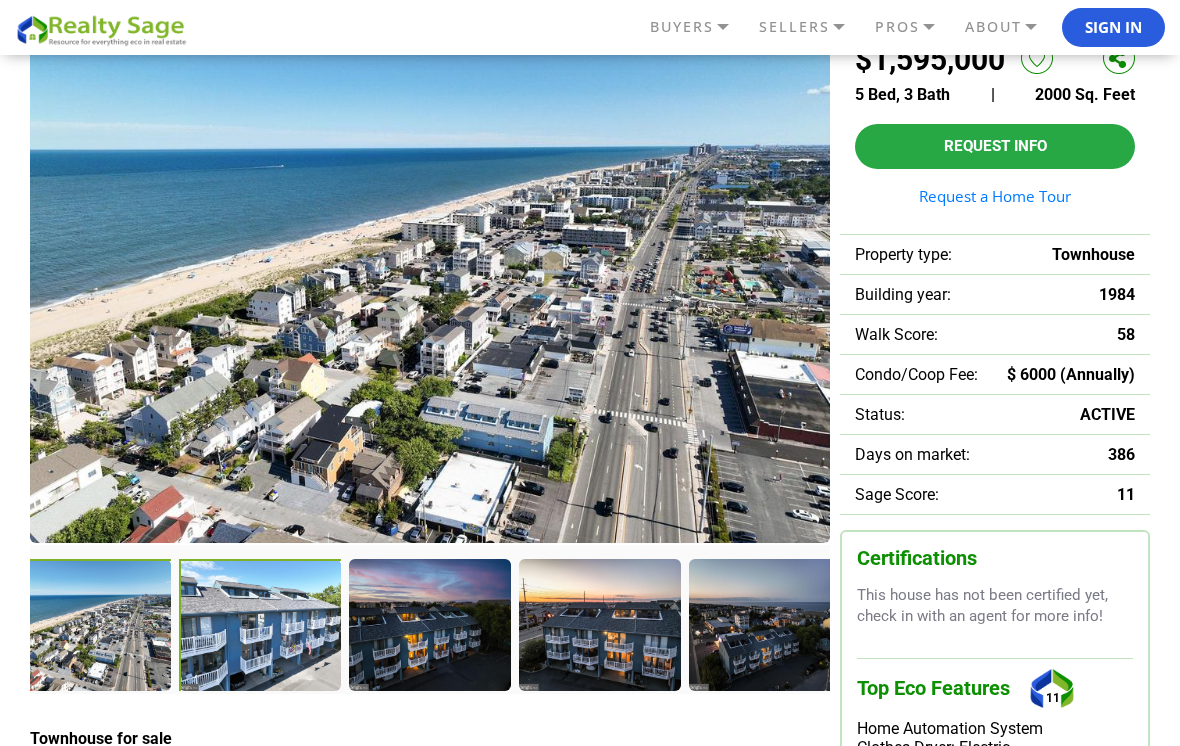 click at bounding box center (261, 626) 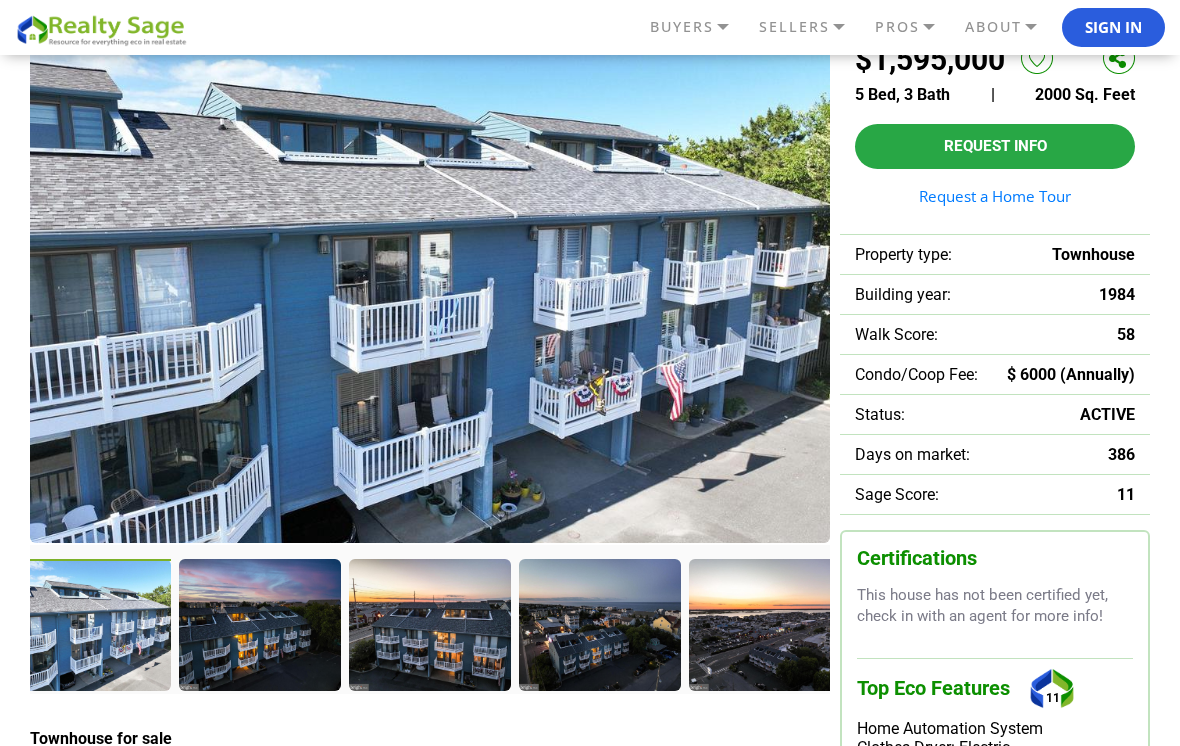 click at bounding box center [259, 624] 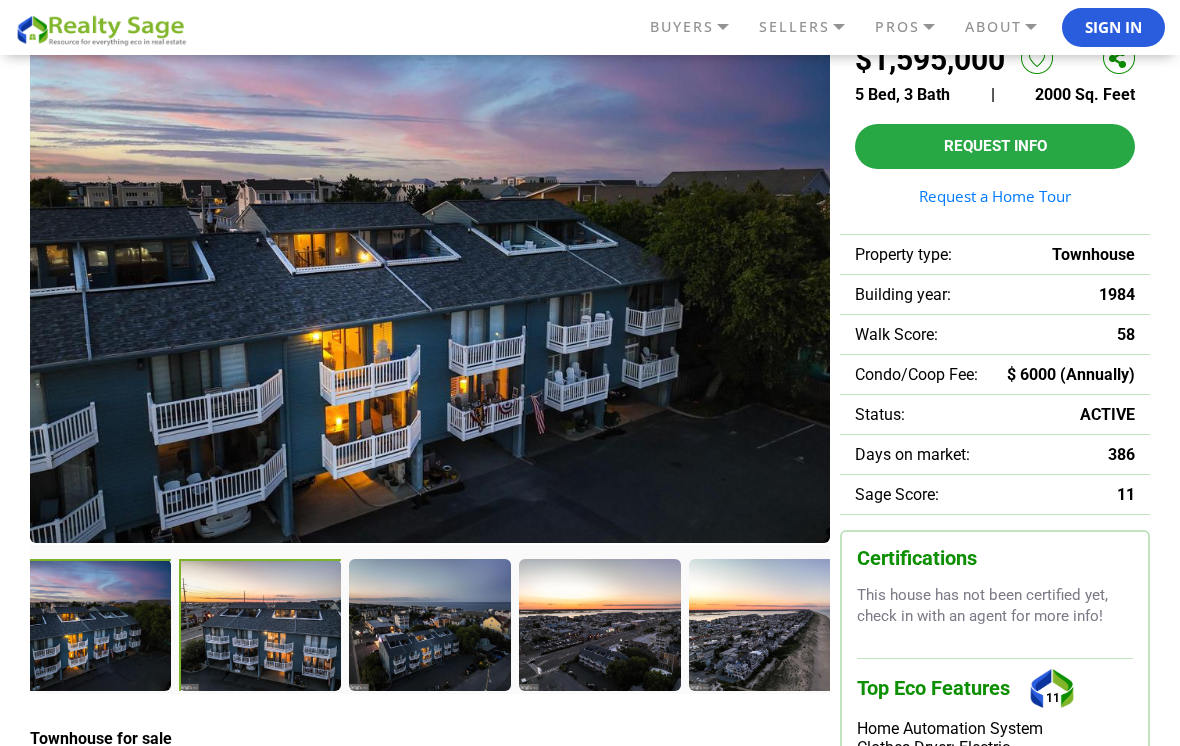 click at bounding box center [261, 626] 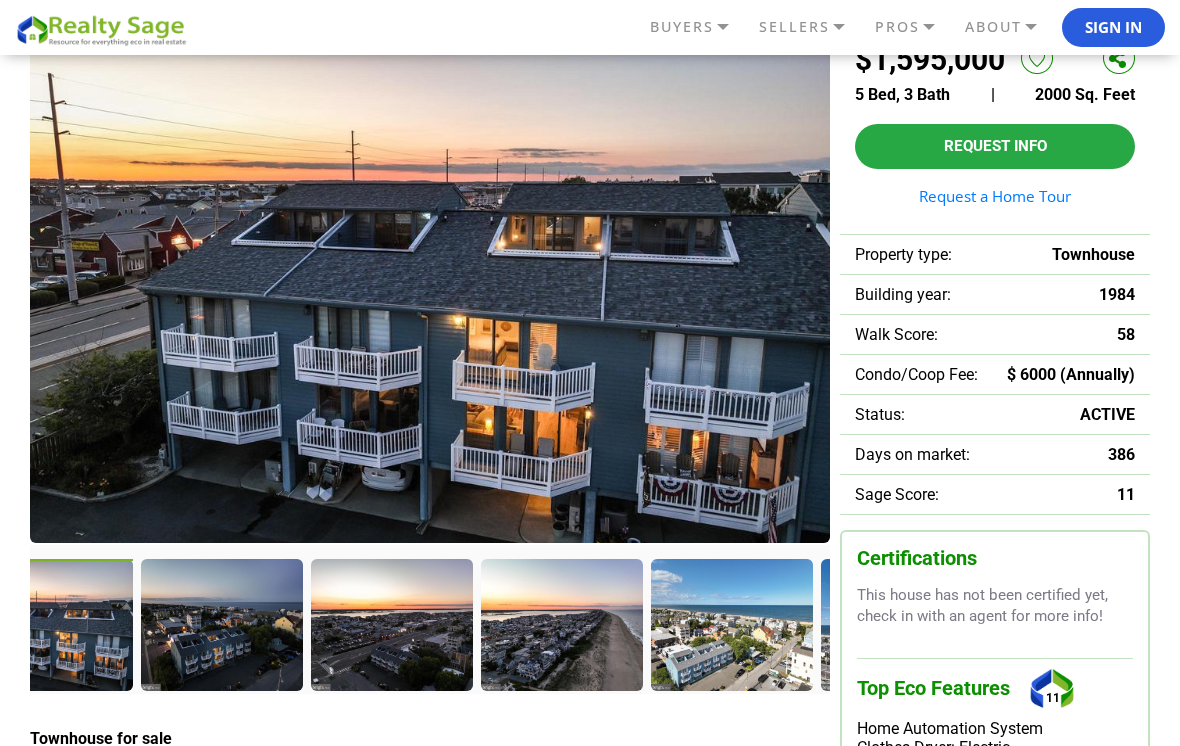 click at bounding box center (430, 625) 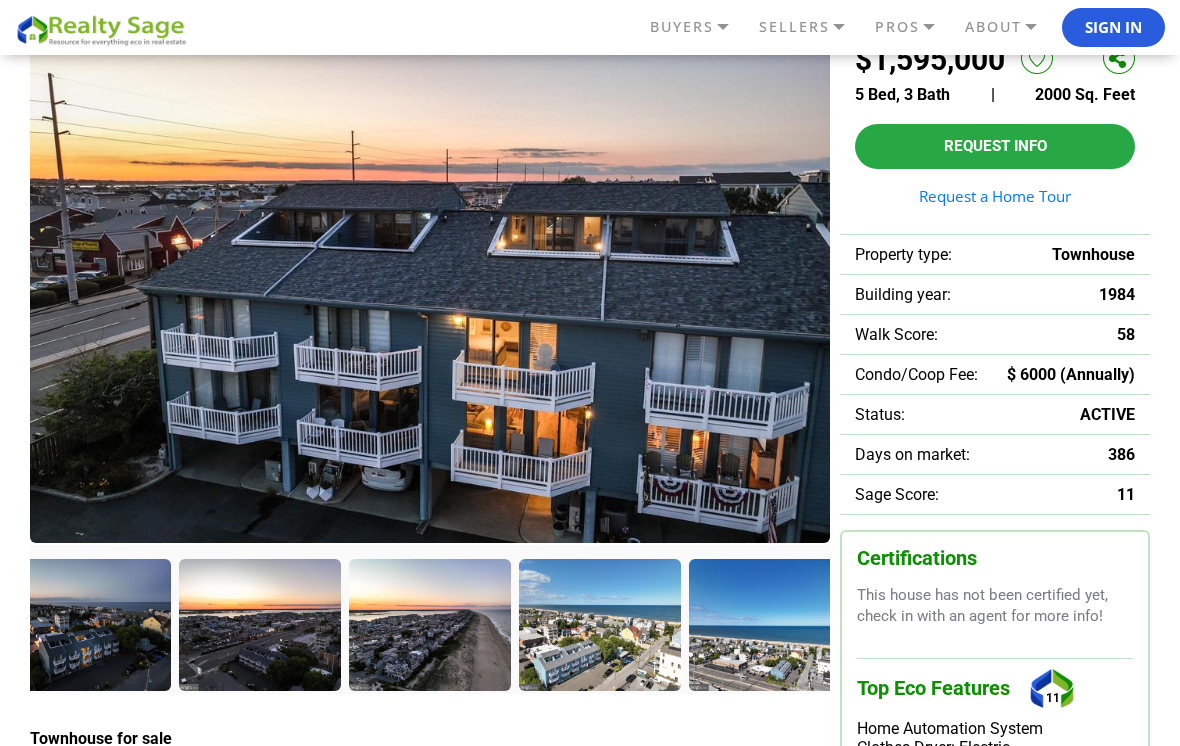 click at bounding box center [259, 624] 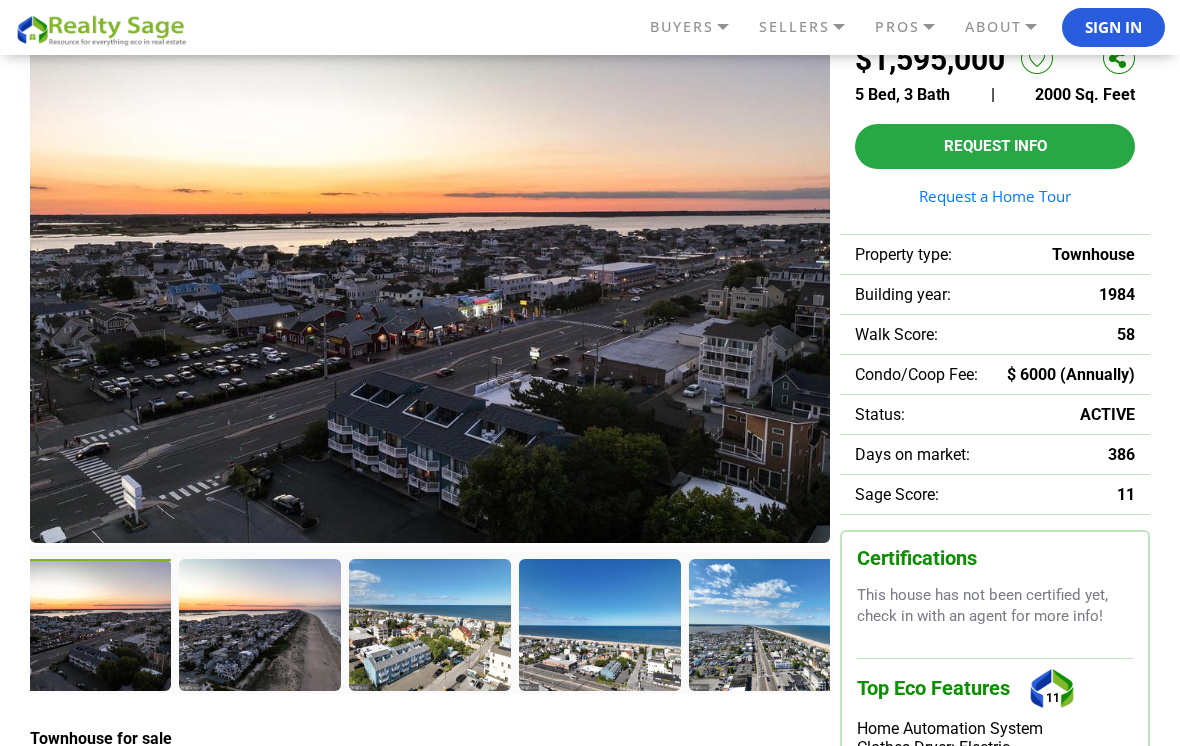click at bounding box center (259, 624) 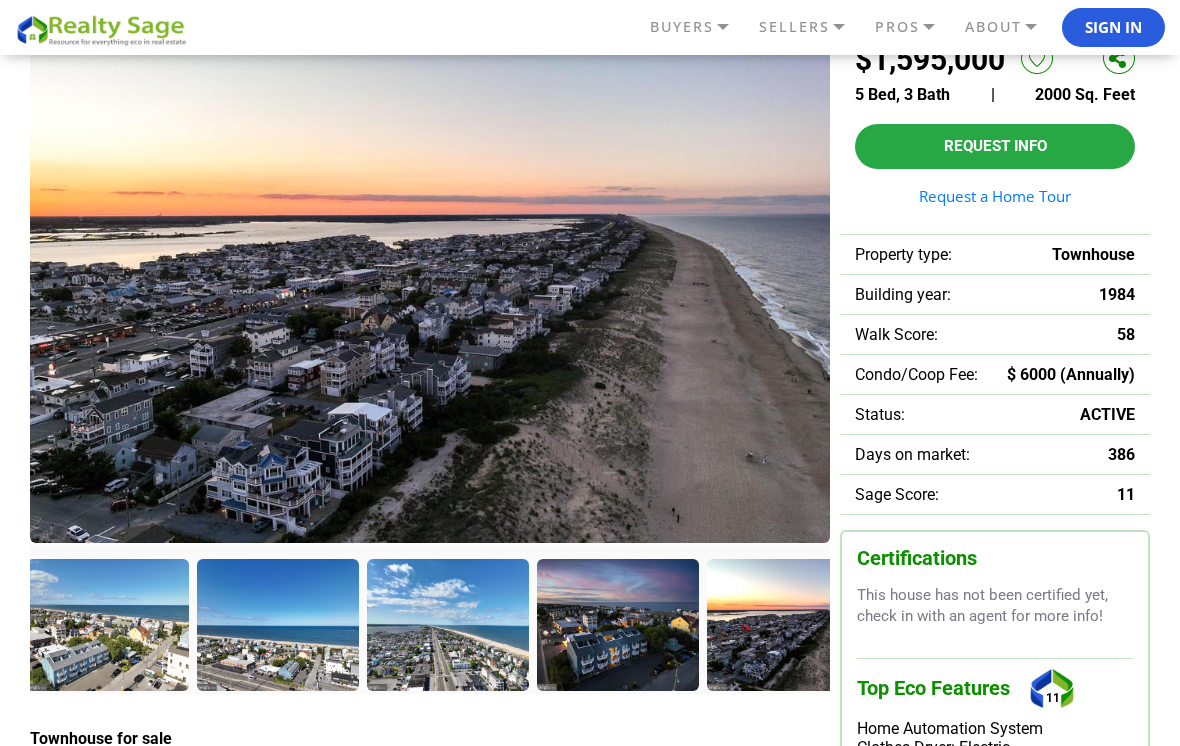 click at bounding box center (277, 624) 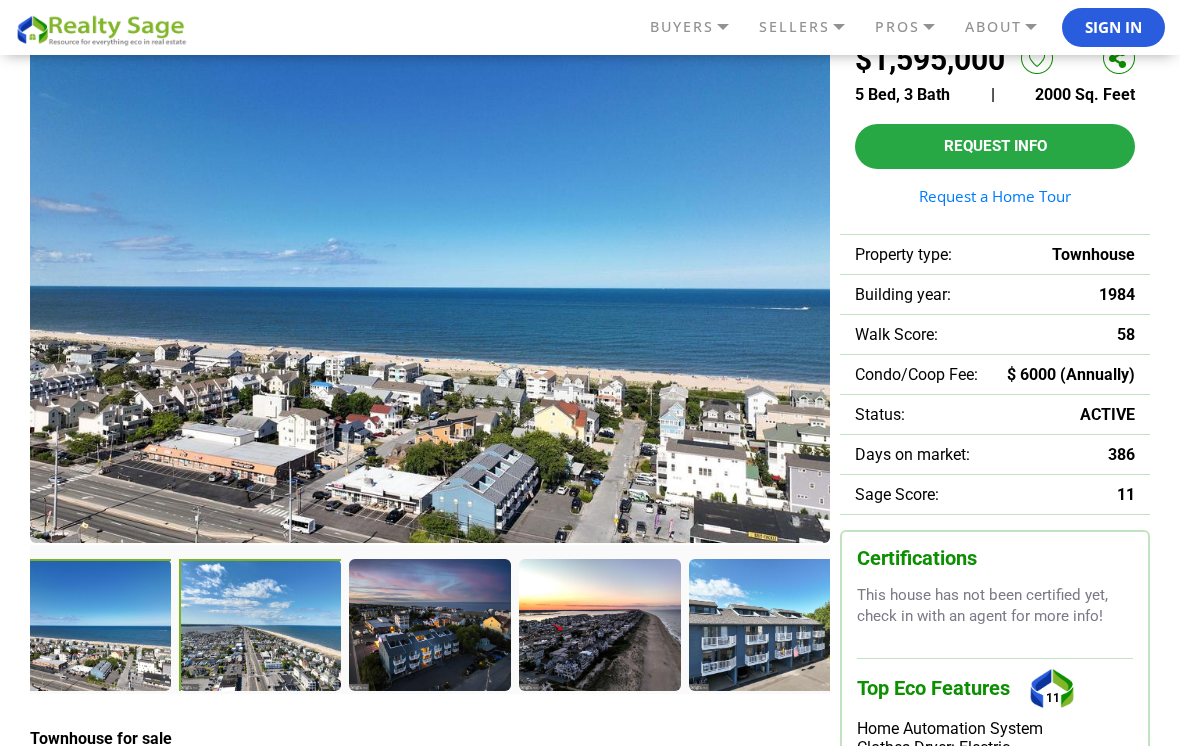 click at bounding box center [261, 626] 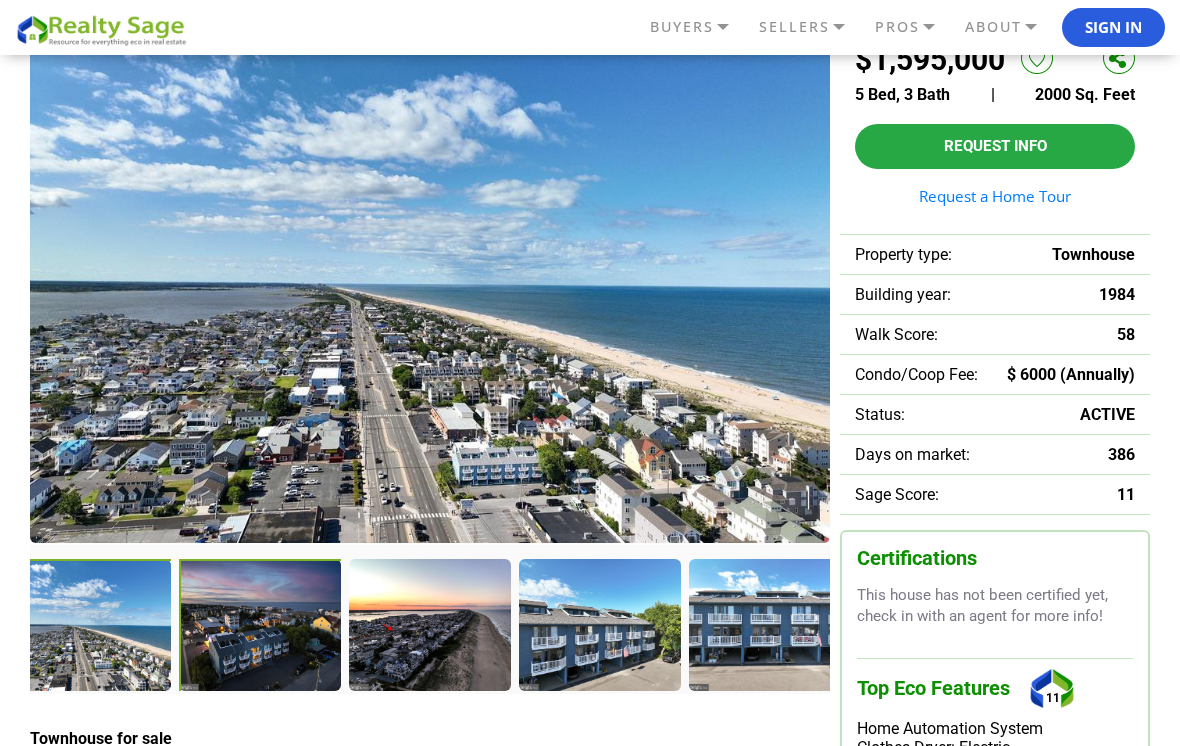 click at bounding box center (261, 626) 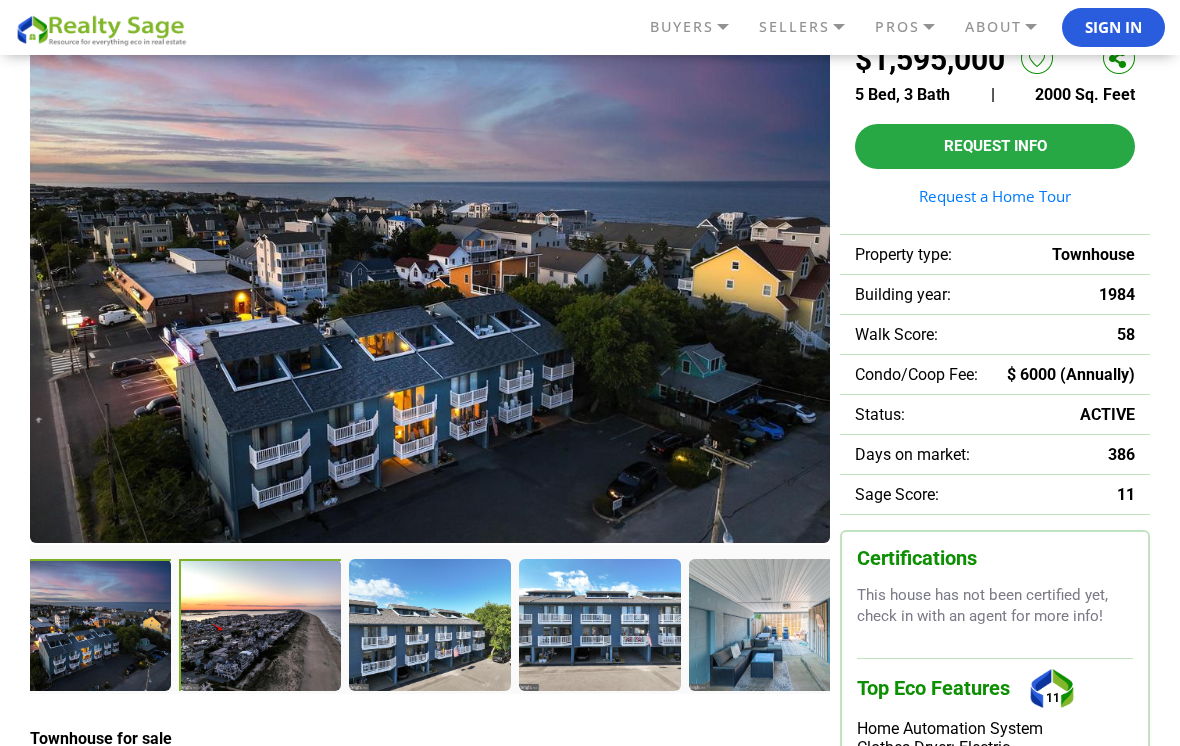 click at bounding box center (261, 626) 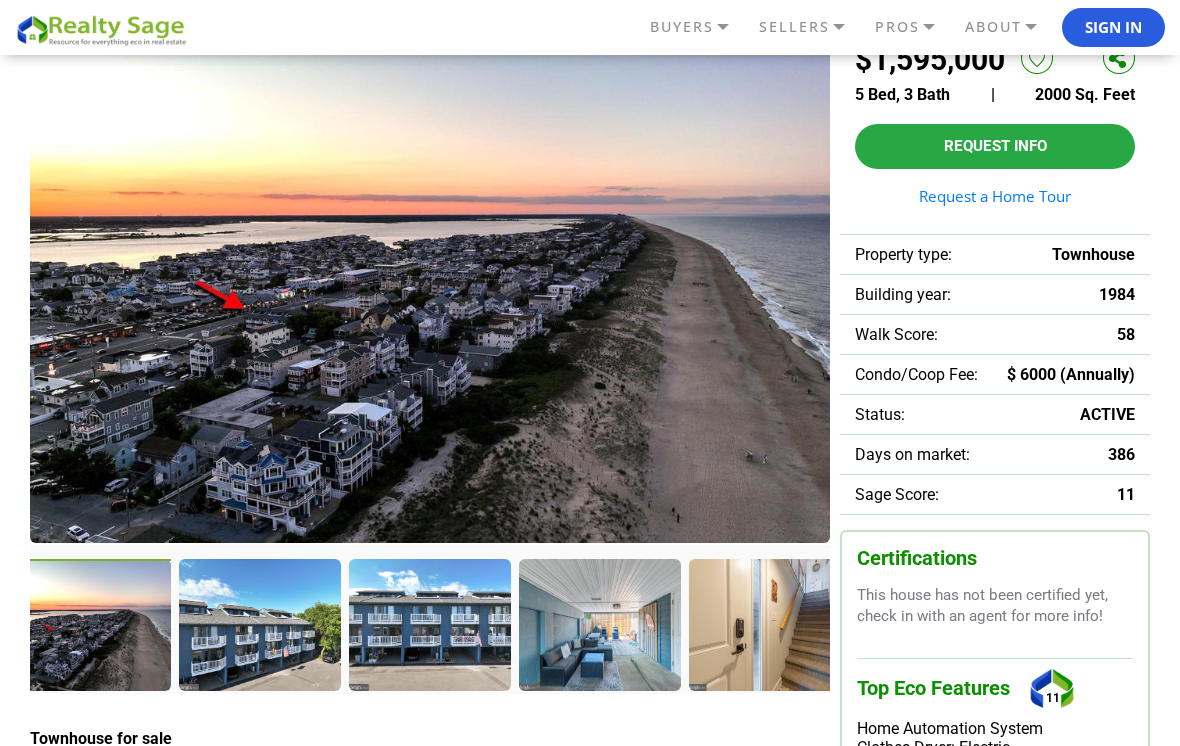click at bounding box center [259, 624] 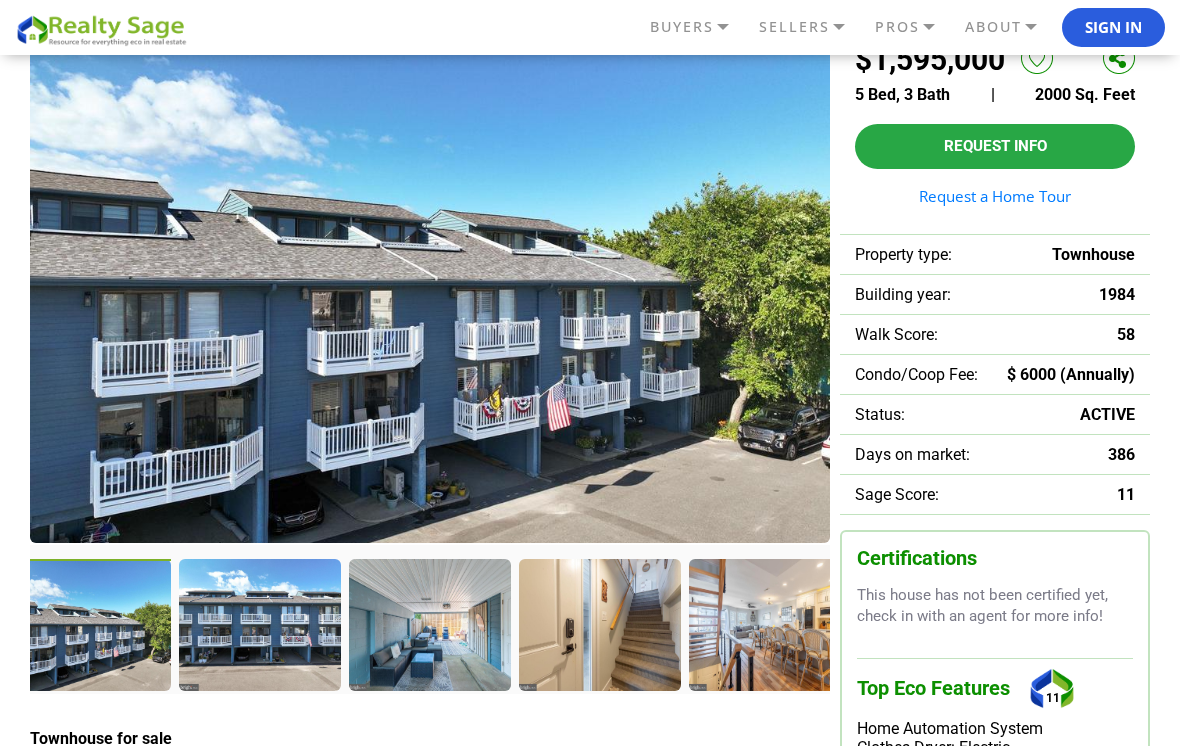 click at bounding box center (259, 624) 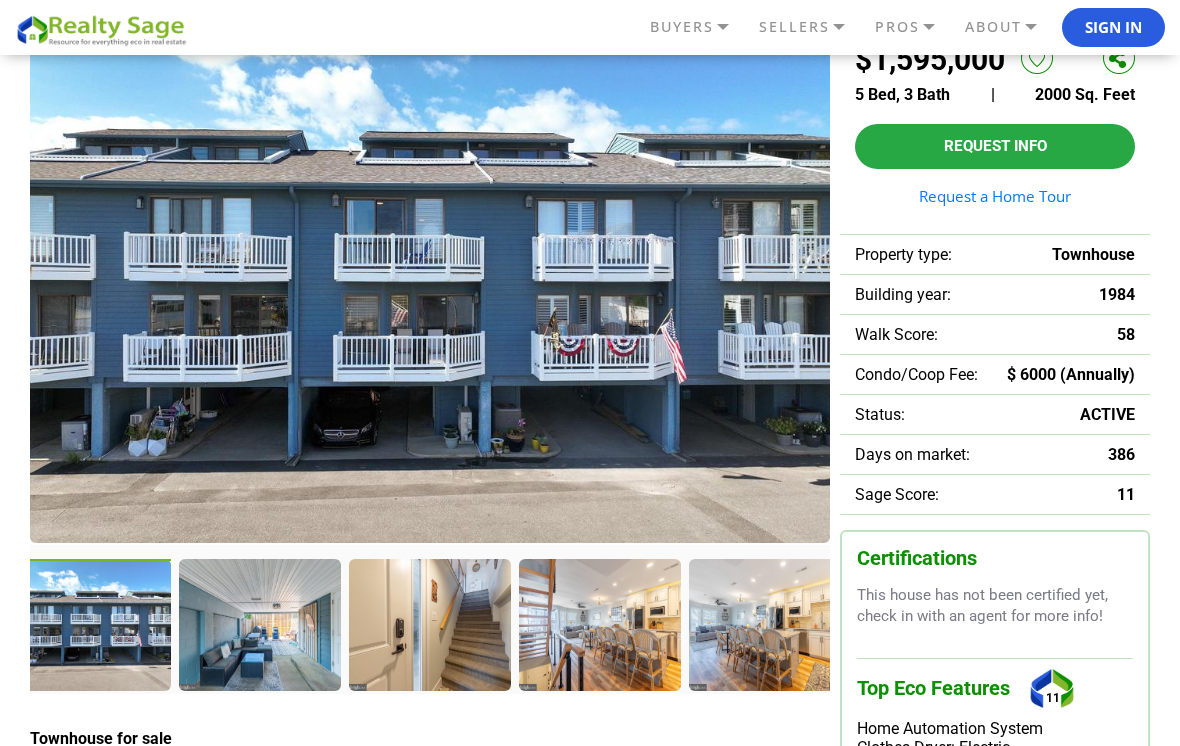 click at bounding box center [259, 624] 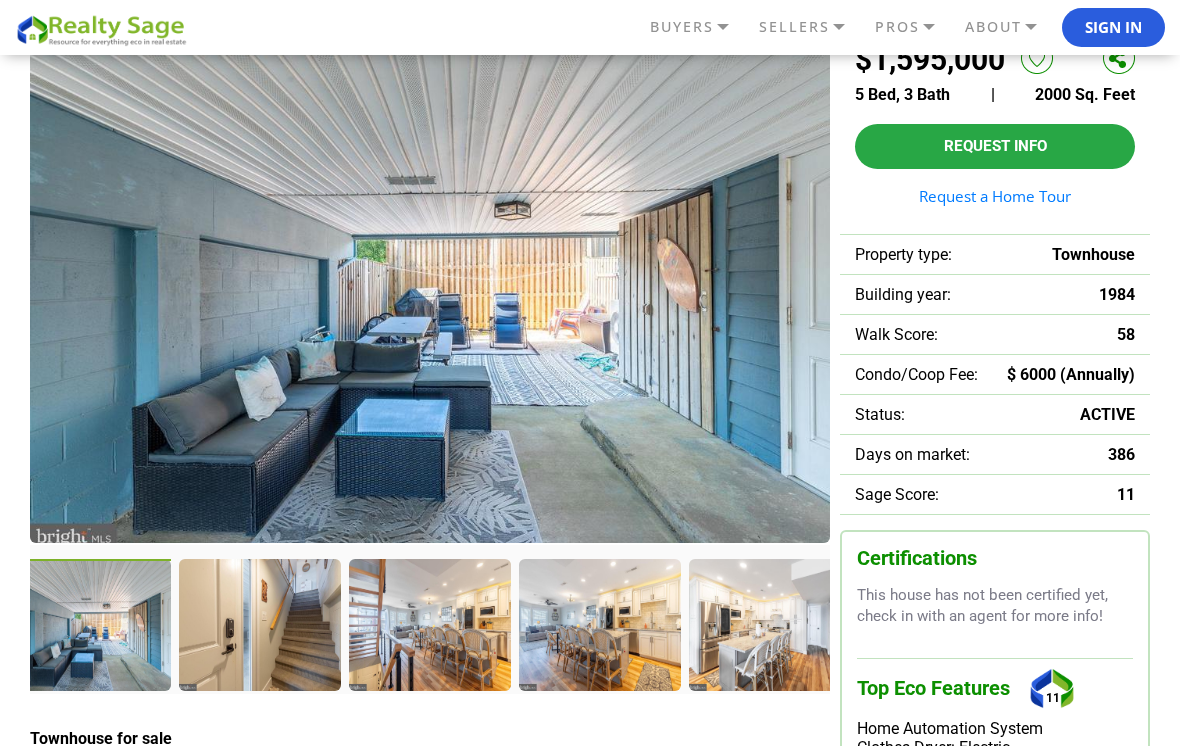 scroll, scrollTop: 0, scrollLeft: 0, axis: both 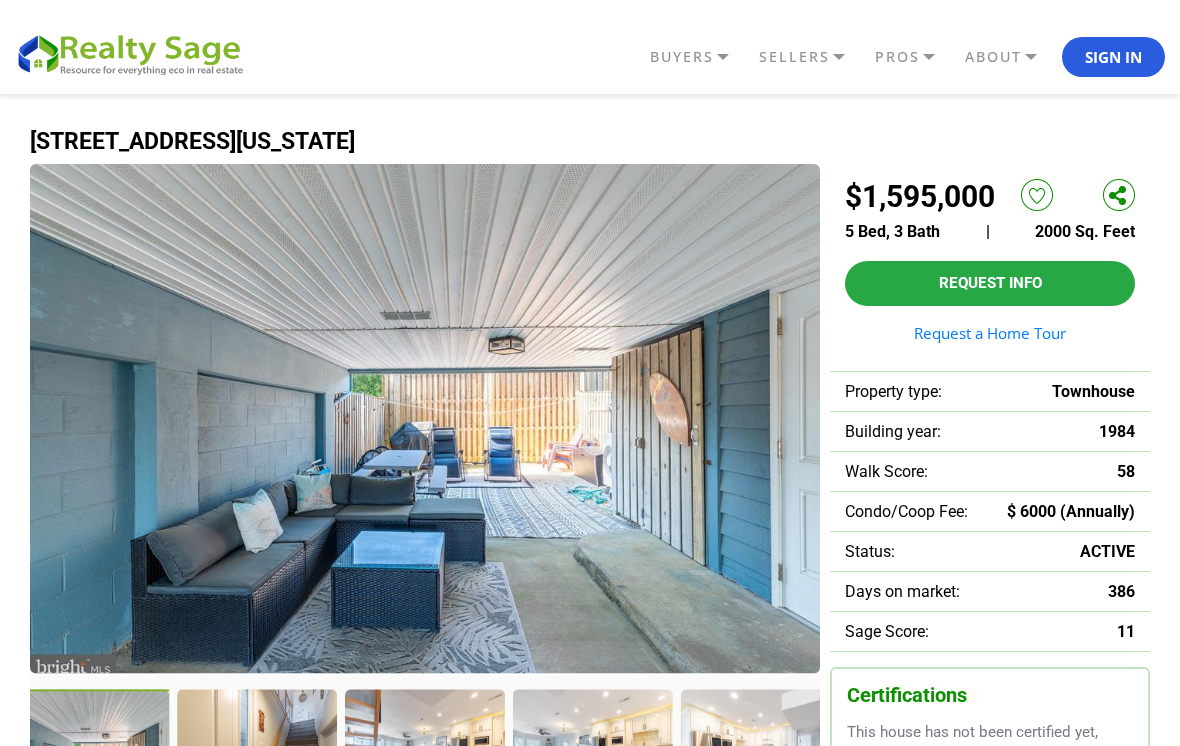 click on "[STREET_ADDRESS][US_STATE]
| 58" at bounding box center (590, 2116) 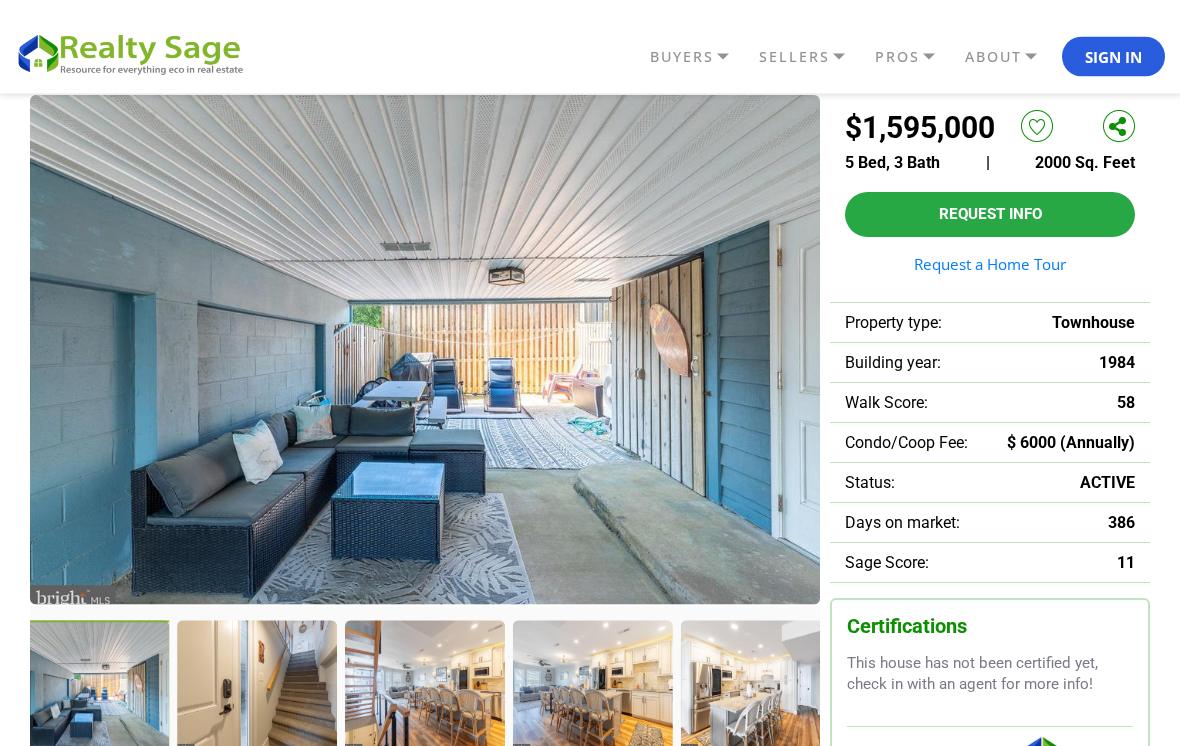 scroll, scrollTop: 69, scrollLeft: 0, axis: vertical 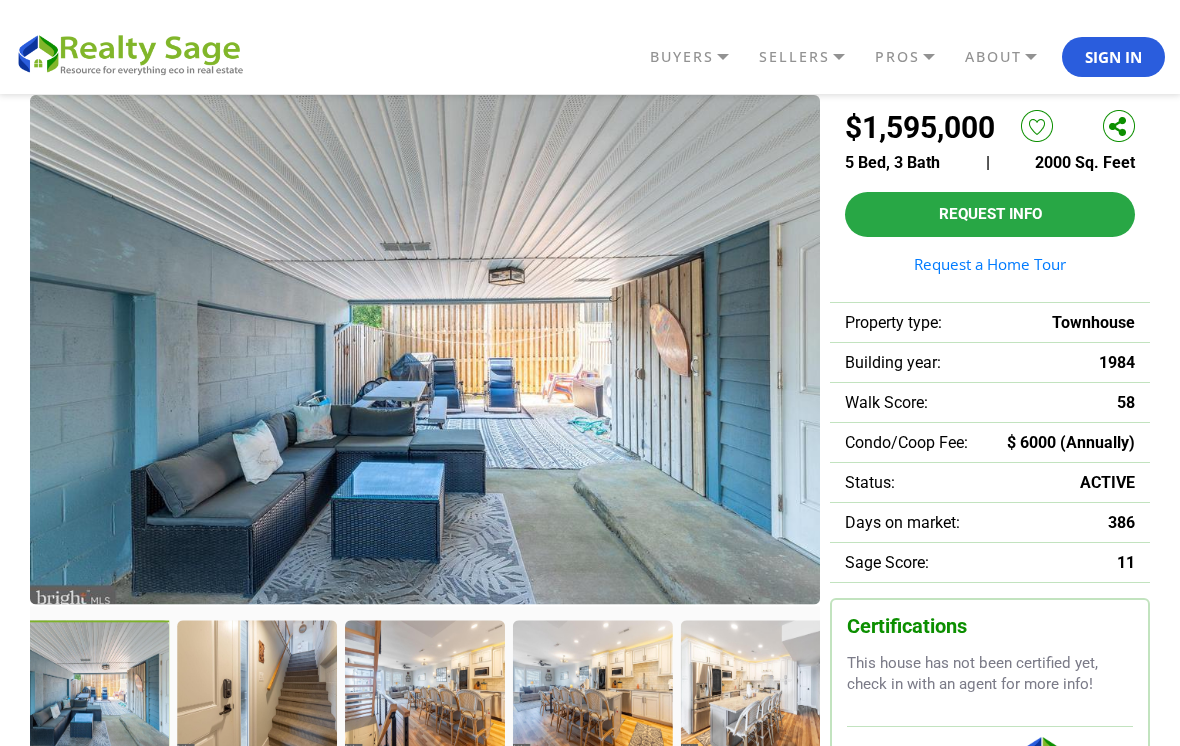 click at bounding box center [256, 684] 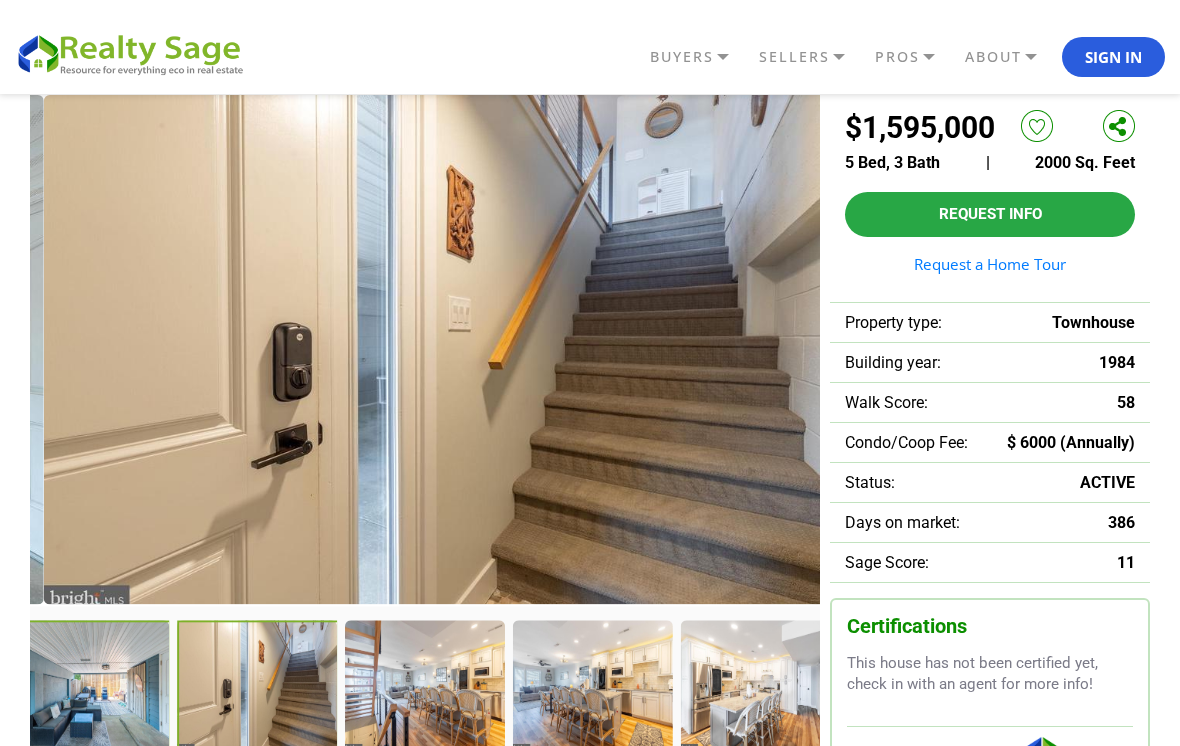 click at bounding box center [90, 686] 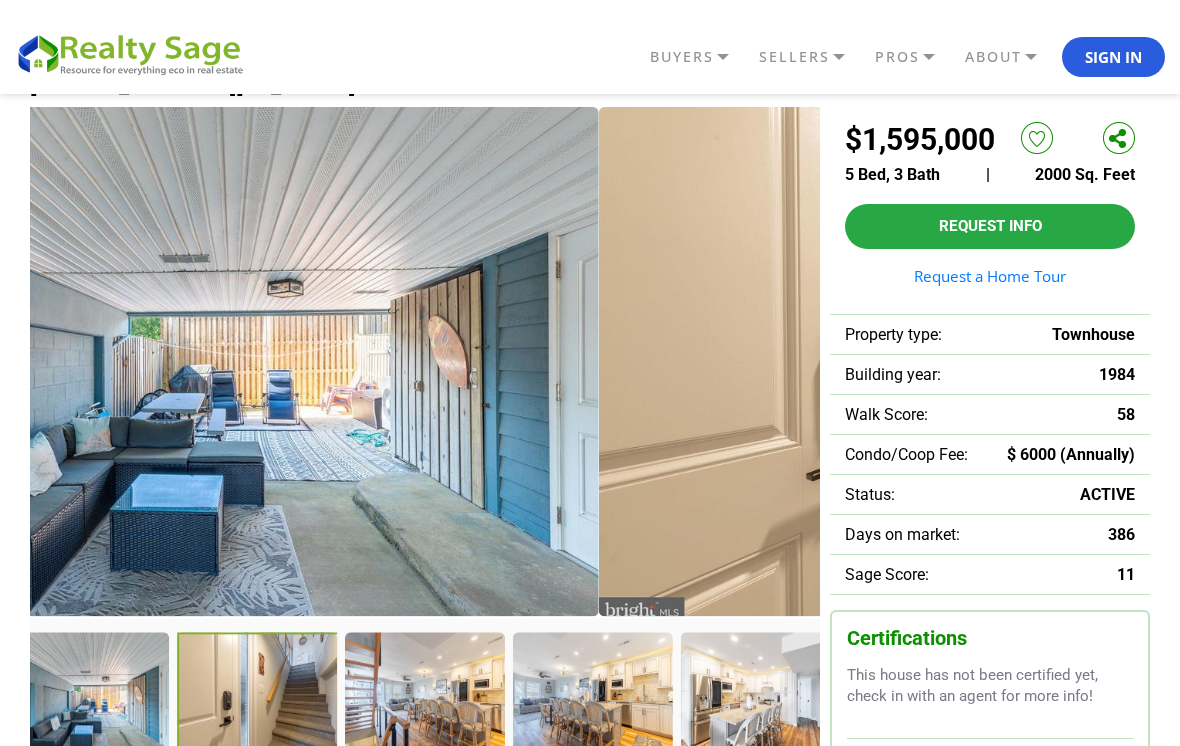 scroll, scrollTop: 0, scrollLeft: 0, axis: both 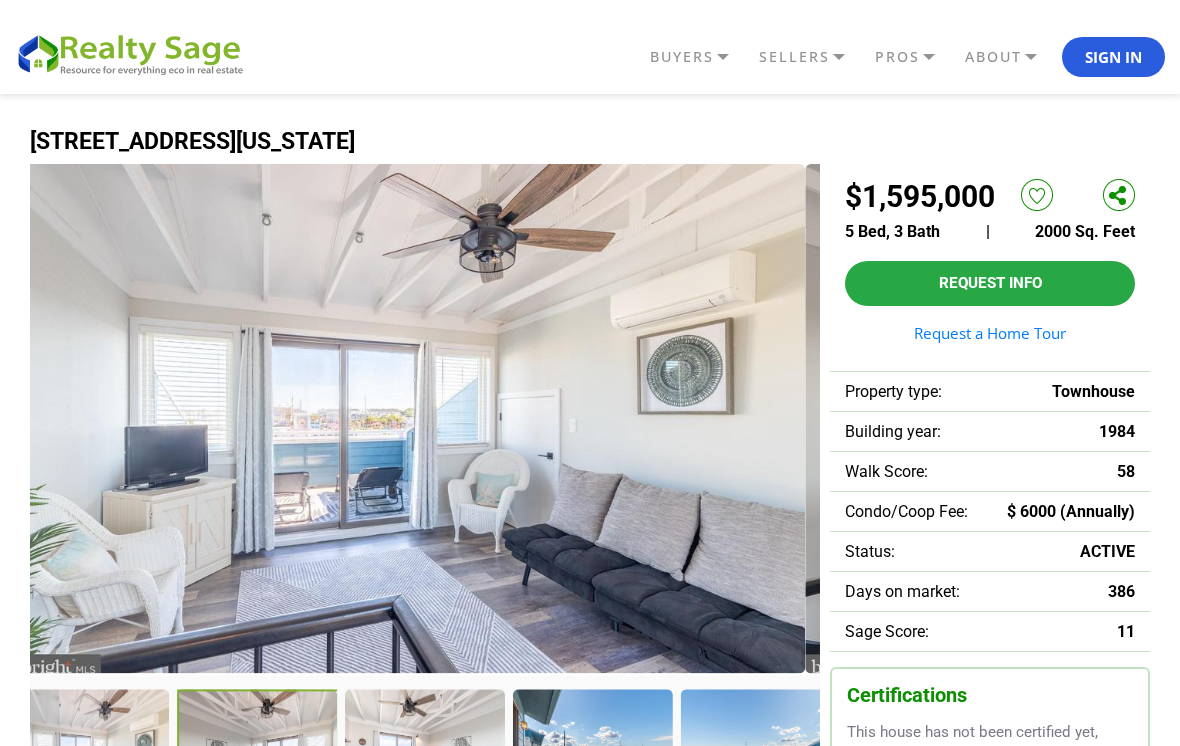 click at bounding box center [1200, 419] 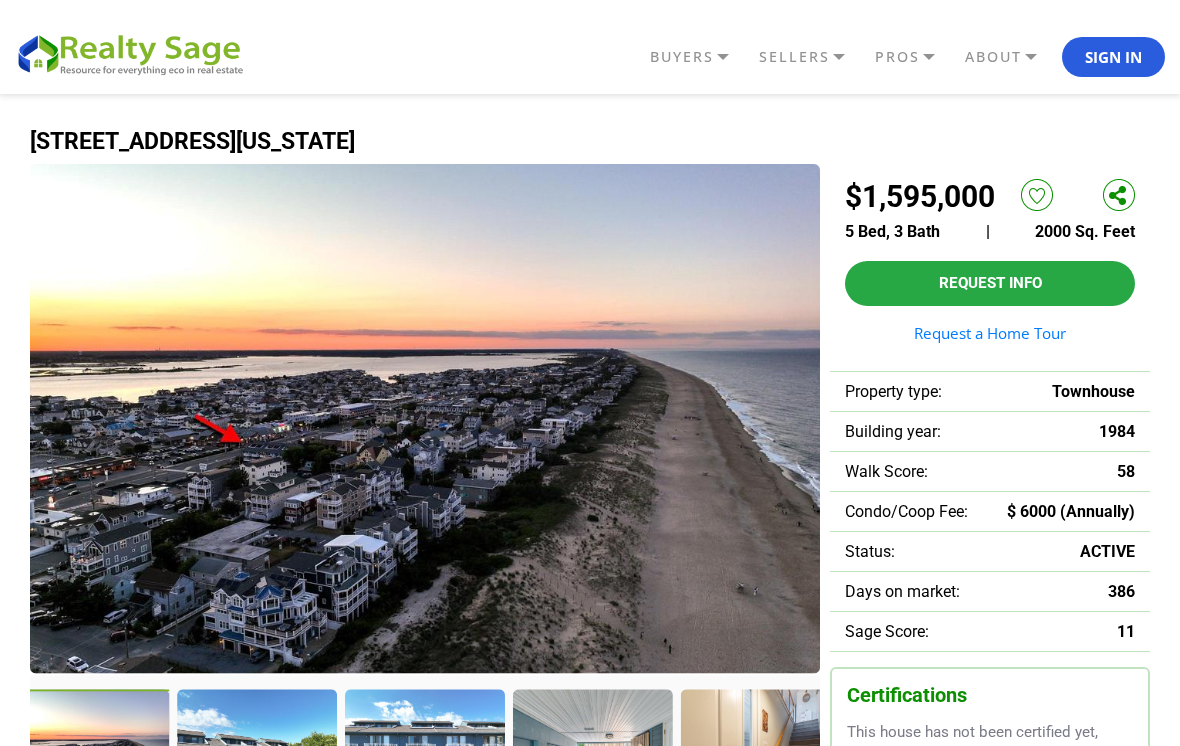 click at bounding box center [425, 419] 